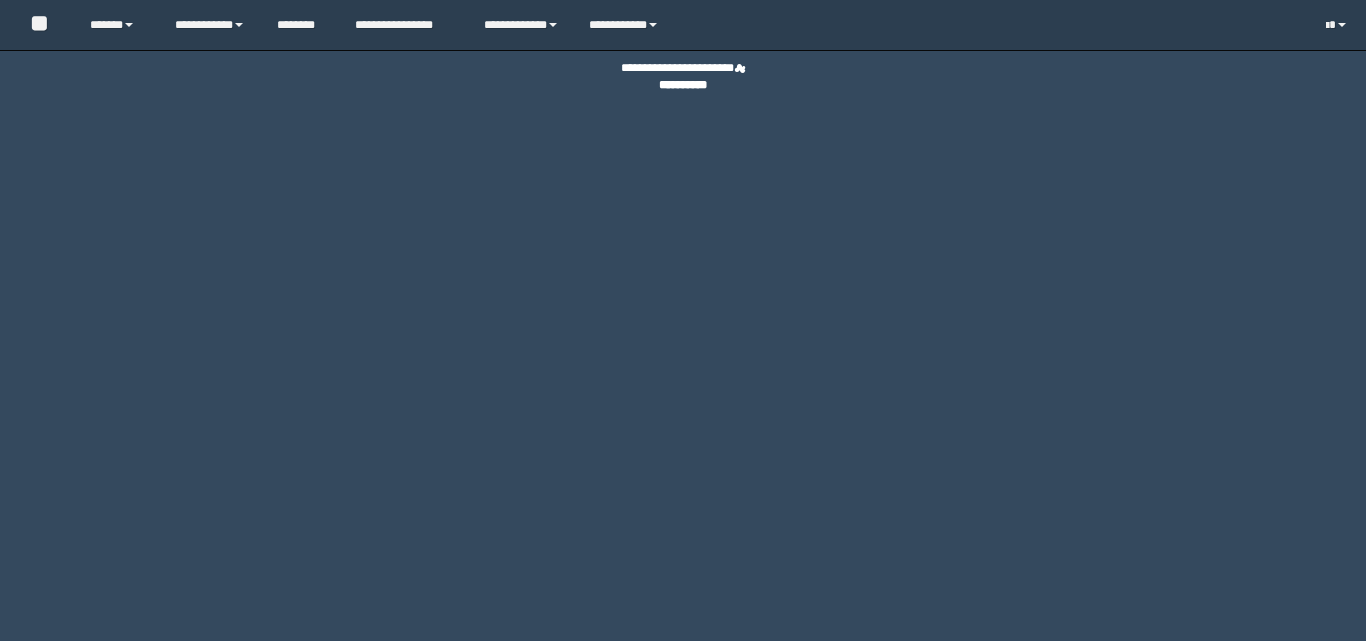 scroll, scrollTop: 0, scrollLeft: 0, axis: both 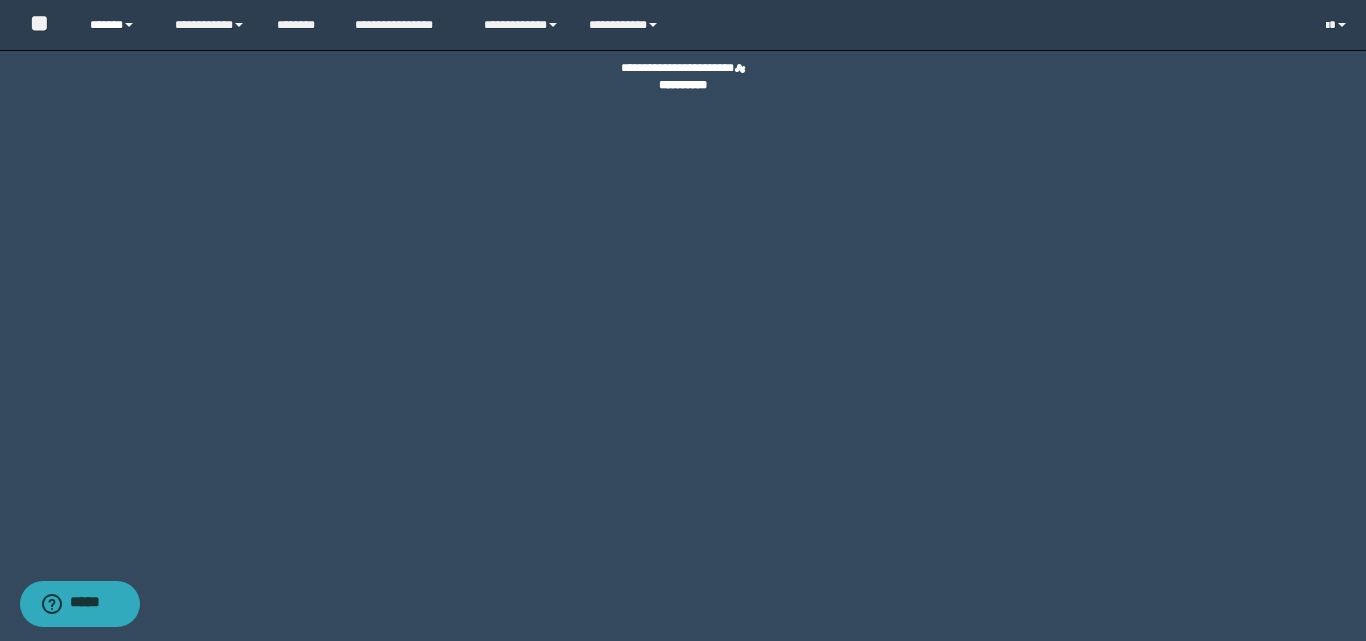 click on "******" at bounding box center (117, 25) 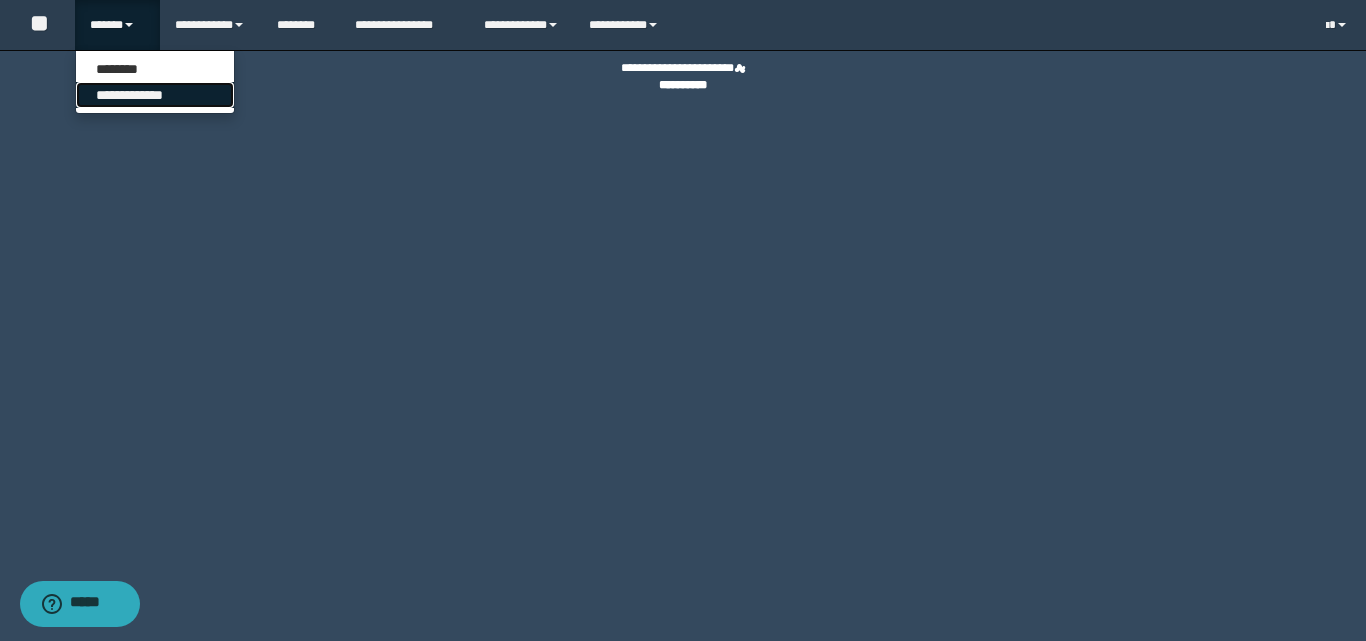 click on "**********" at bounding box center (155, 95) 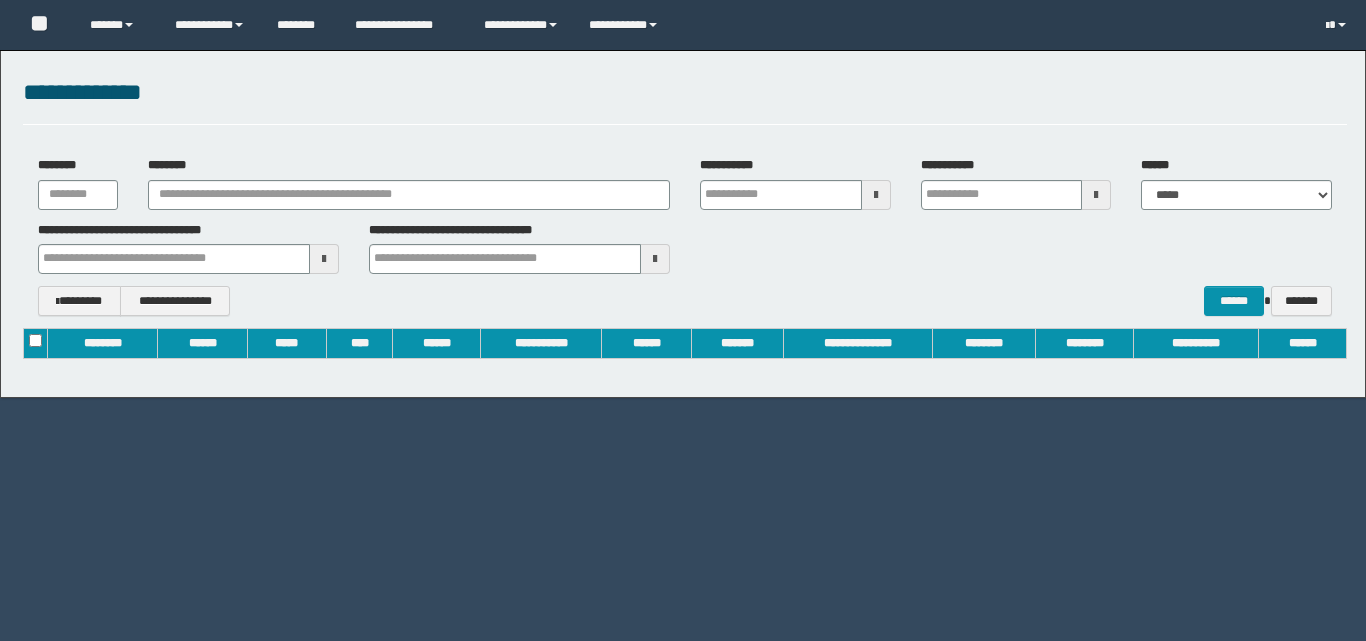 scroll, scrollTop: 0, scrollLeft: 0, axis: both 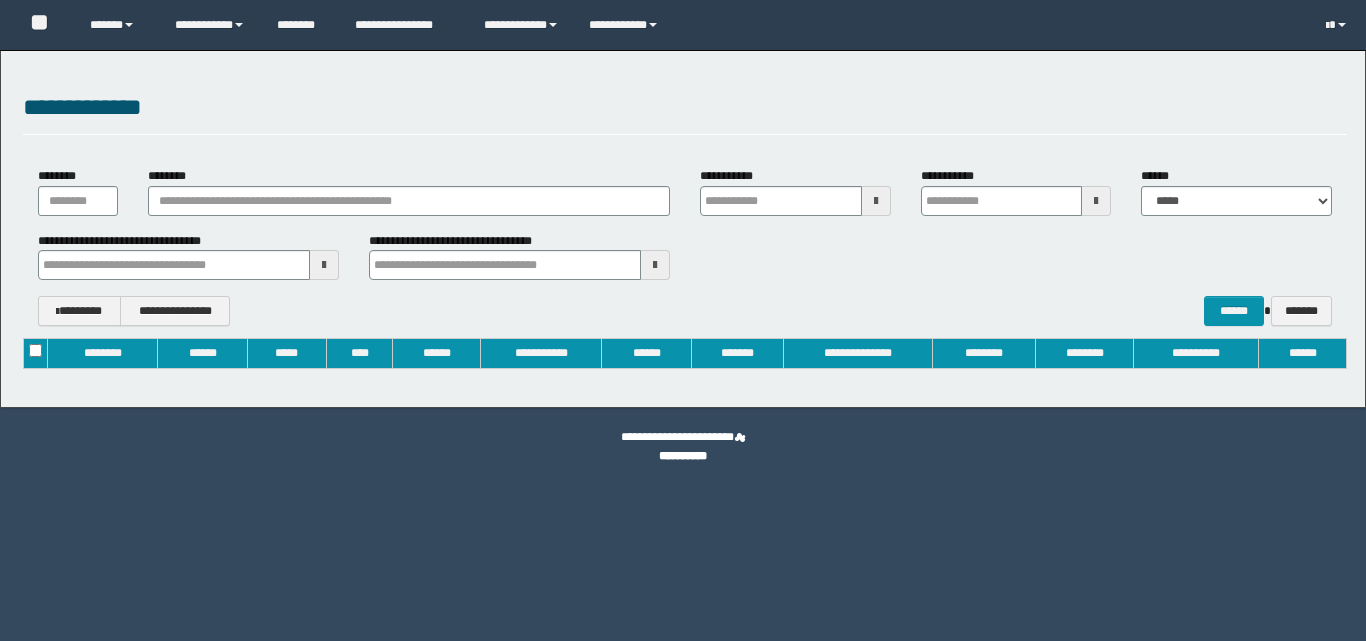 type on "**********" 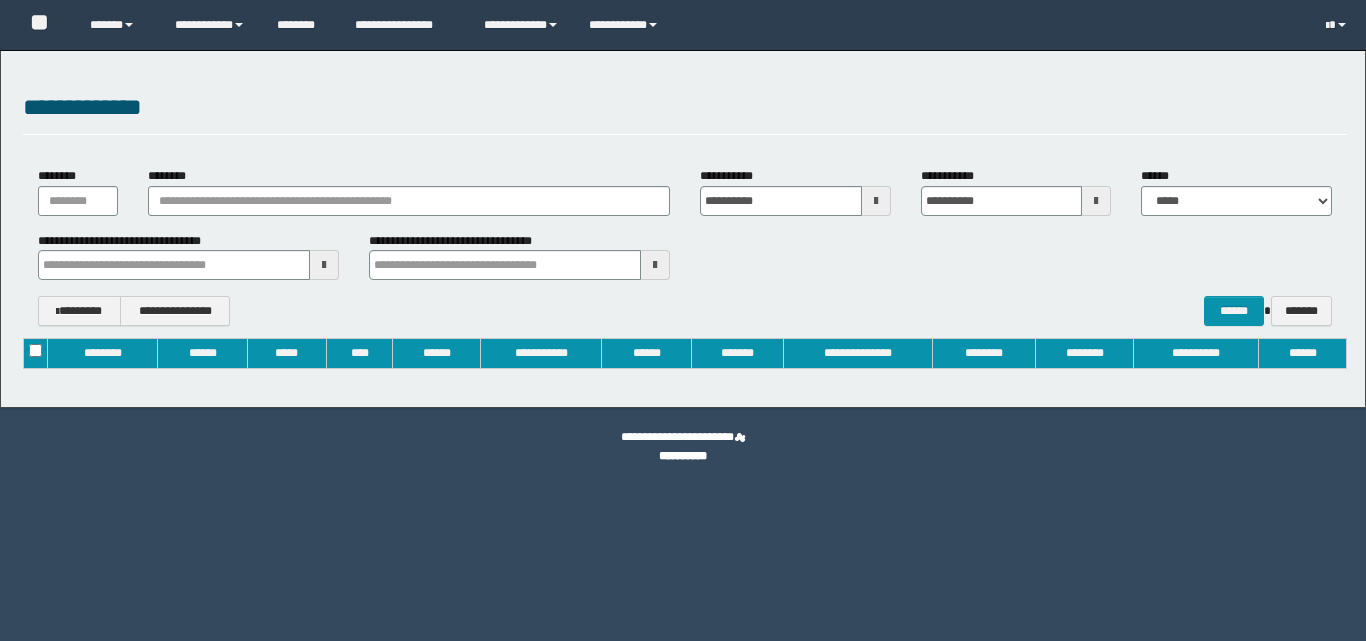 type 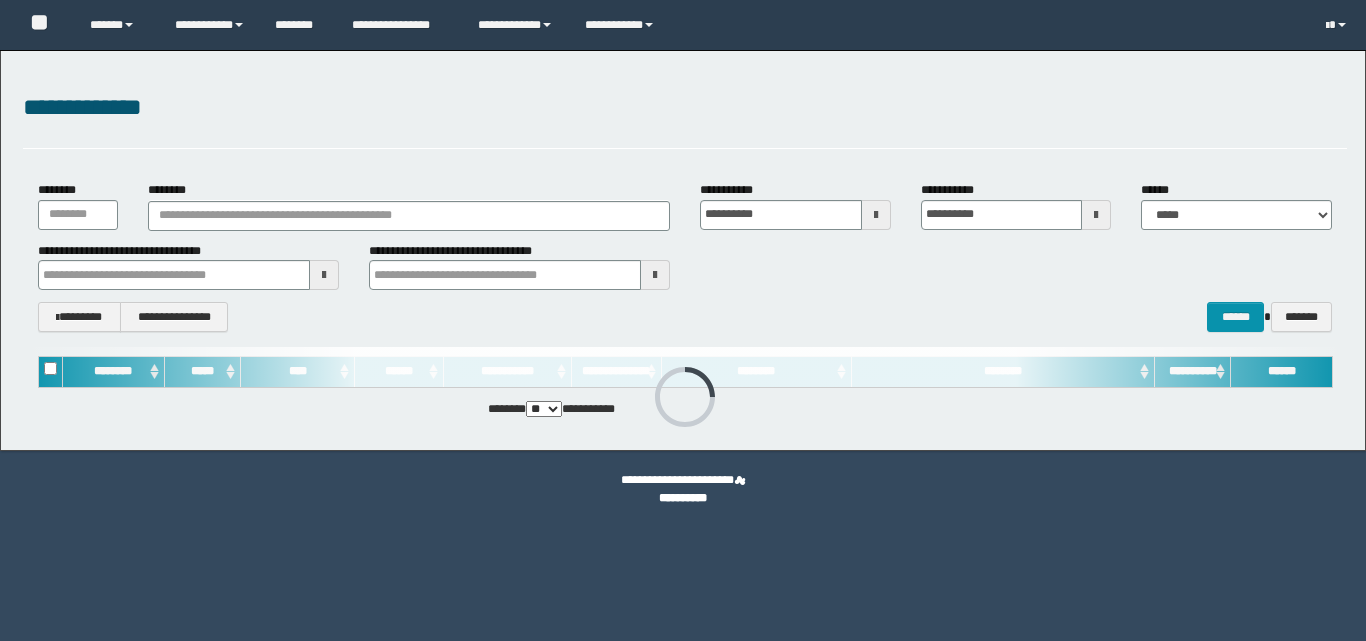 scroll, scrollTop: 0, scrollLeft: 0, axis: both 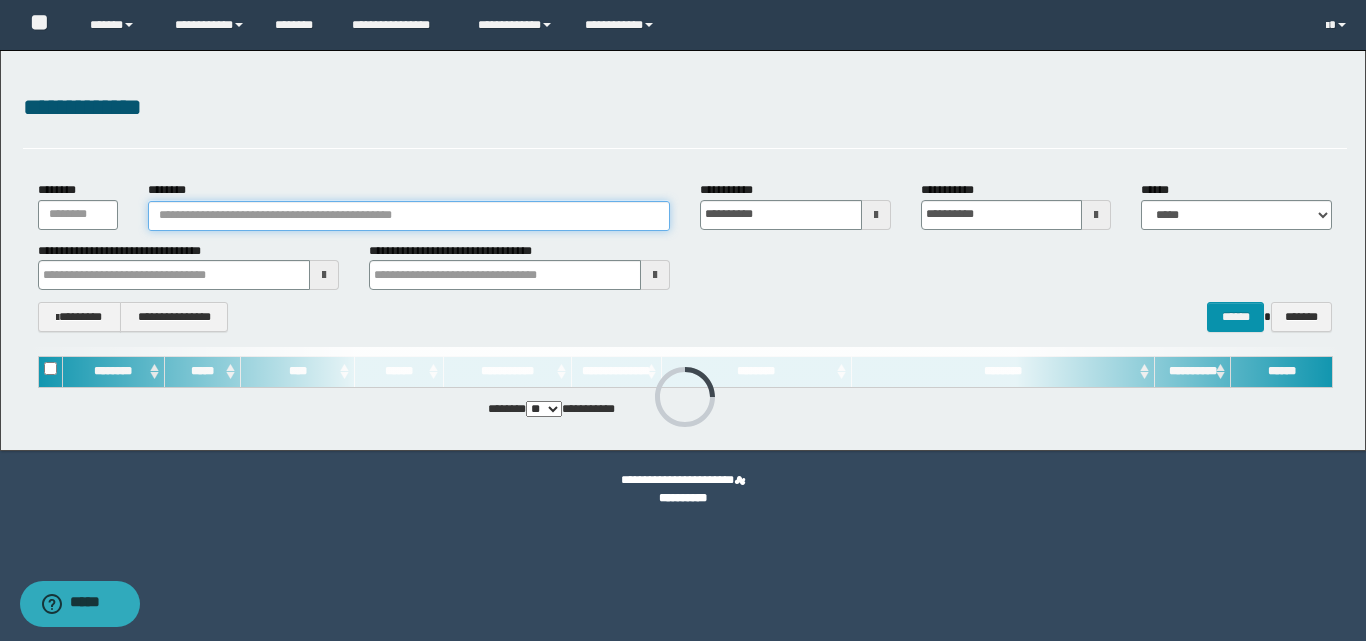 click on "********" at bounding box center [409, 216] 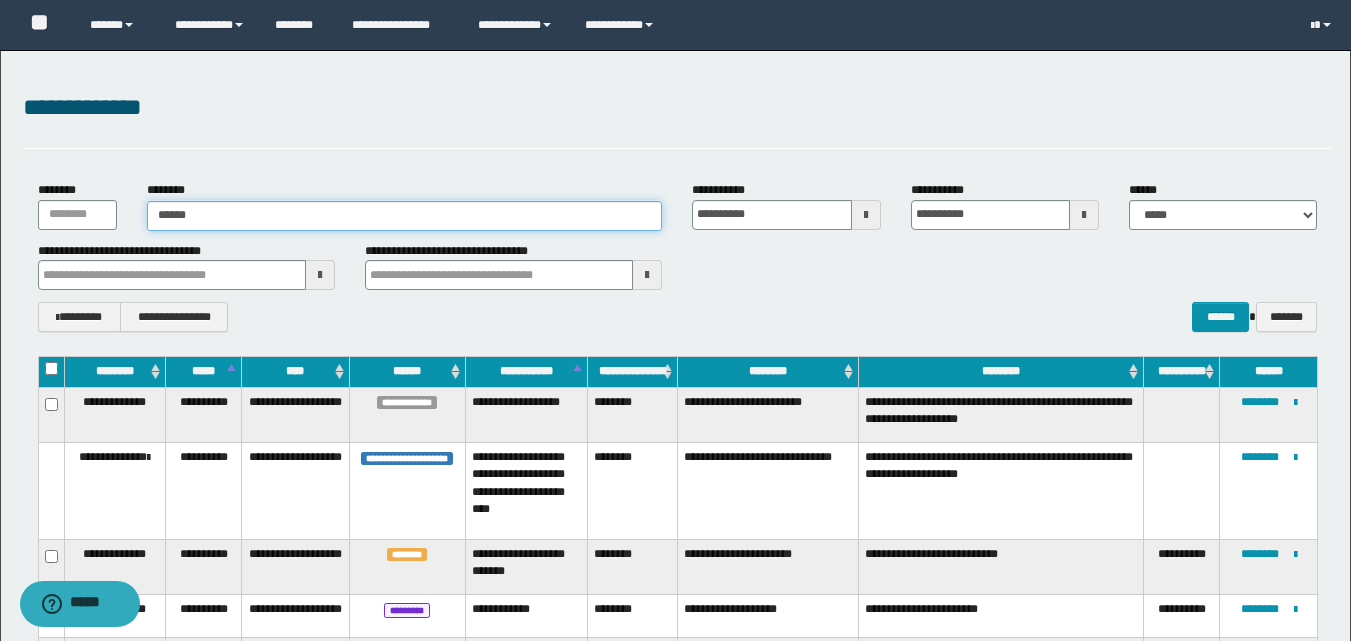 type on "*******" 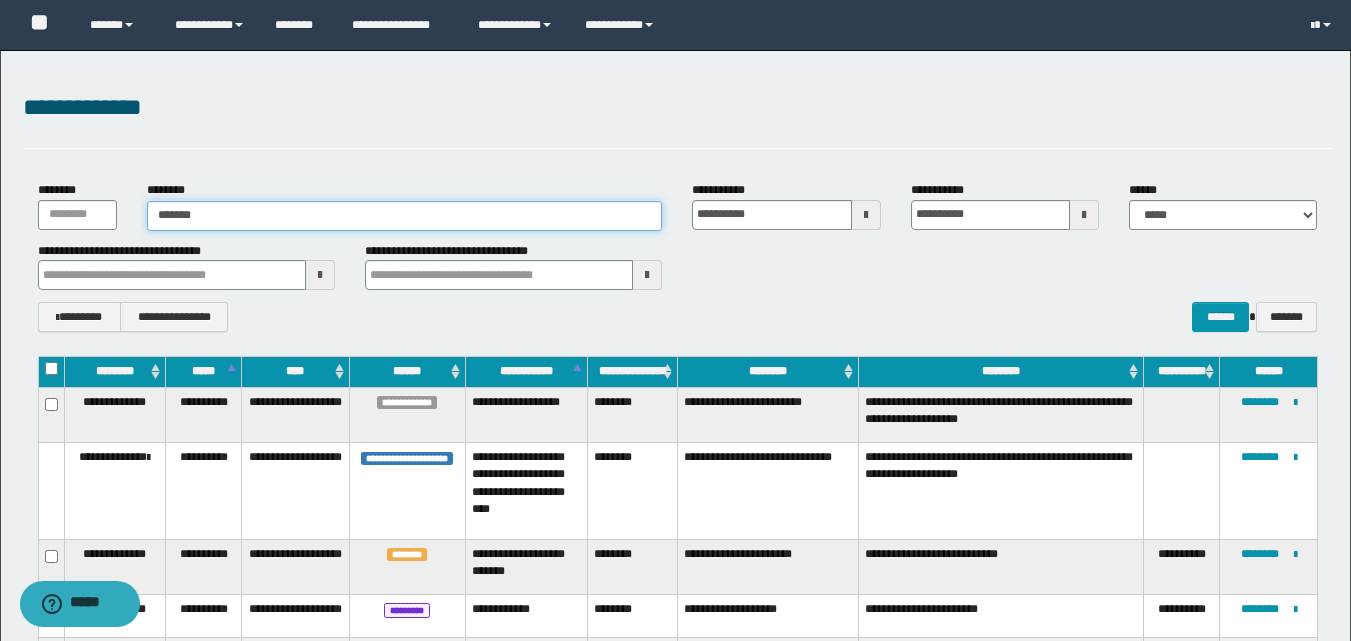 type on "*******" 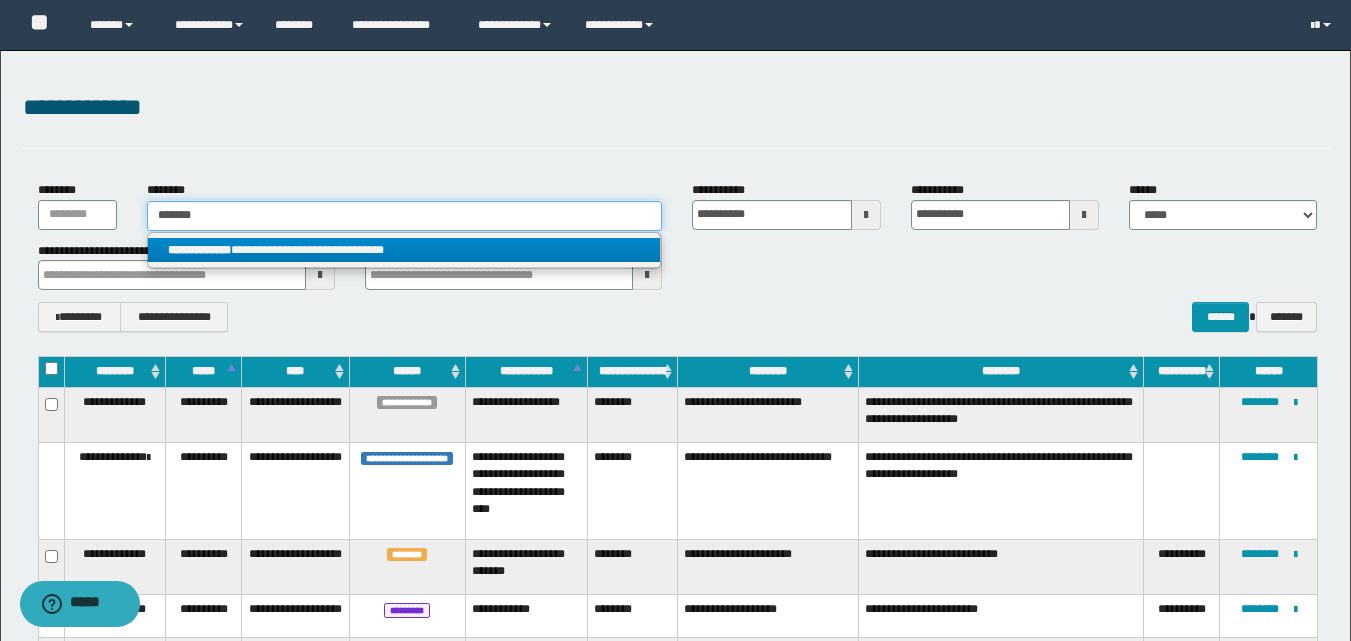 type on "*******" 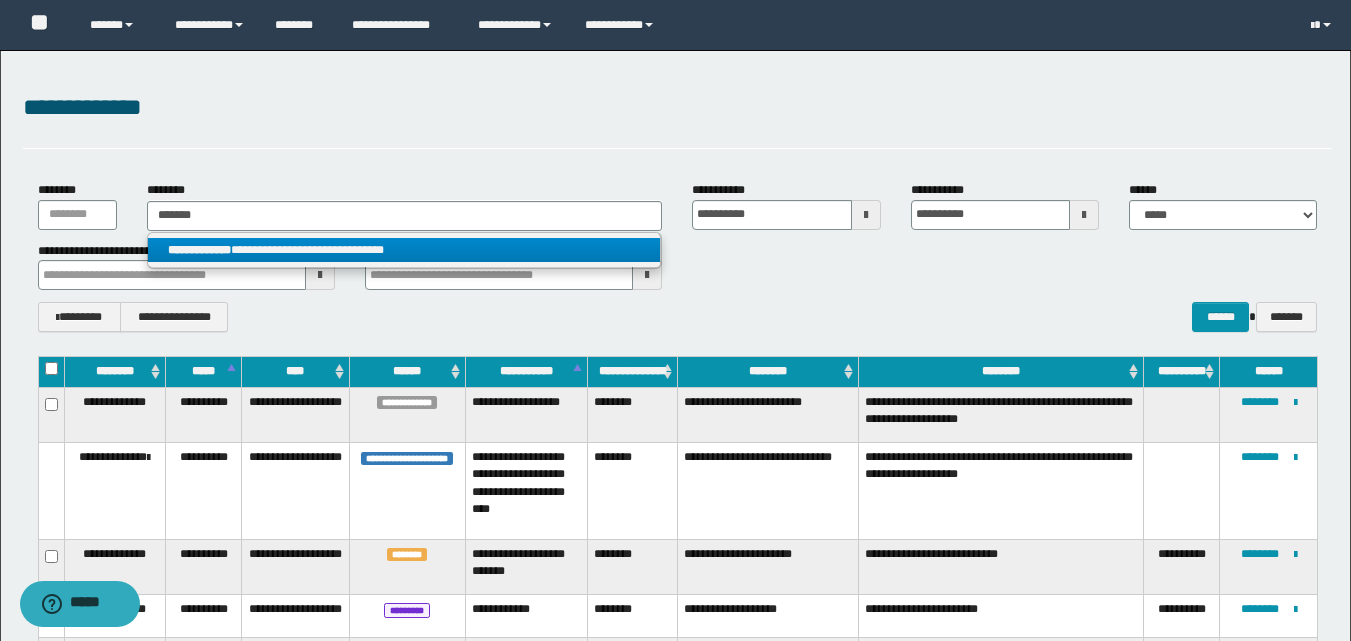 click on "**********" at bounding box center [404, 250] 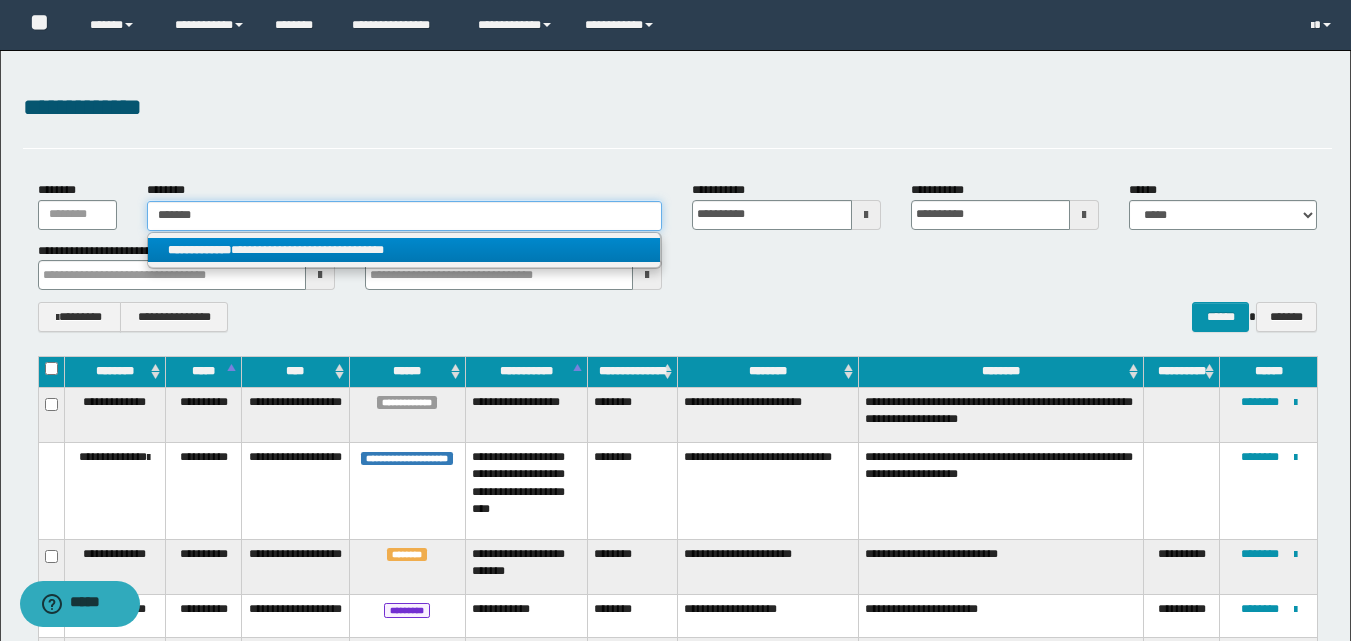 type 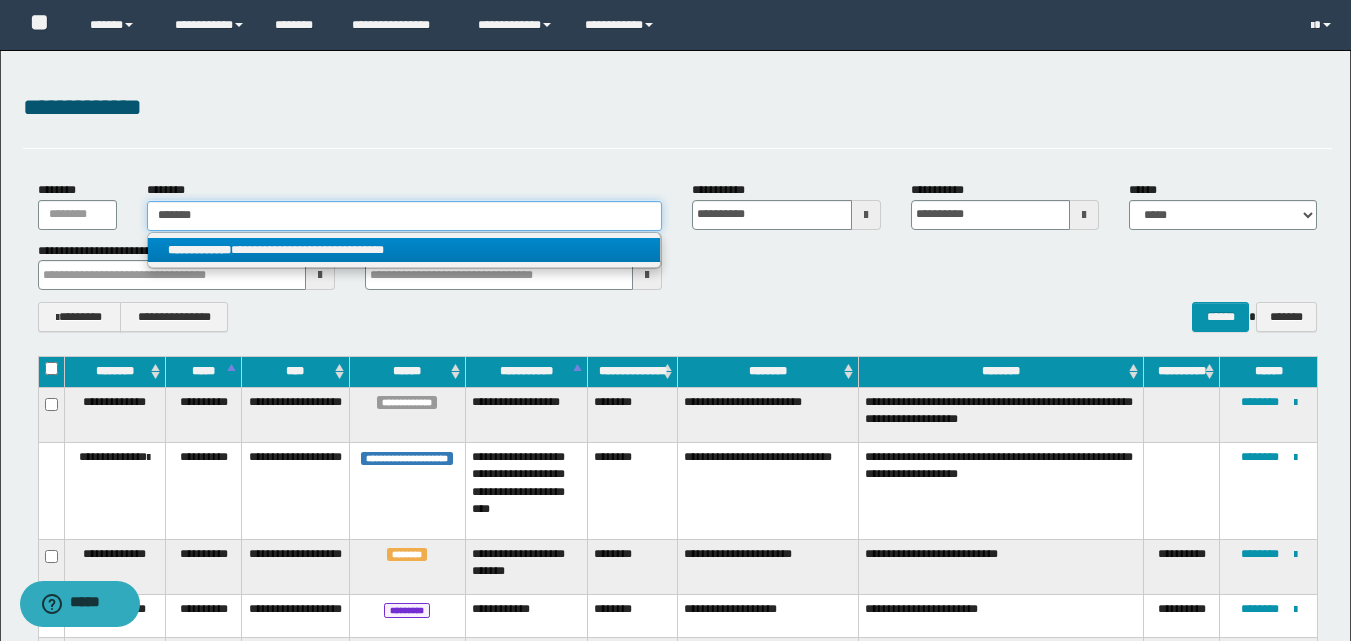 type 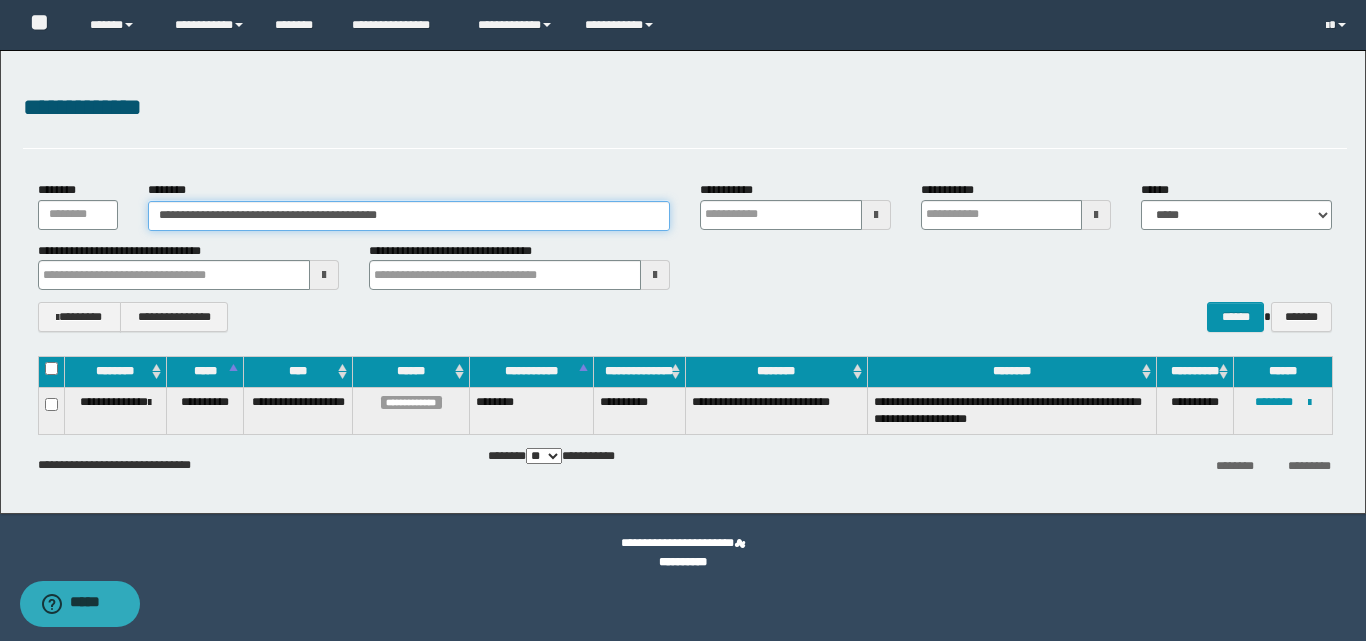 type 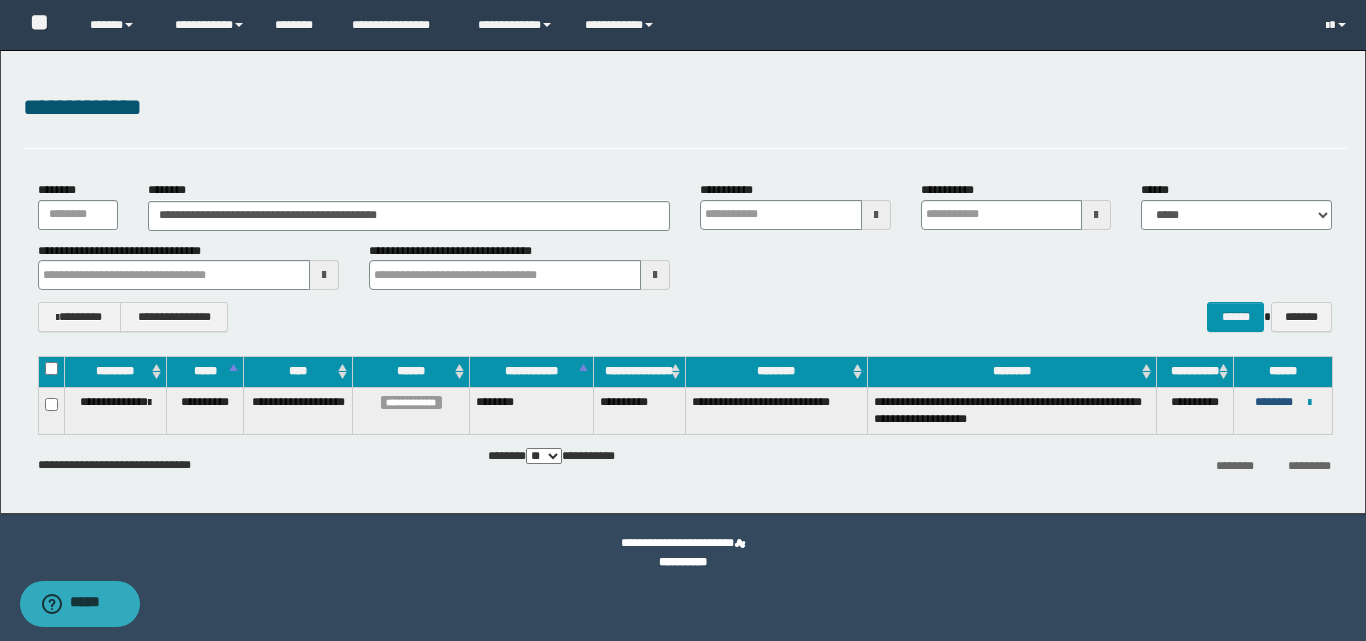 click on "********" at bounding box center (1274, 402) 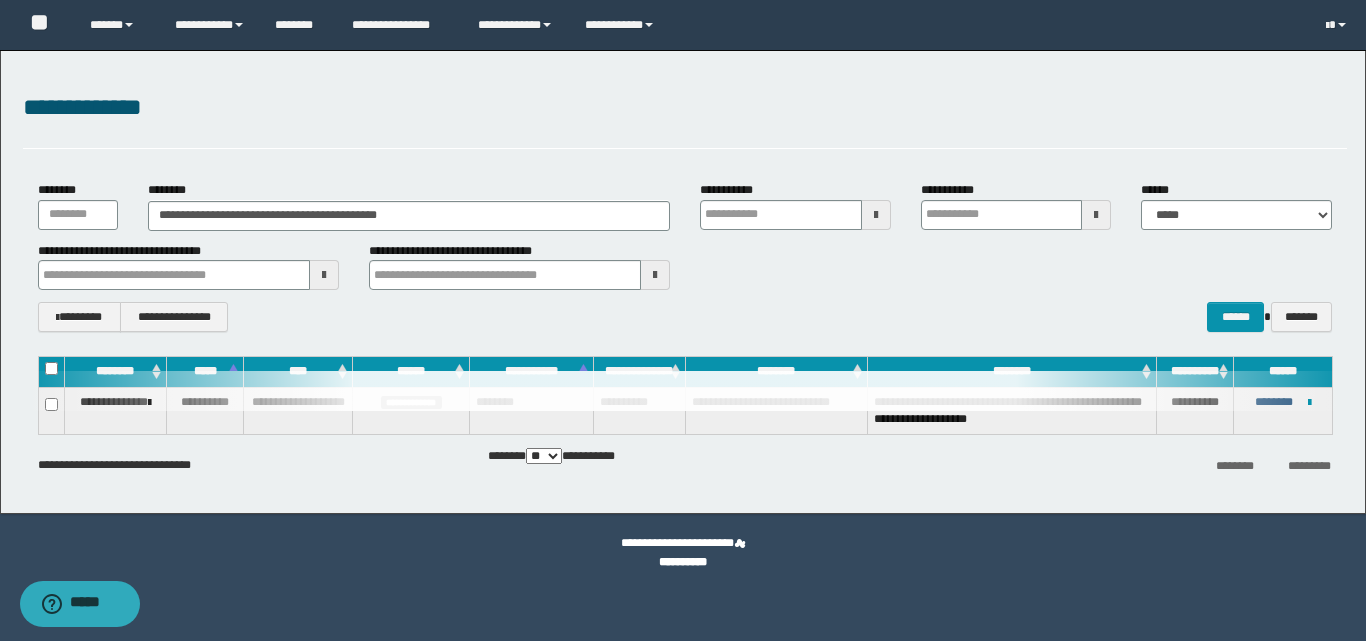 type 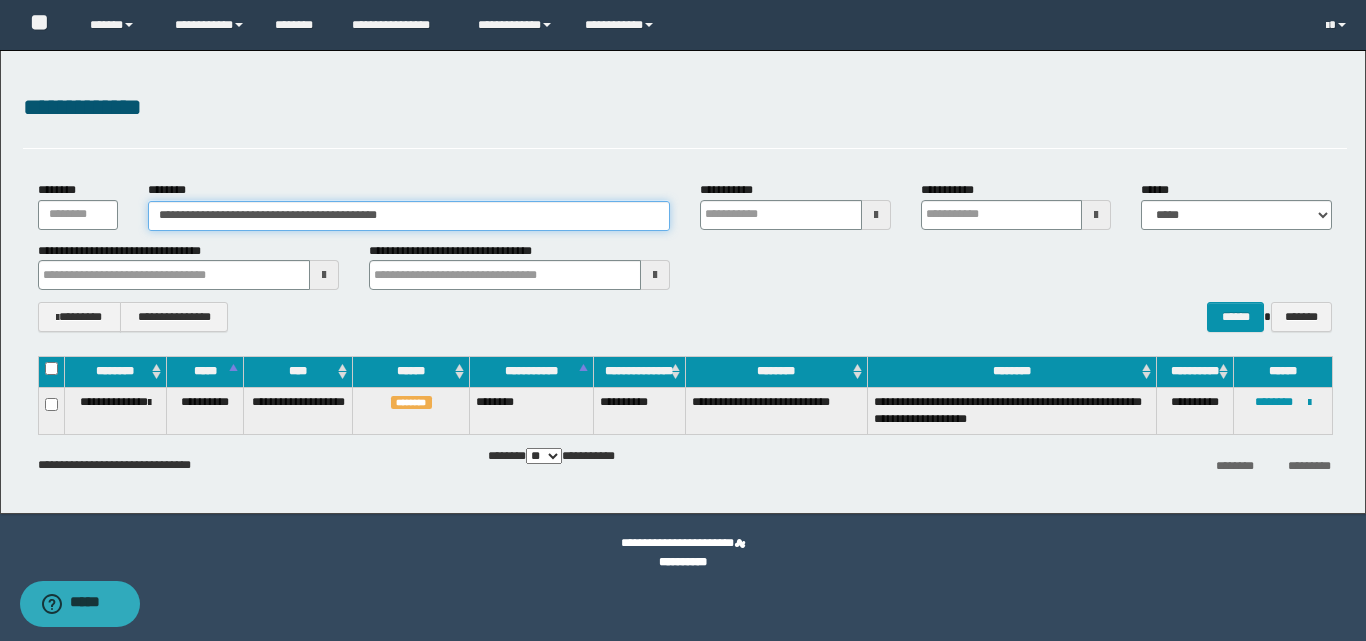 click on "**********" at bounding box center (409, 216) 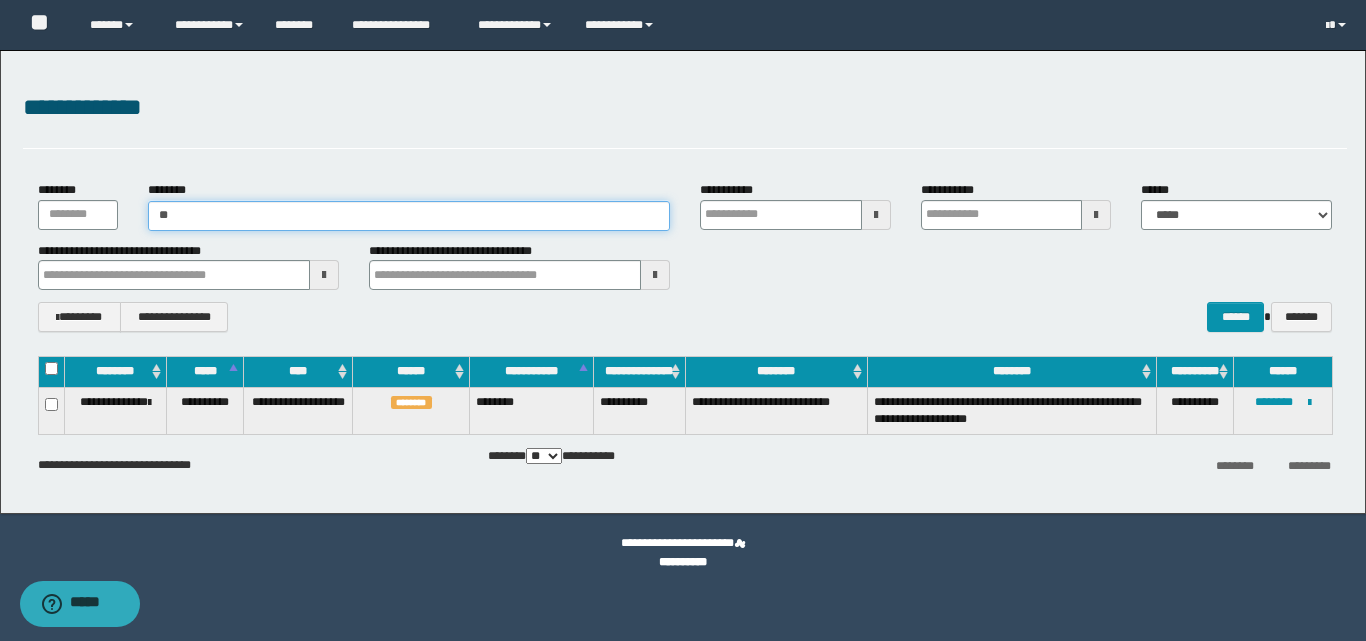 type on "*" 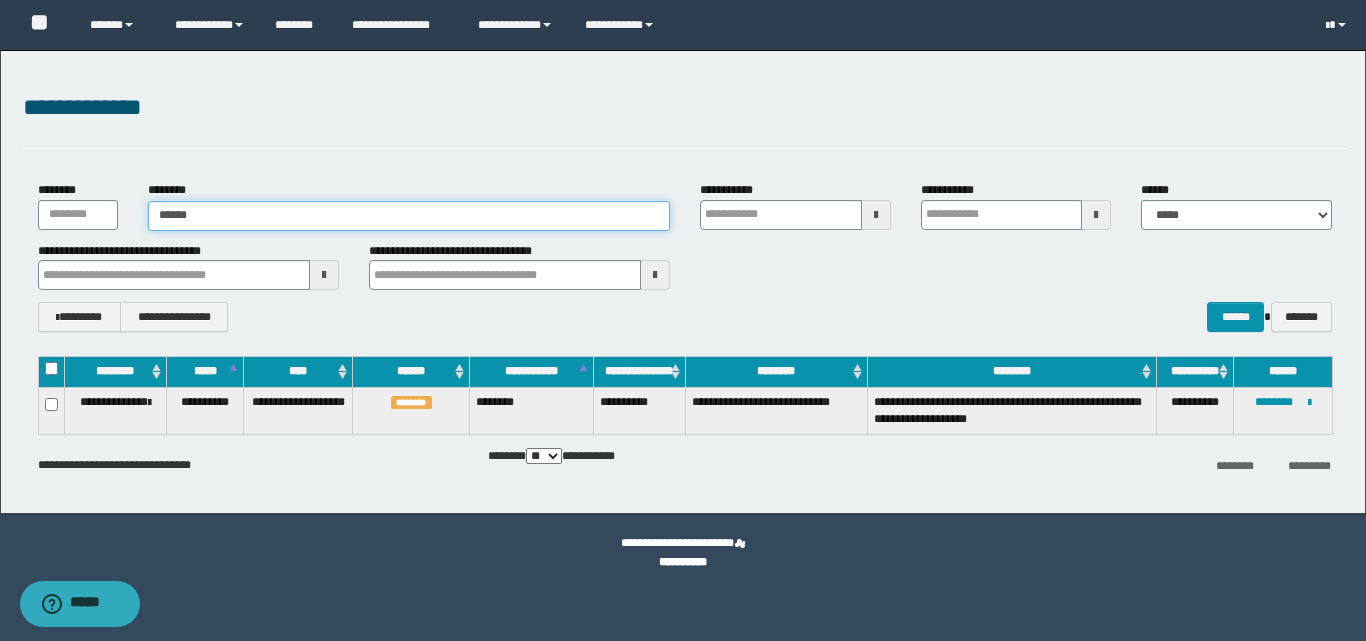 type on "*******" 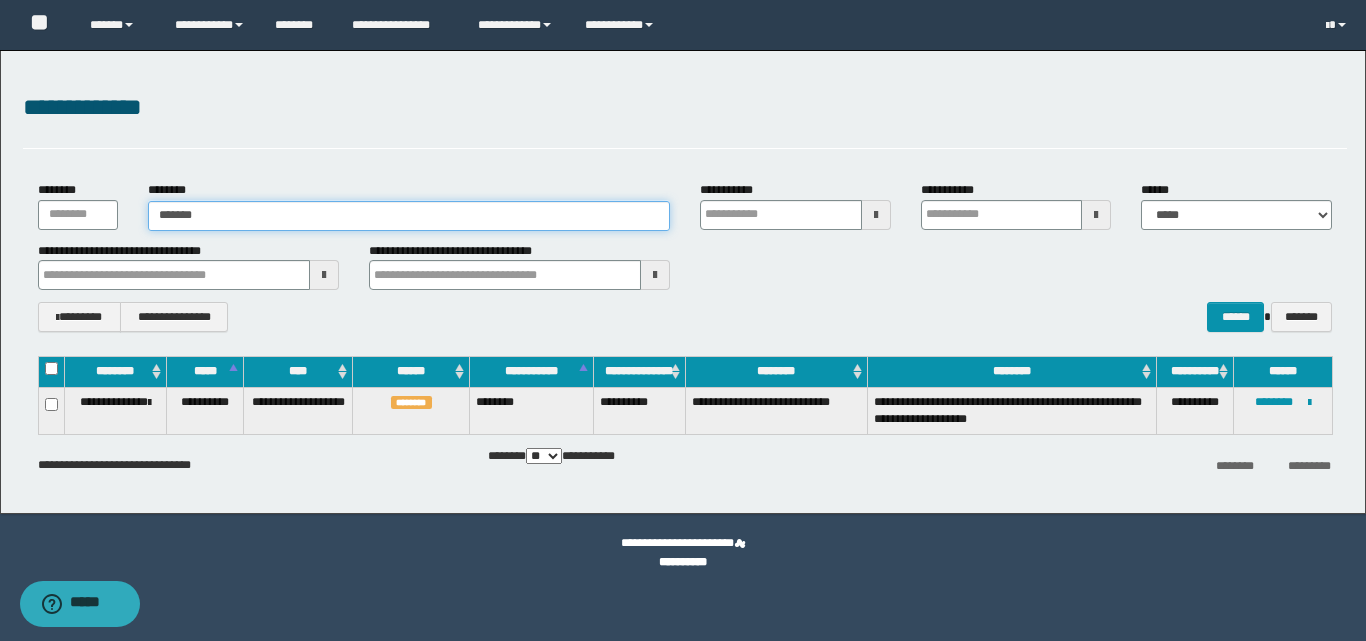 type on "*******" 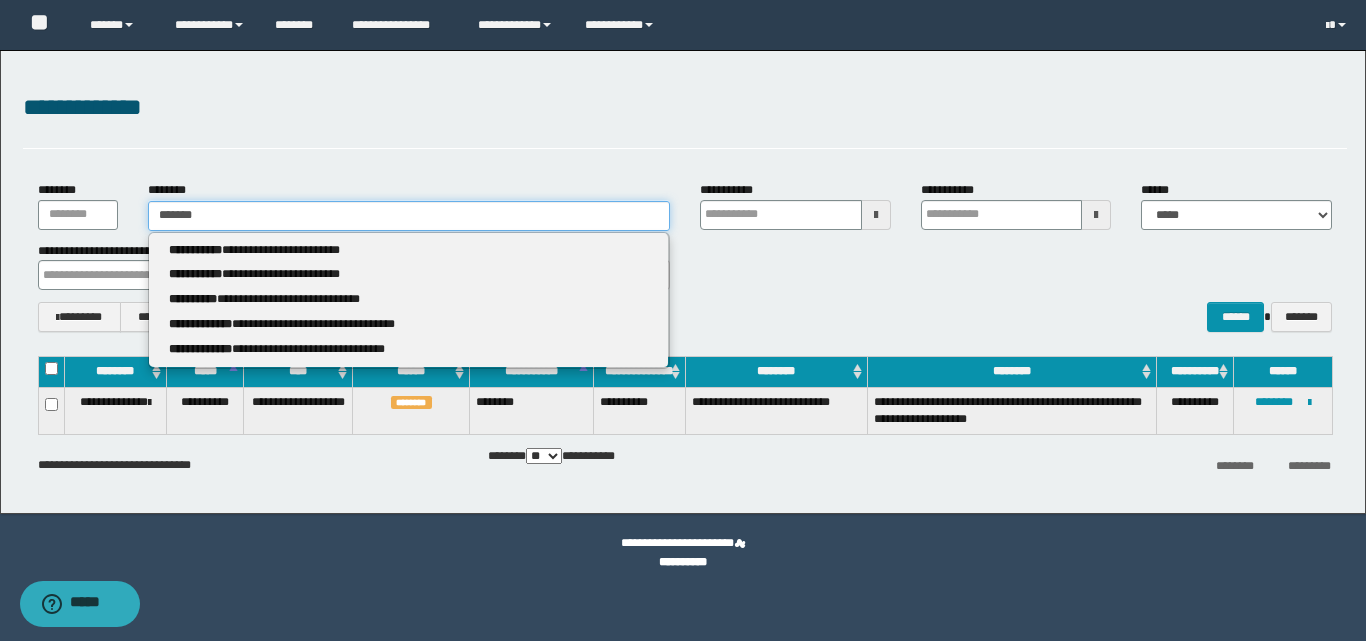 type on "*******" 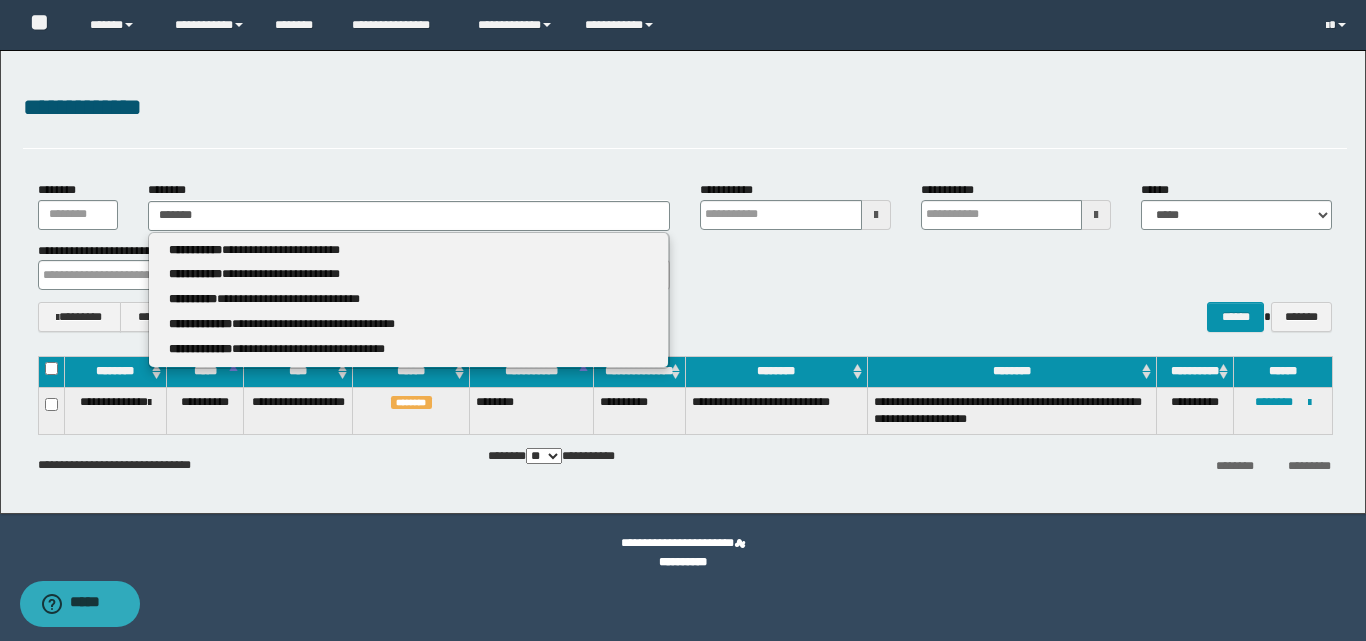 click on "**********" at bounding box center (409, 300) 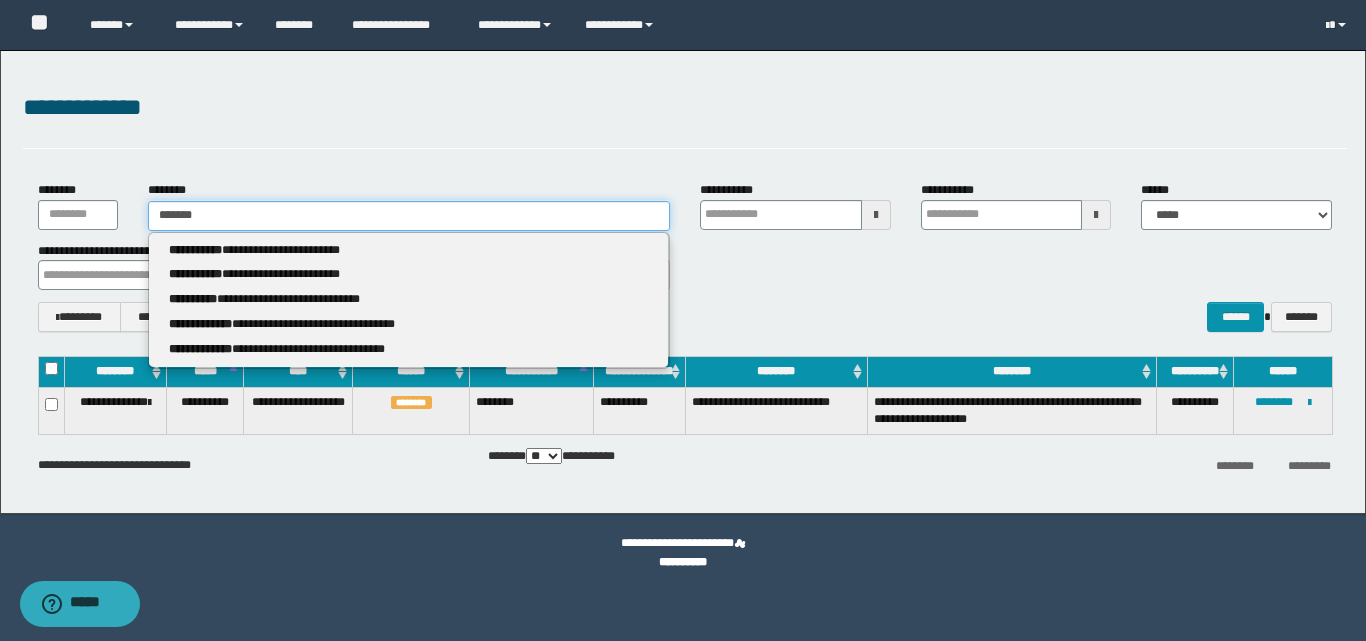 type 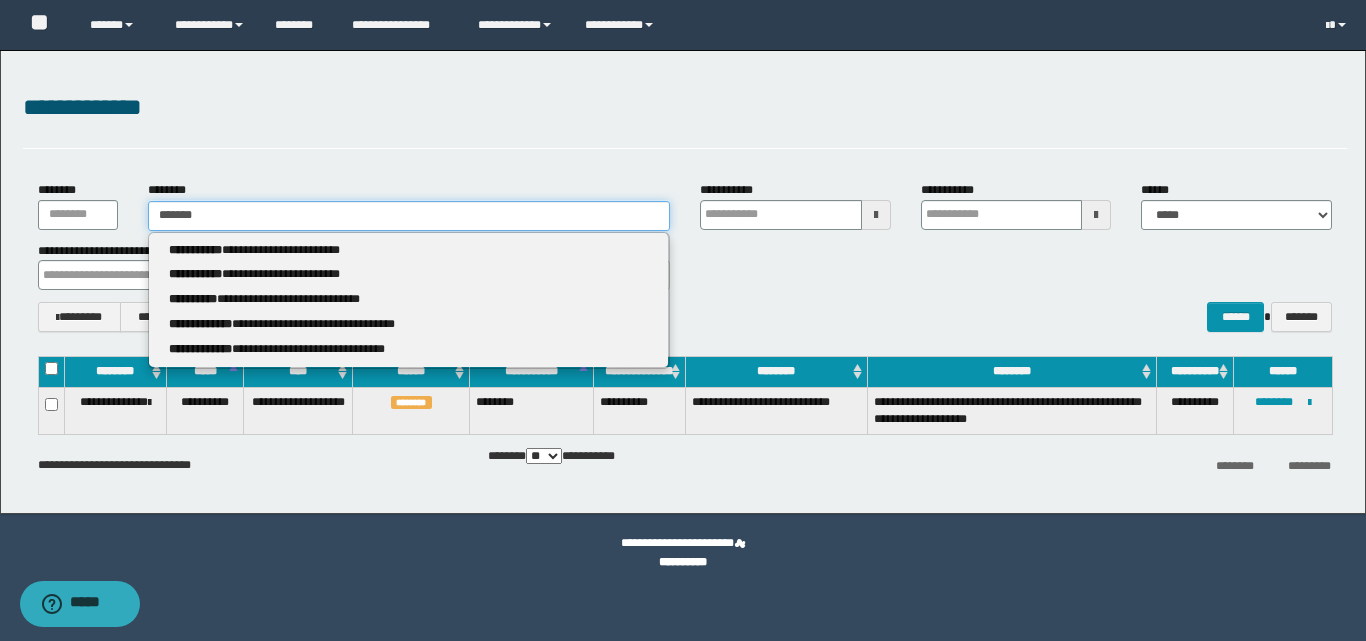 type 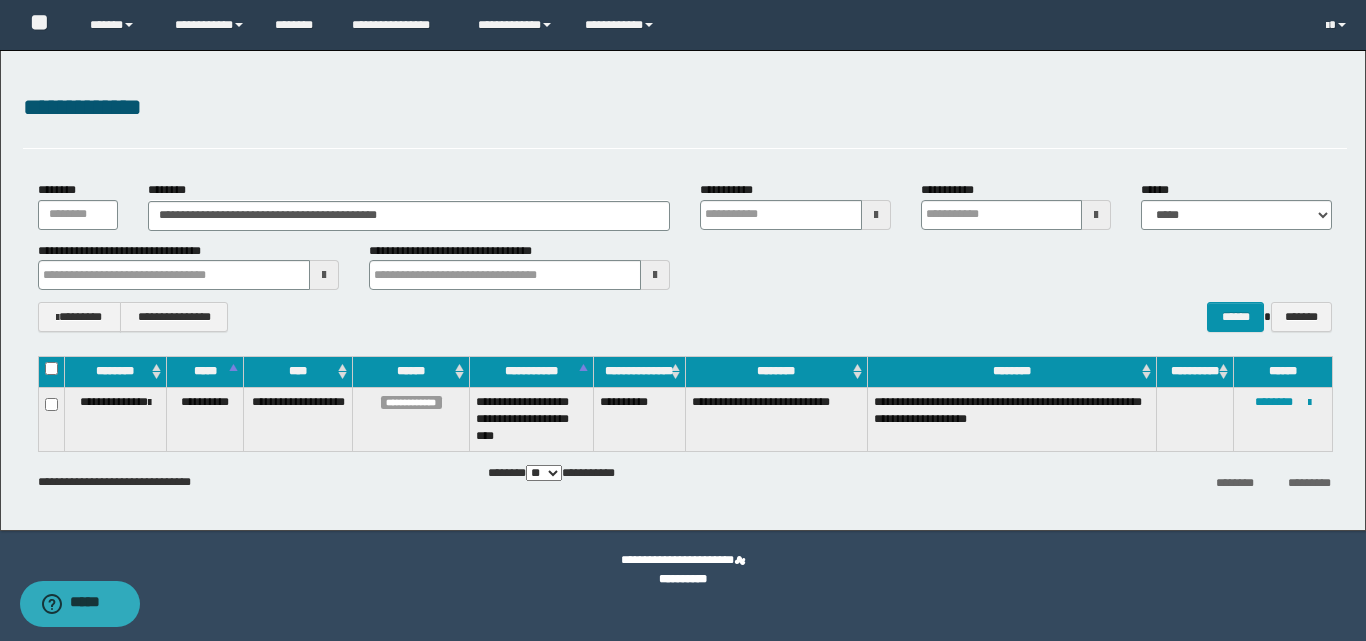 click on "********" at bounding box center (1274, 402) 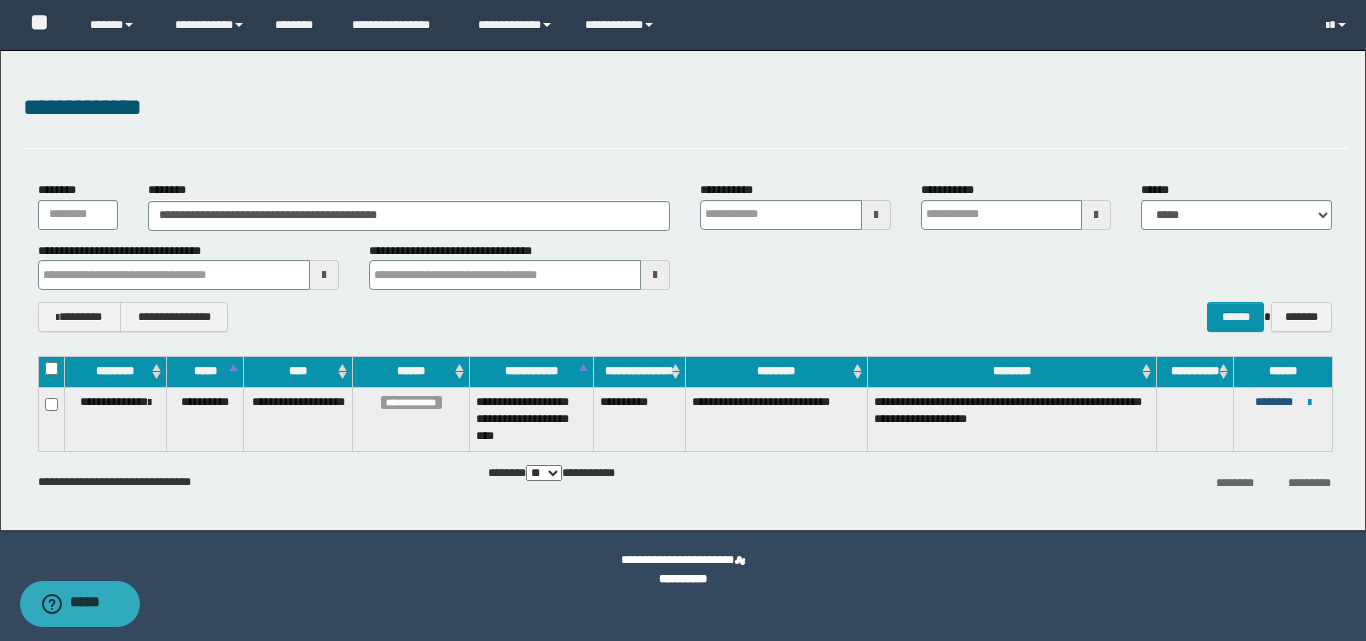 type 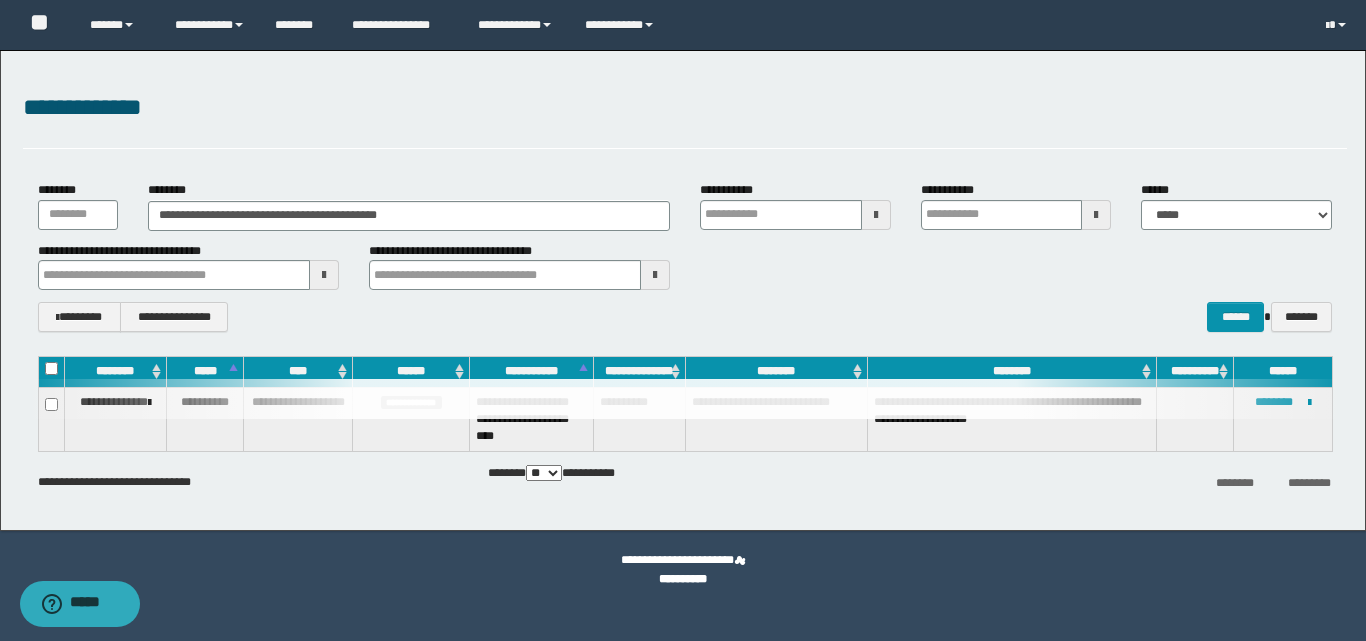 type 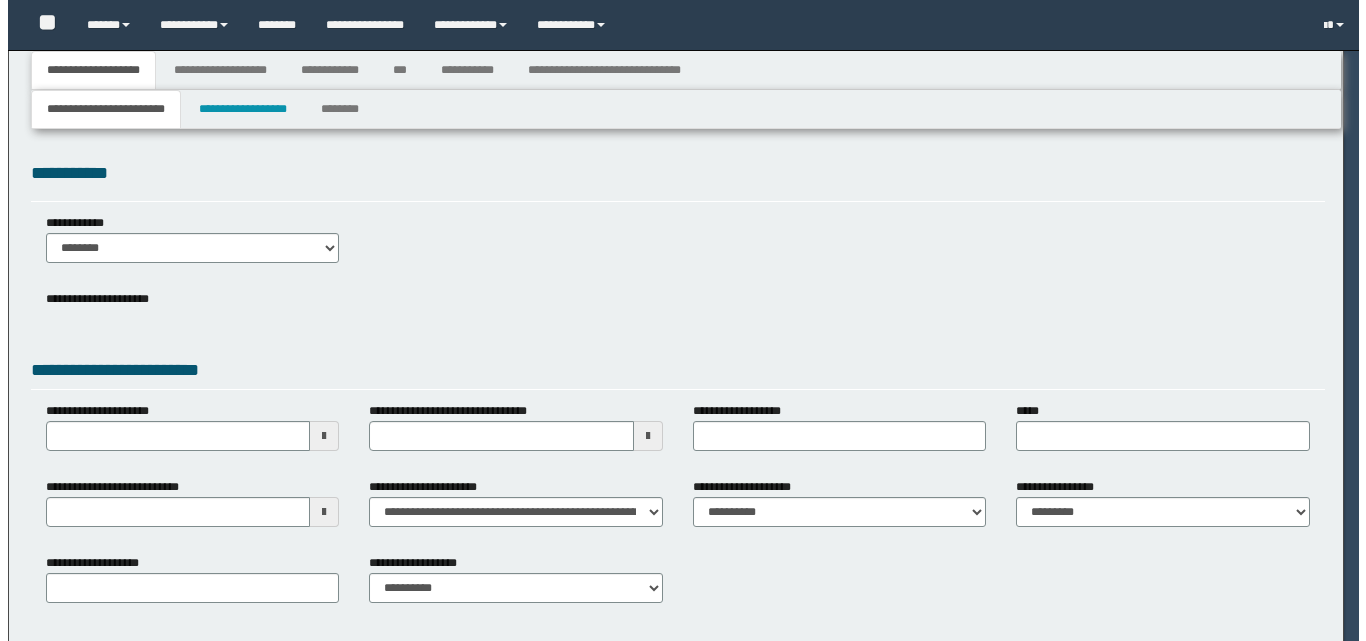 scroll, scrollTop: 0, scrollLeft: 0, axis: both 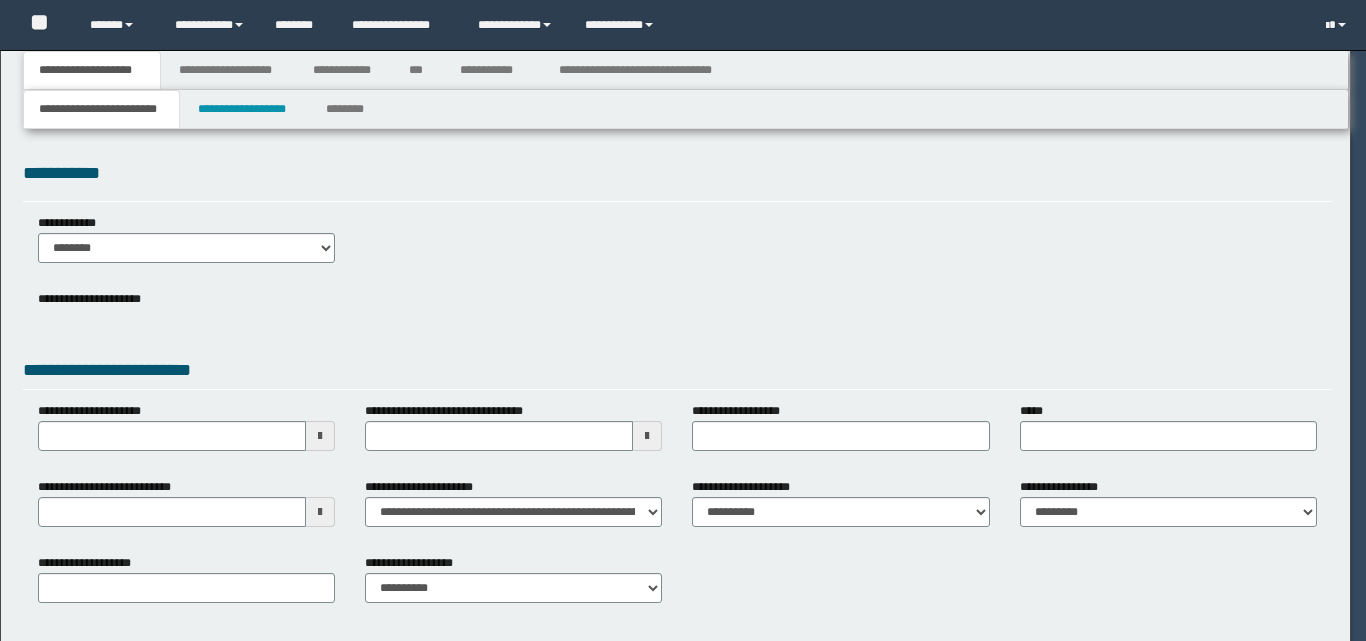 select on "*" 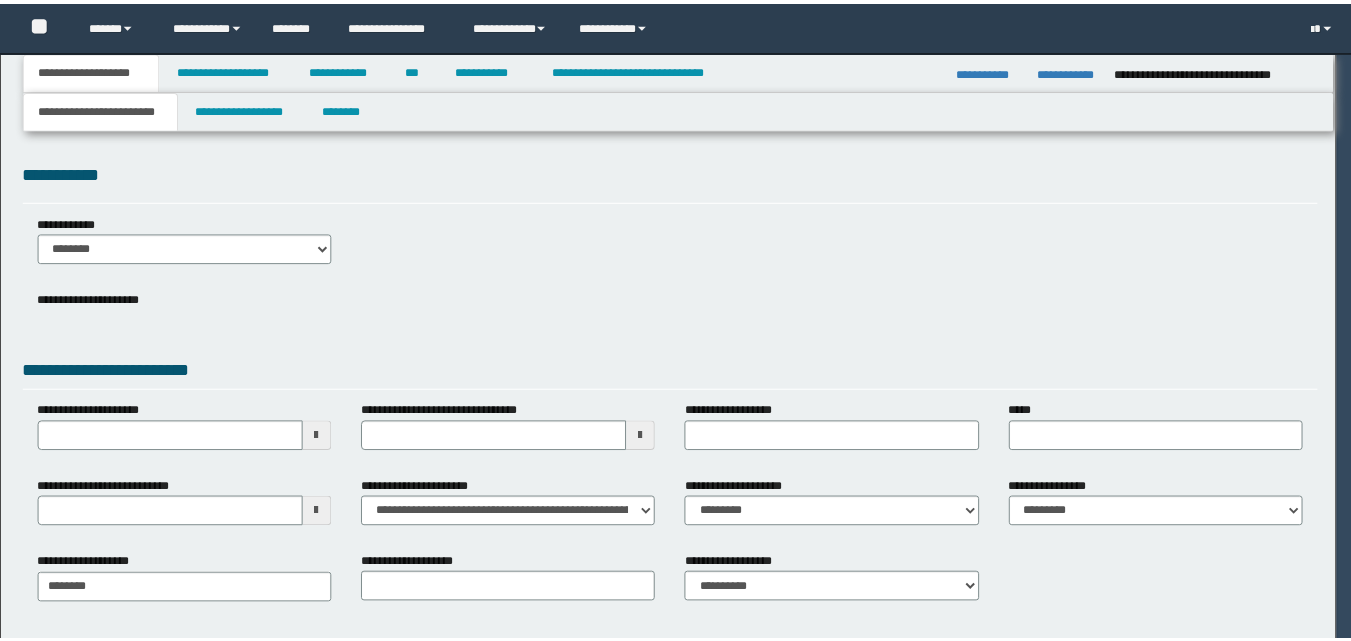 scroll, scrollTop: 0, scrollLeft: 0, axis: both 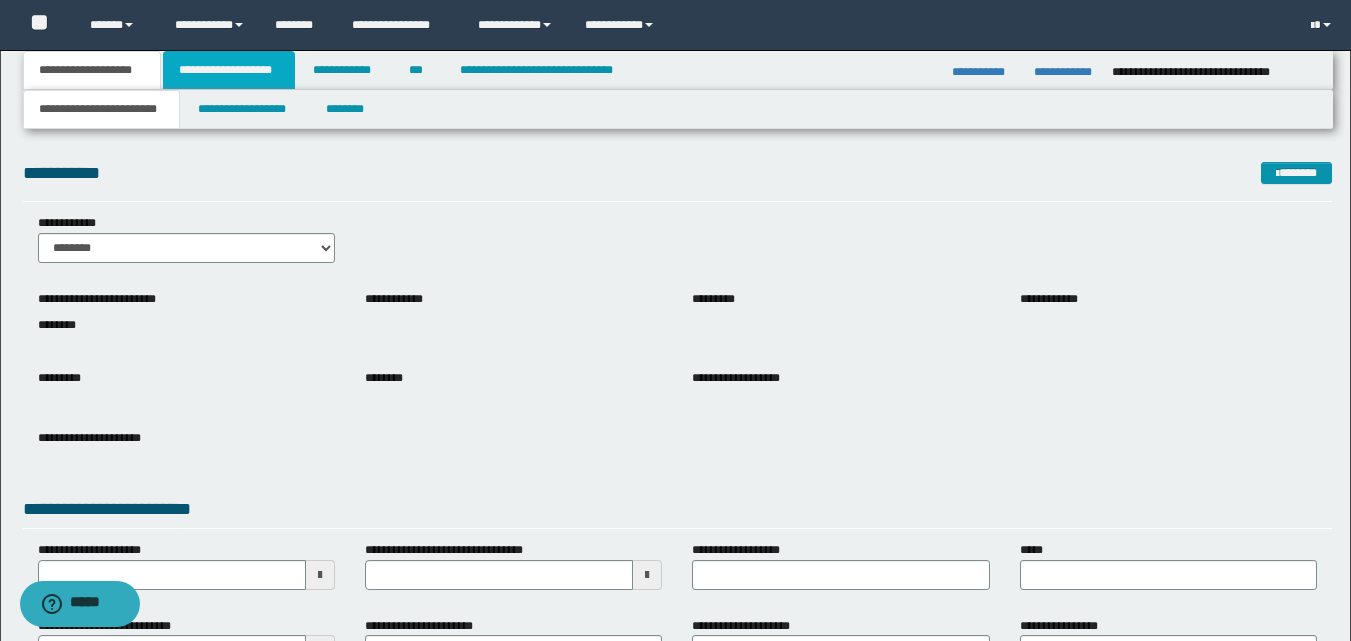 click on "**********" at bounding box center [229, 70] 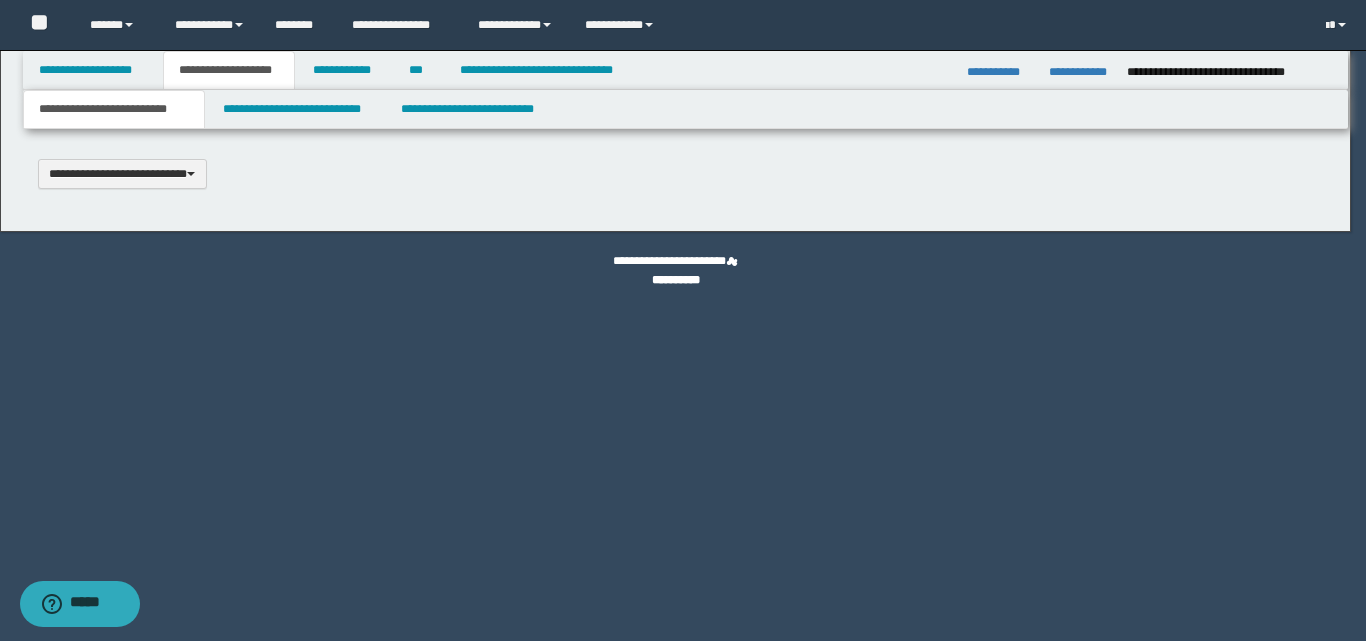 type 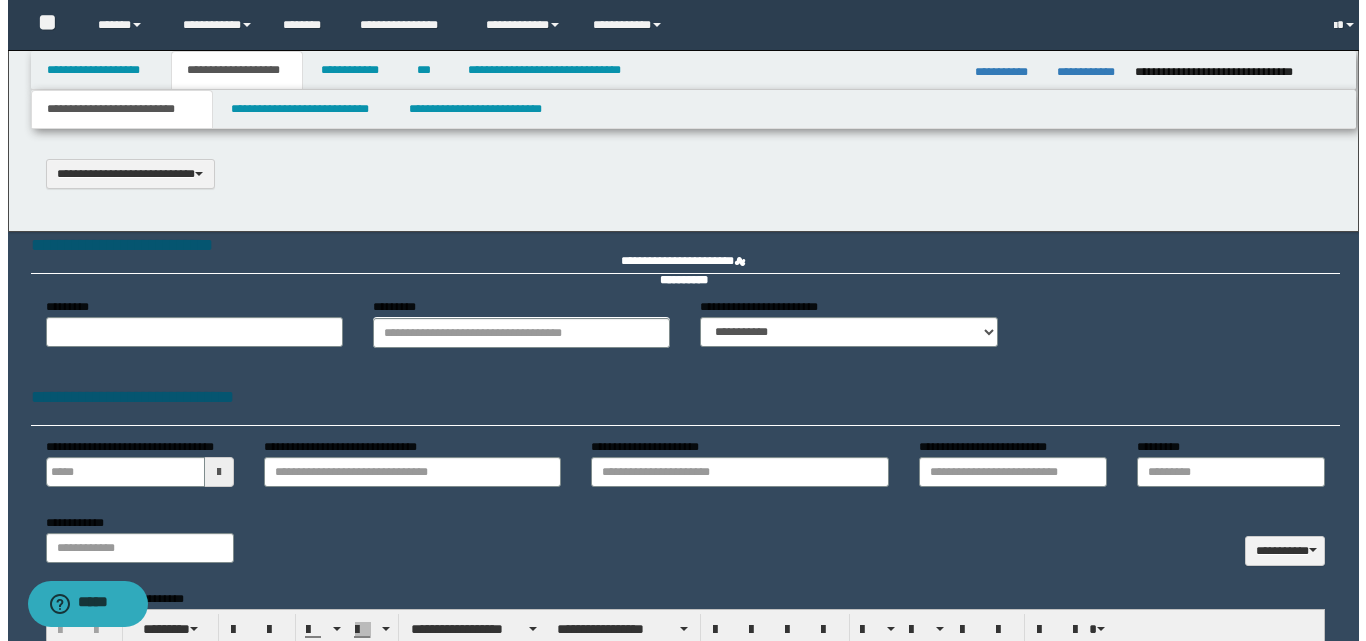 scroll, scrollTop: 0, scrollLeft: 0, axis: both 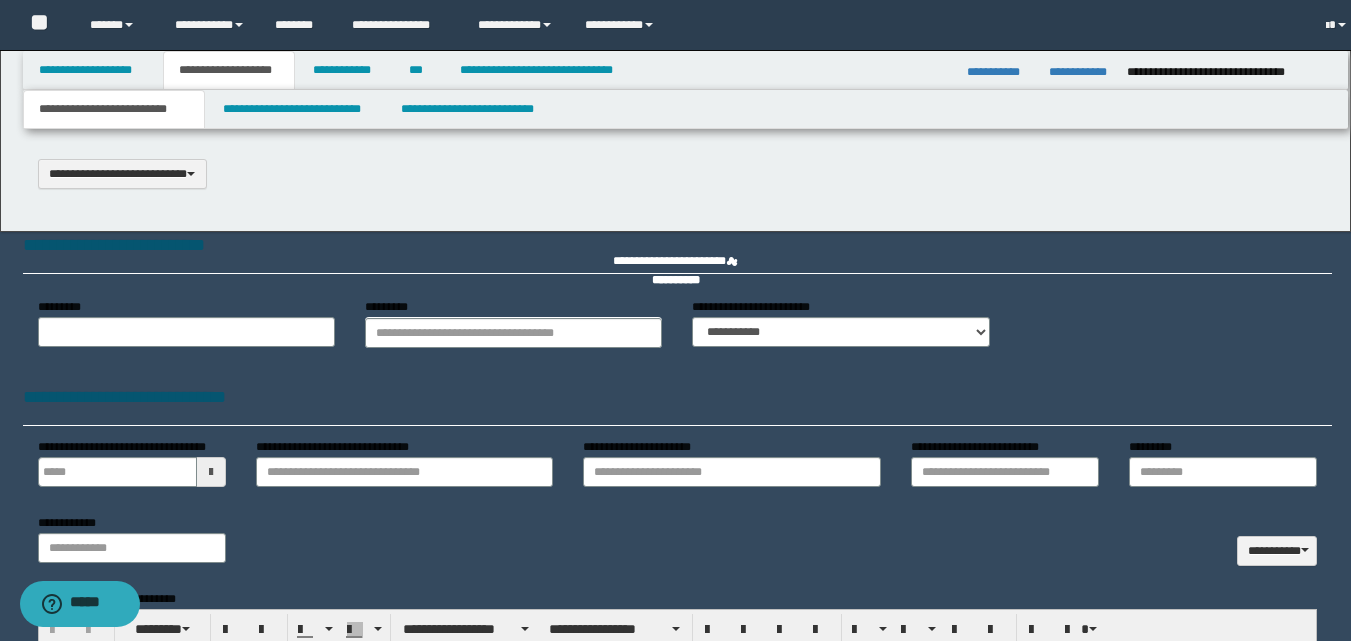 select on "*" 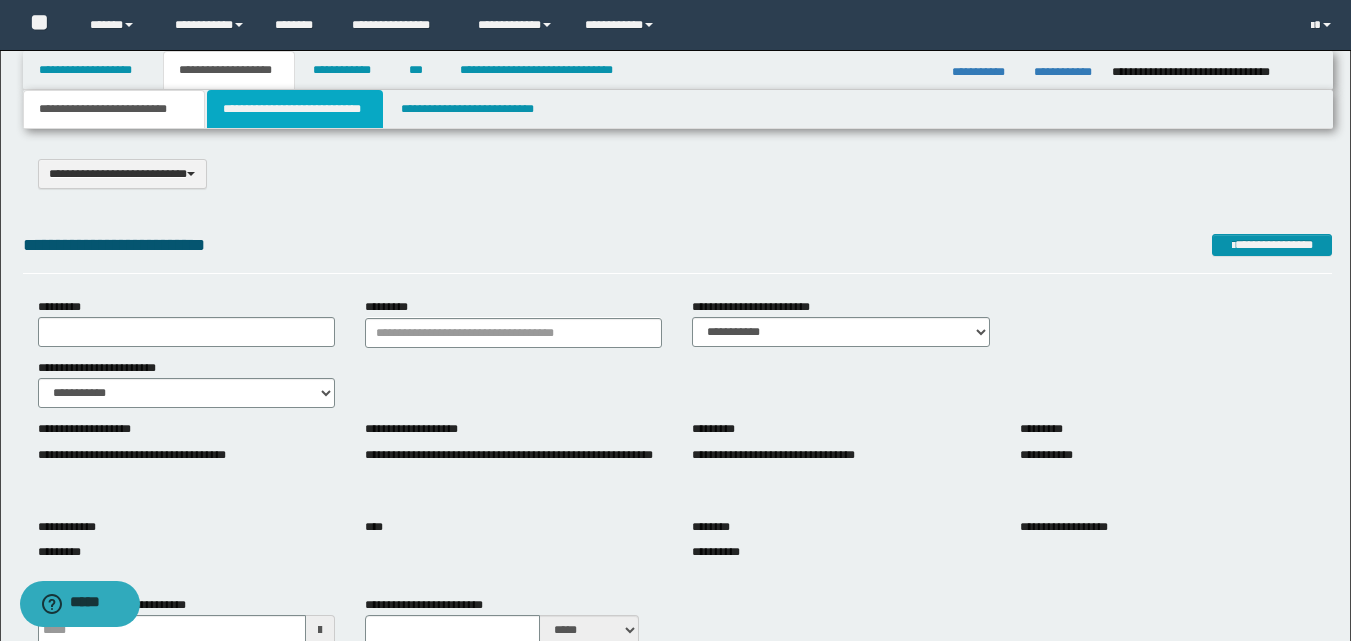 click on "**********" at bounding box center (295, 109) 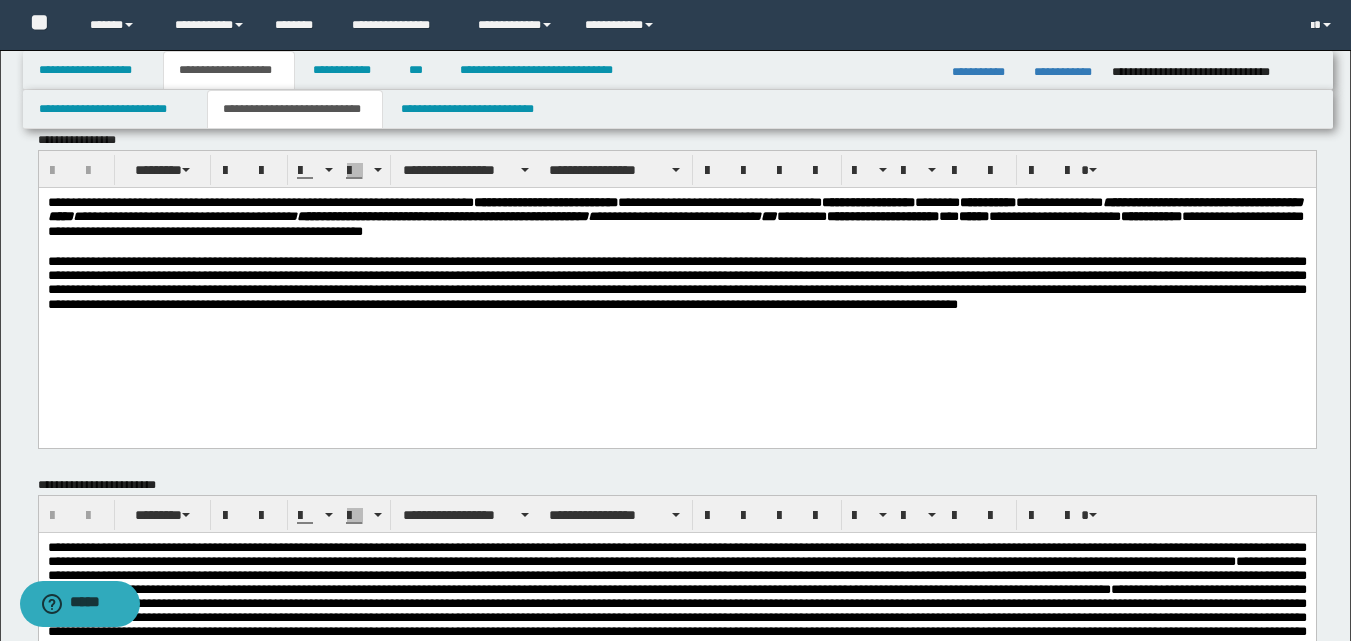 scroll, scrollTop: 26, scrollLeft: 0, axis: vertical 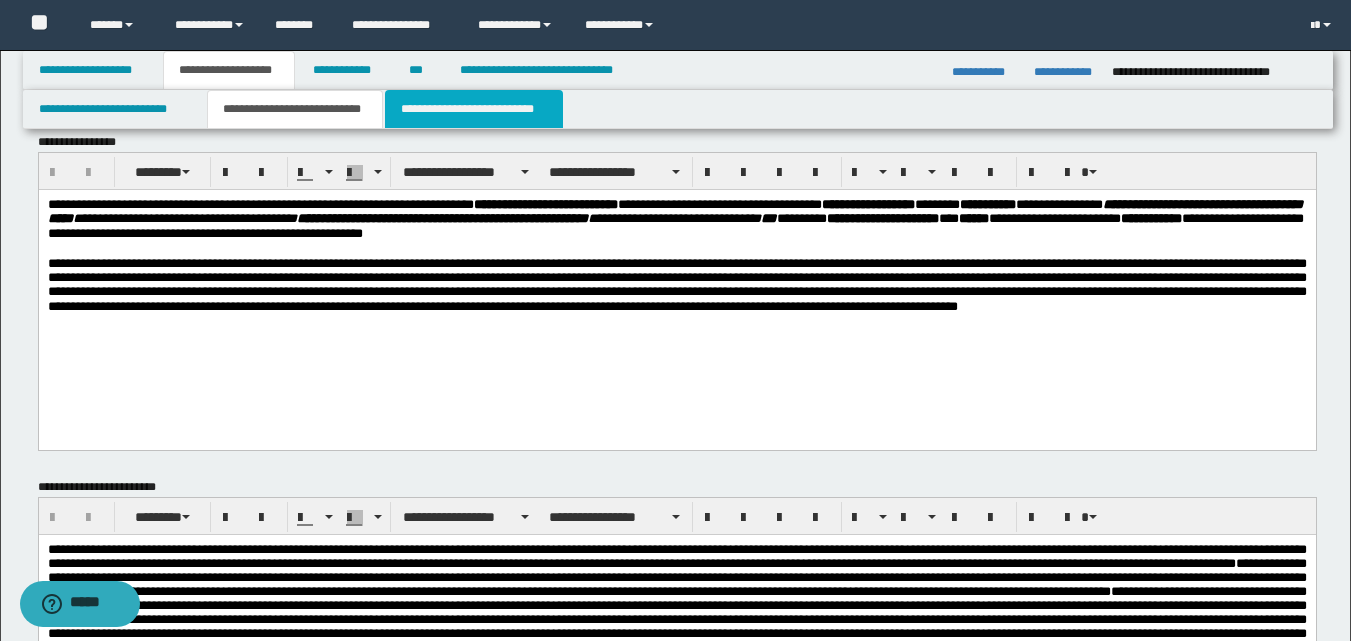 click on "**********" at bounding box center [474, 109] 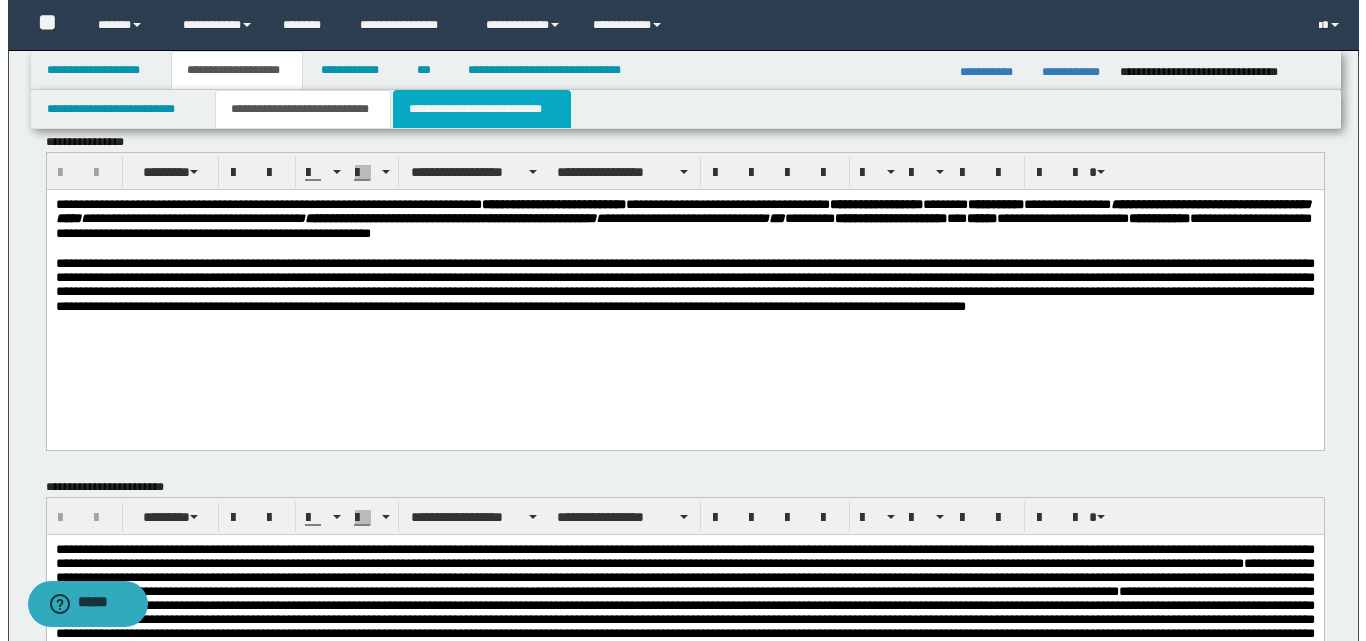 scroll, scrollTop: 0, scrollLeft: 0, axis: both 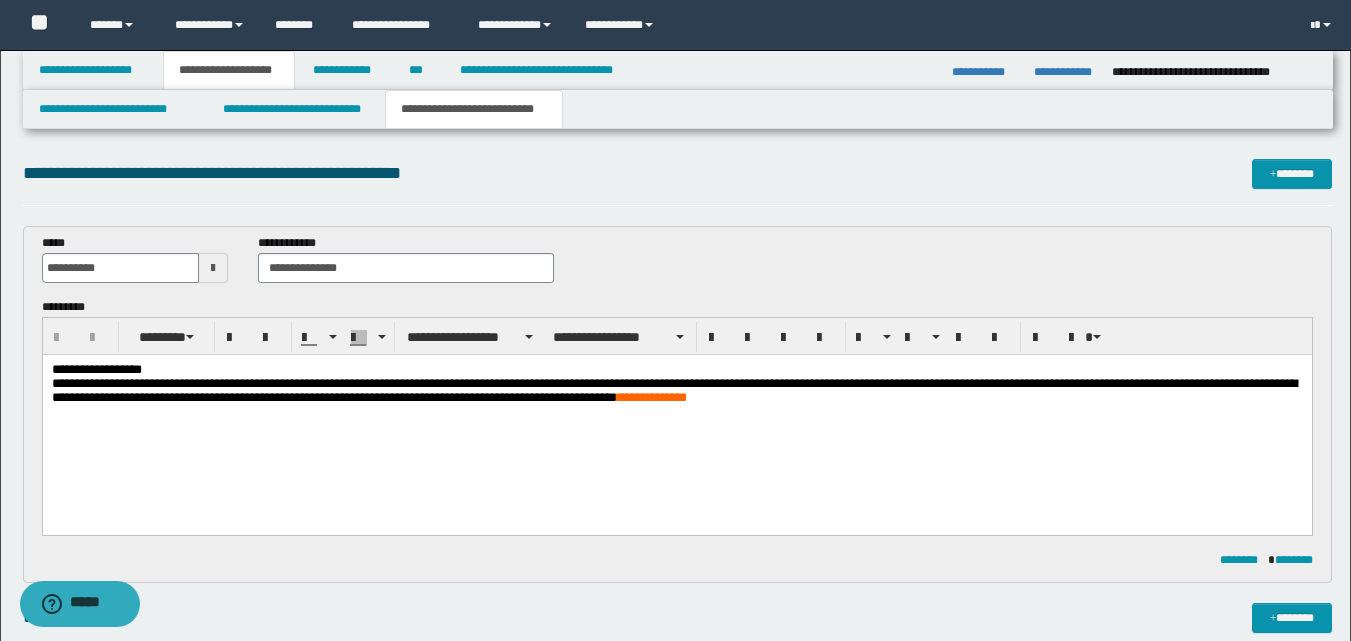 click on "**********" at bounding box center (676, 417) 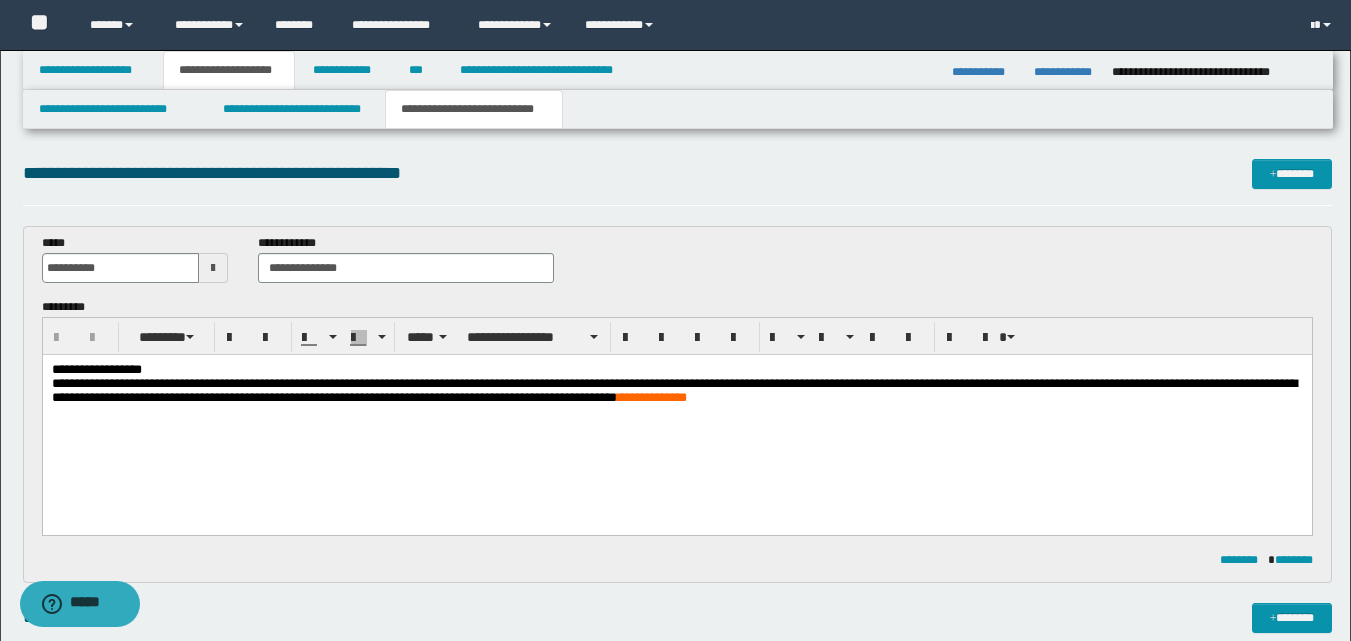 type 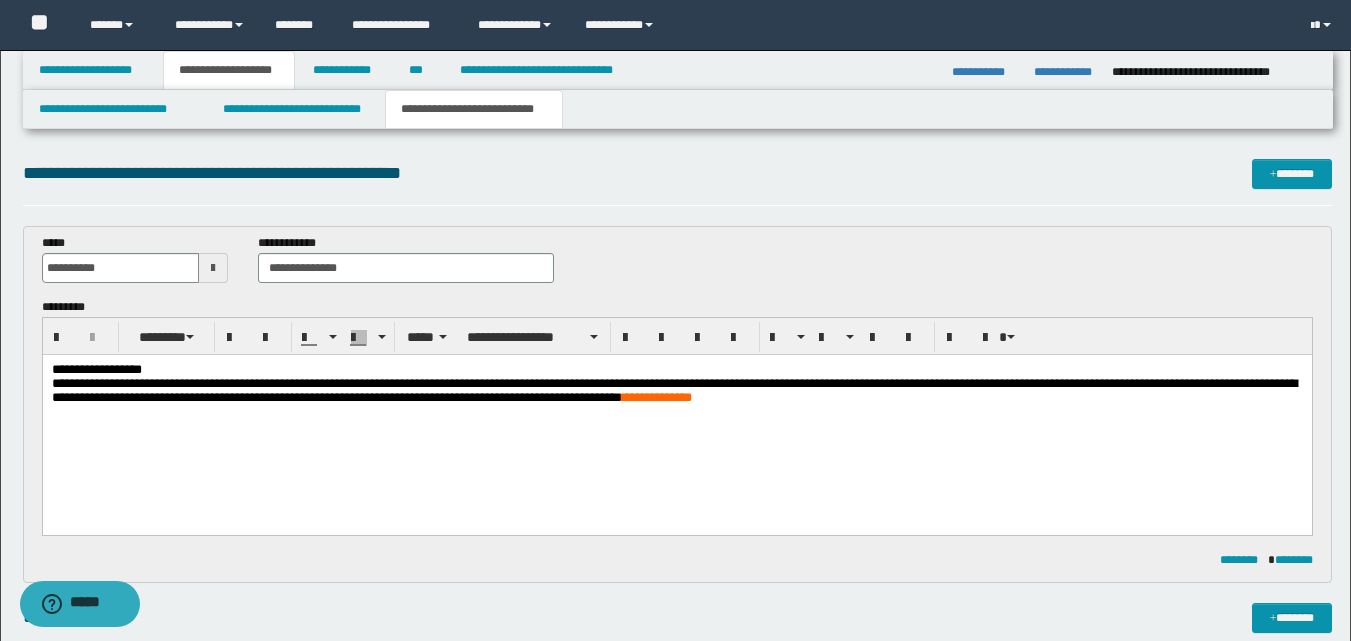 click on "**********" at bounding box center (673, 390) 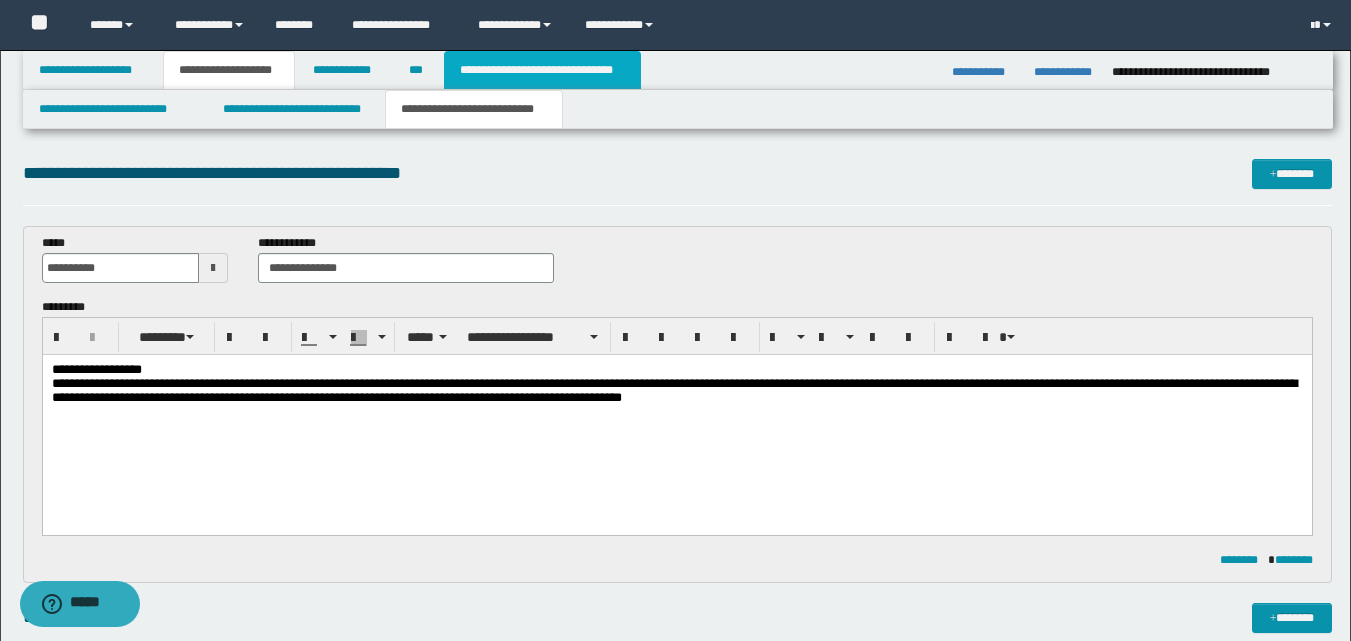 click on "**********" at bounding box center (542, 70) 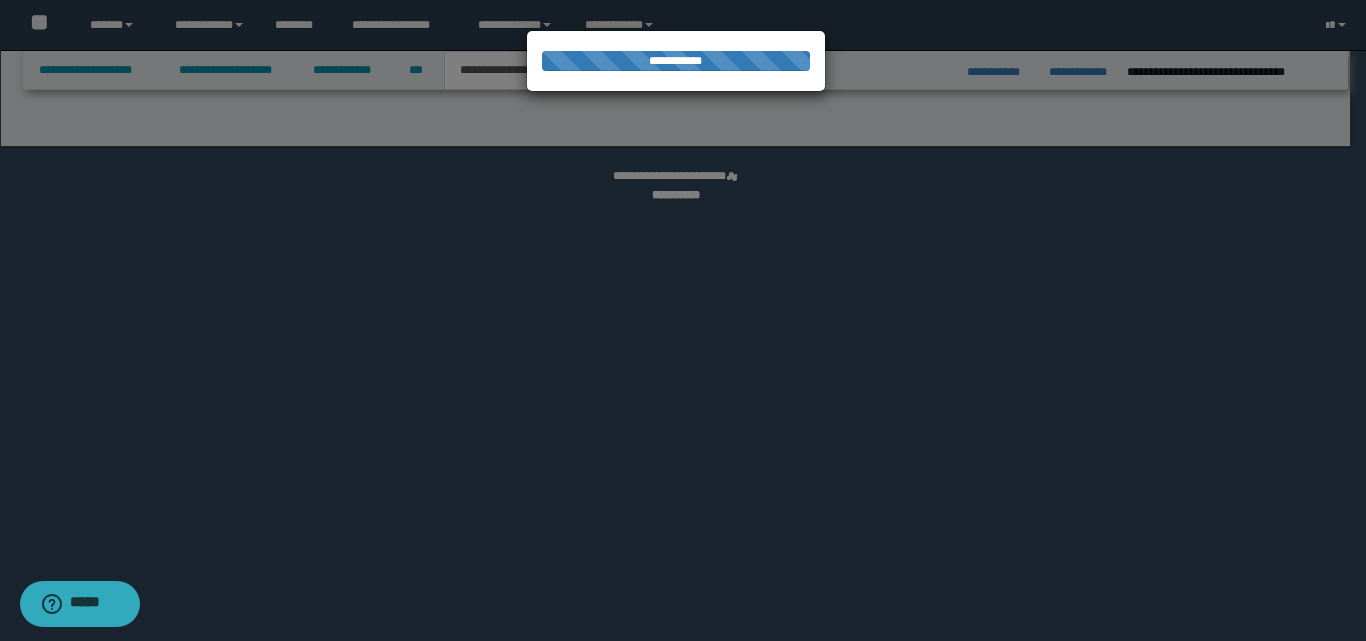 select on "*" 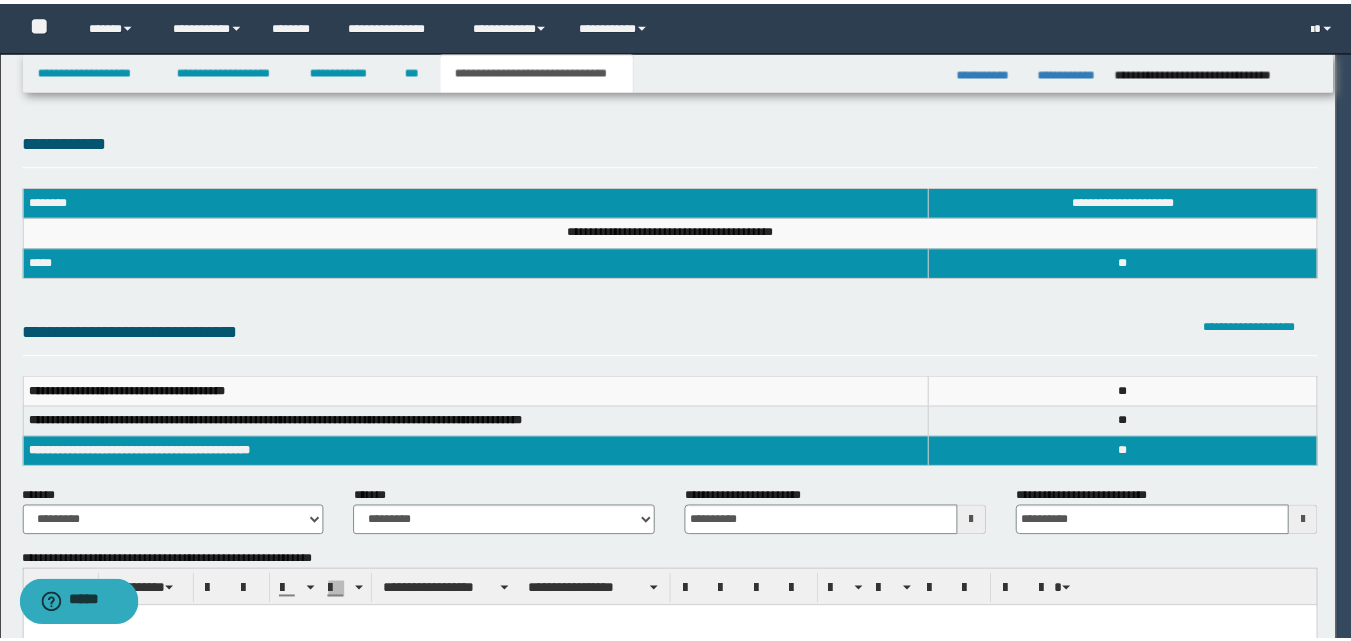 scroll, scrollTop: 0, scrollLeft: 0, axis: both 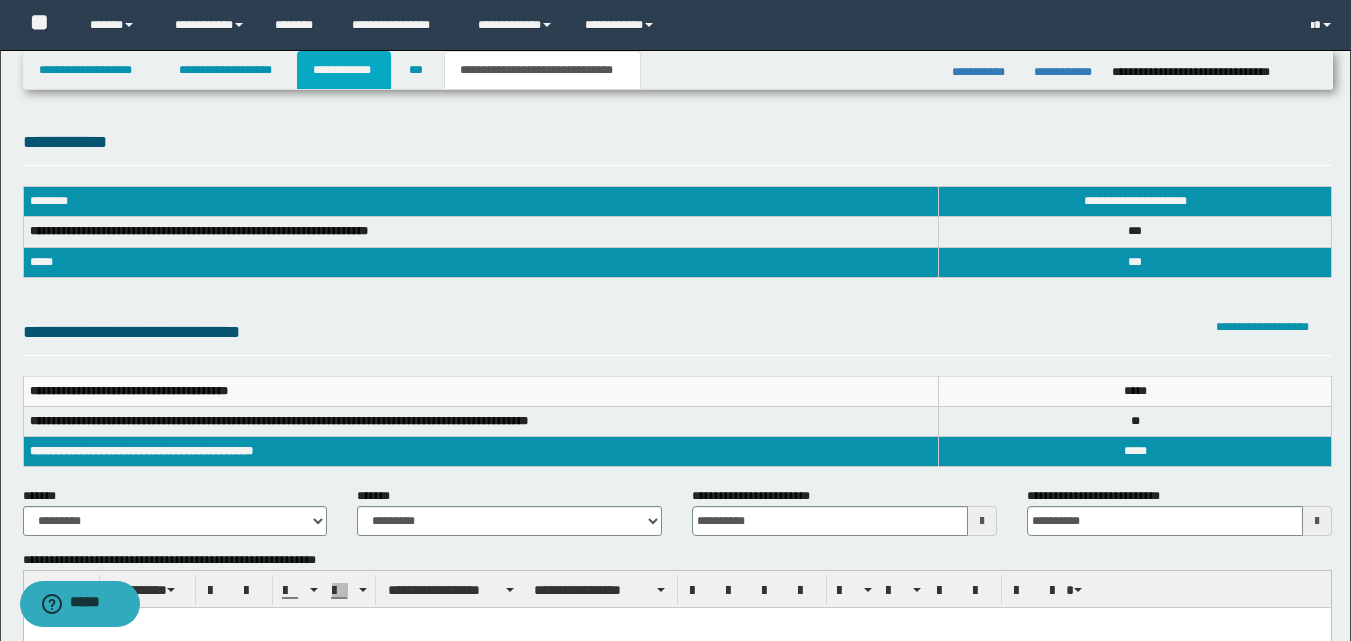 click on "**********" at bounding box center (344, 70) 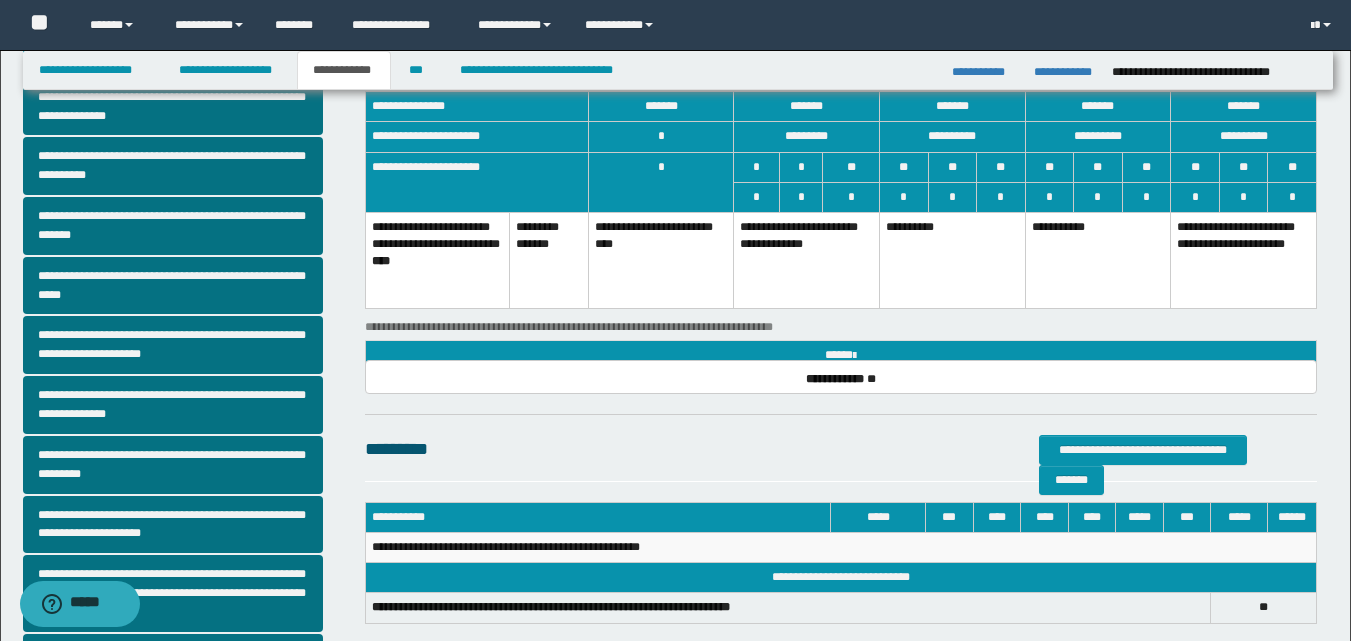 scroll, scrollTop: 131, scrollLeft: 0, axis: vertical 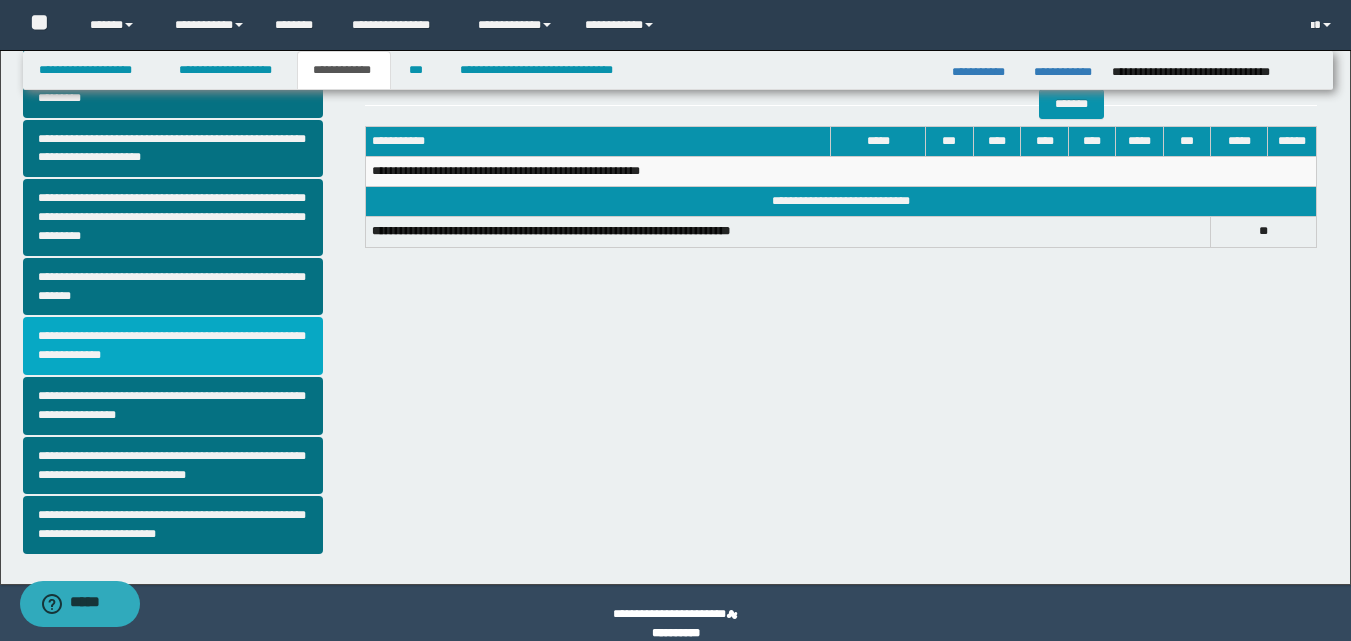 click on "**********" at bounding box center [173, 346] 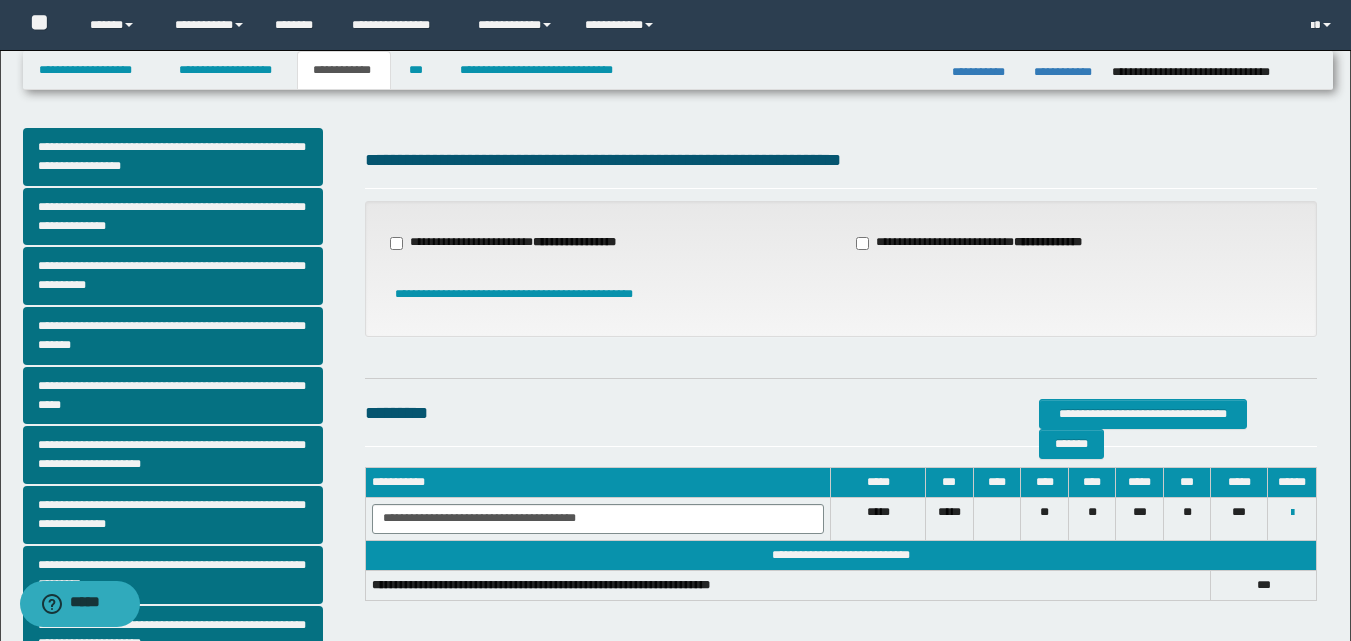 click on "**********" at bounding box center (981, 243) 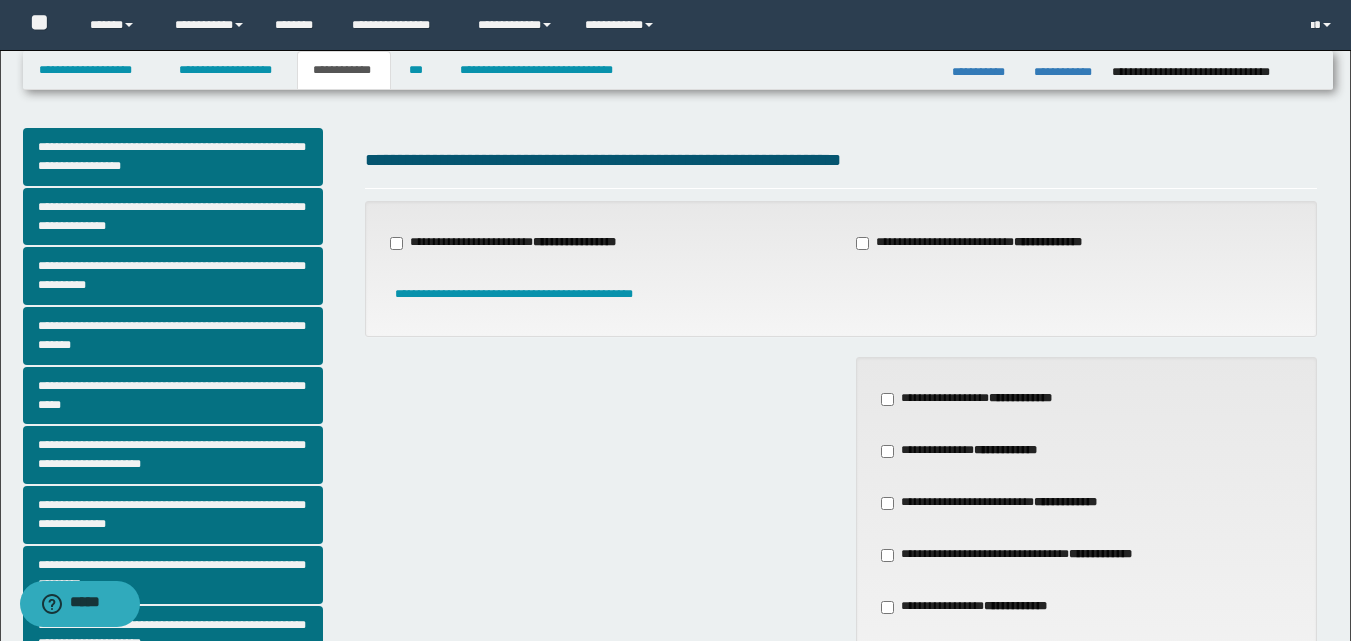 click on "**********" at bounding box center [966, 451] 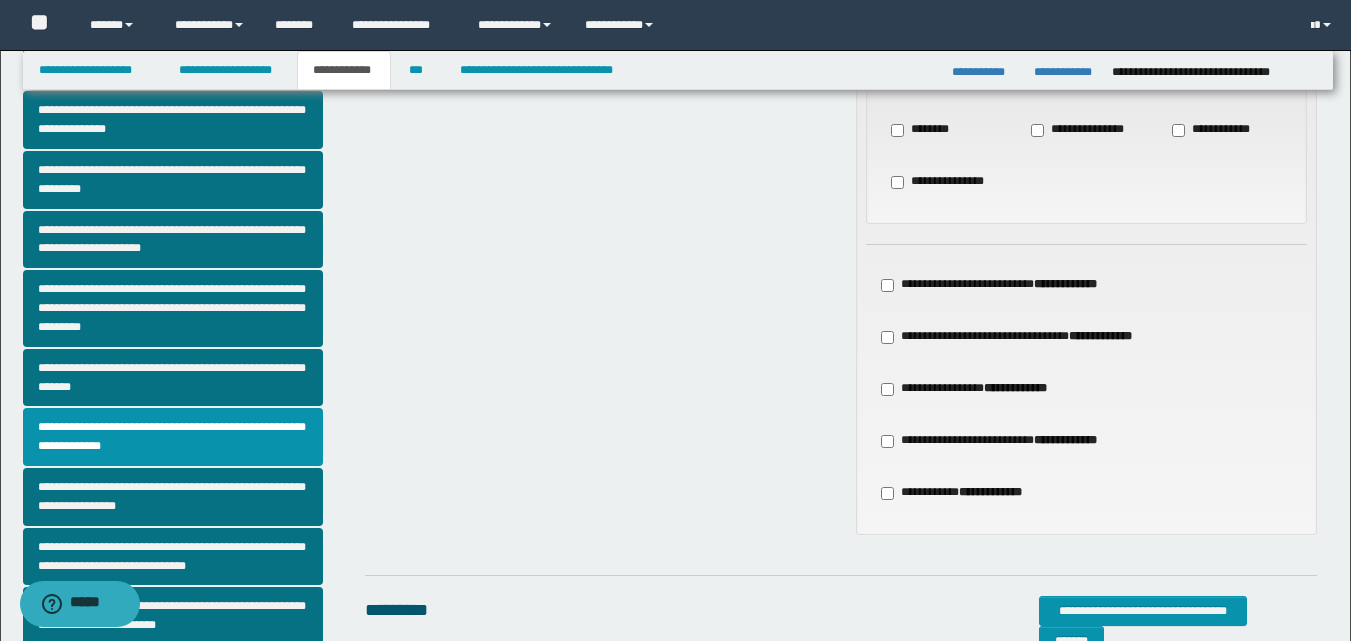 scroll, scrollTop: 399, scrollLeft: 0, axis: vertical 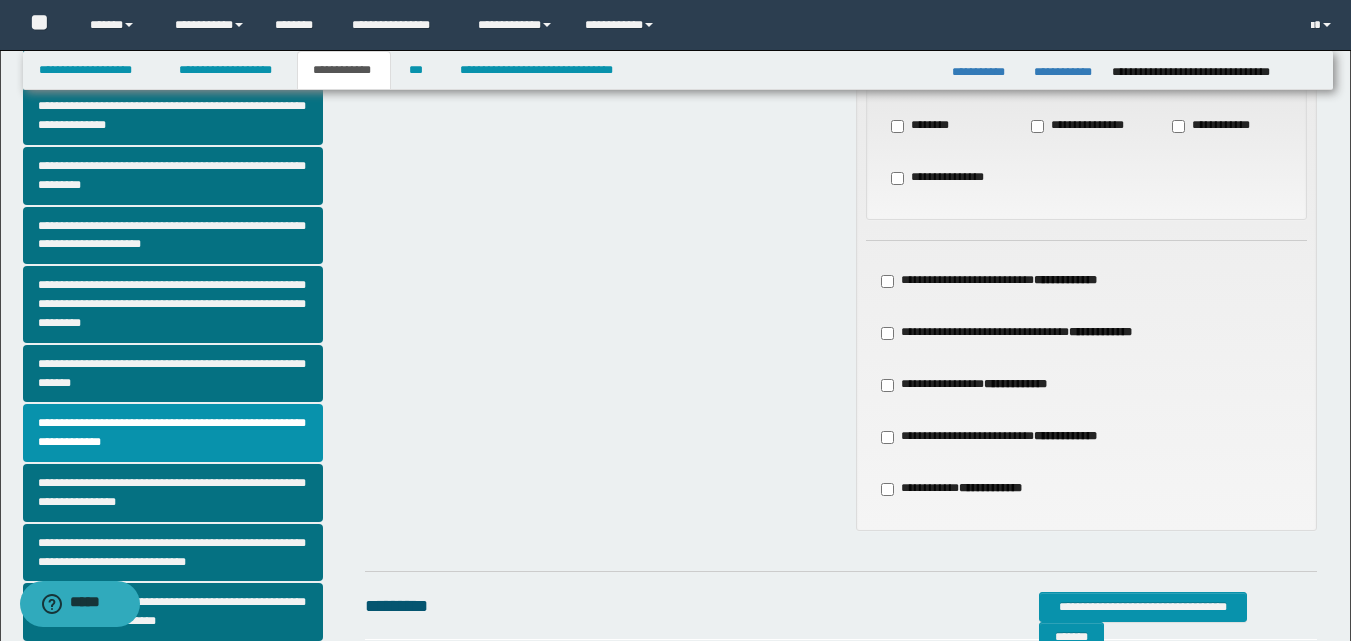 click on "**********" at bounding box center [1086, 244] 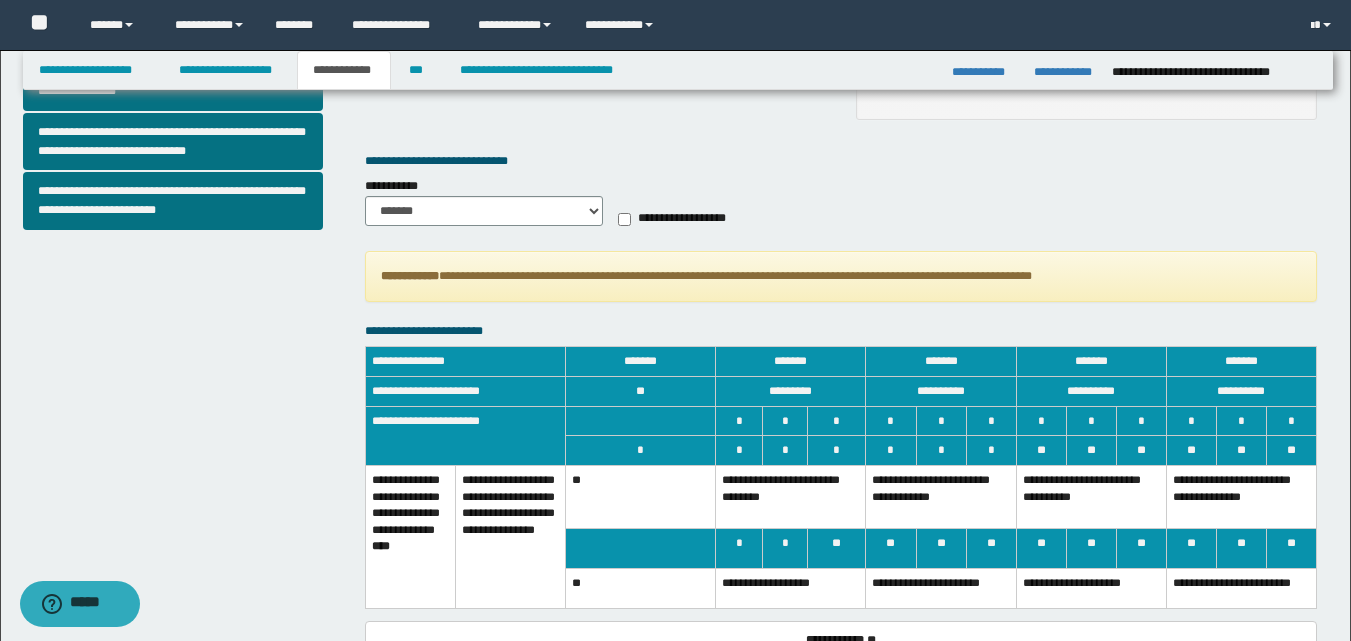 scroll, scrollTop: 812, scrollLeft: 0, axis: vertical 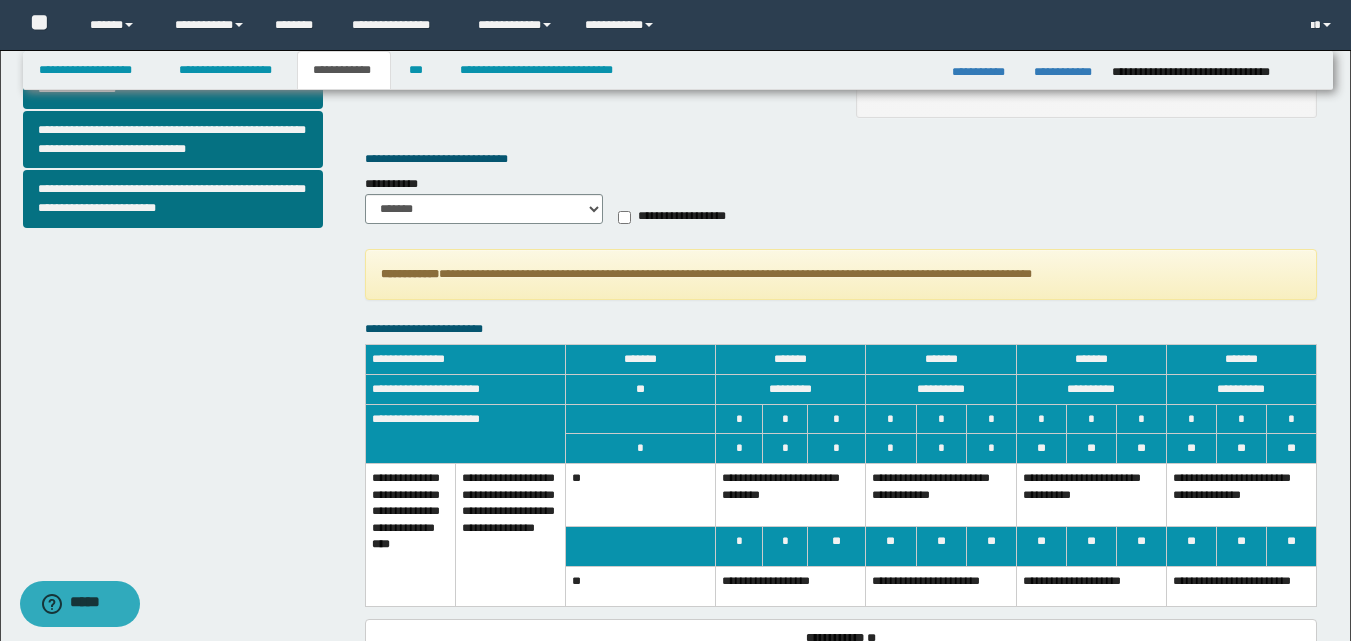 click on "**********" at bounding box center (941, 586) 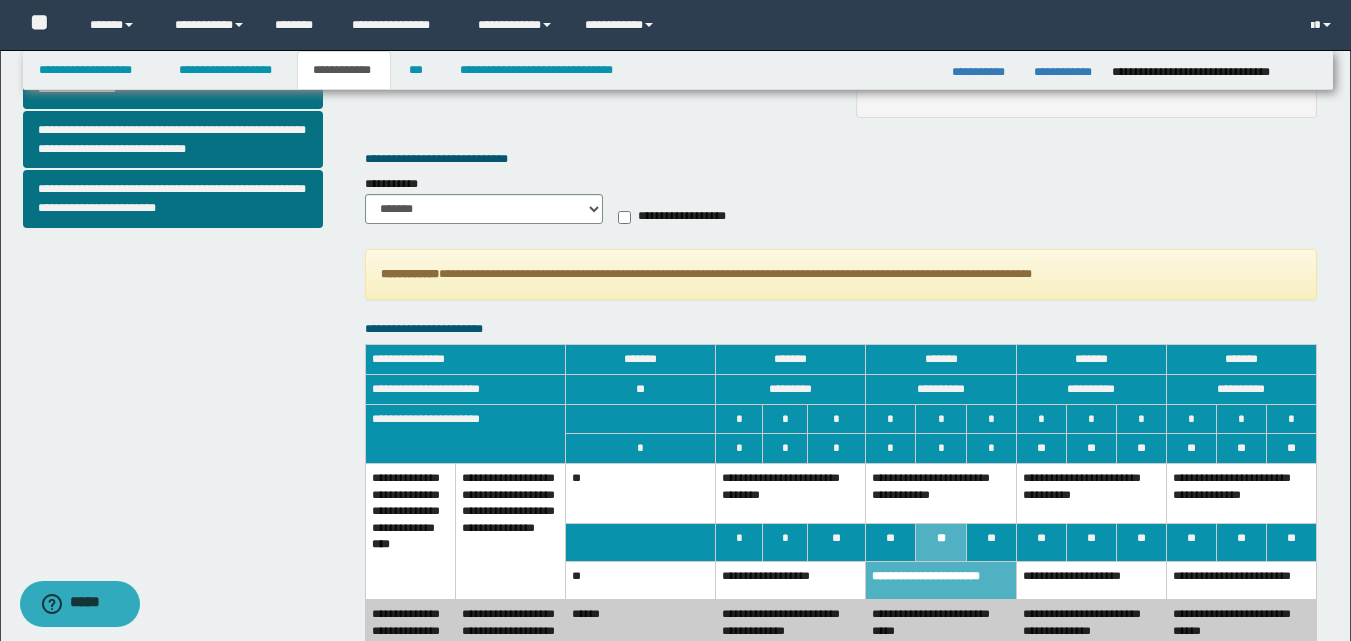 click on "**********" at bounding box center [941, 493] 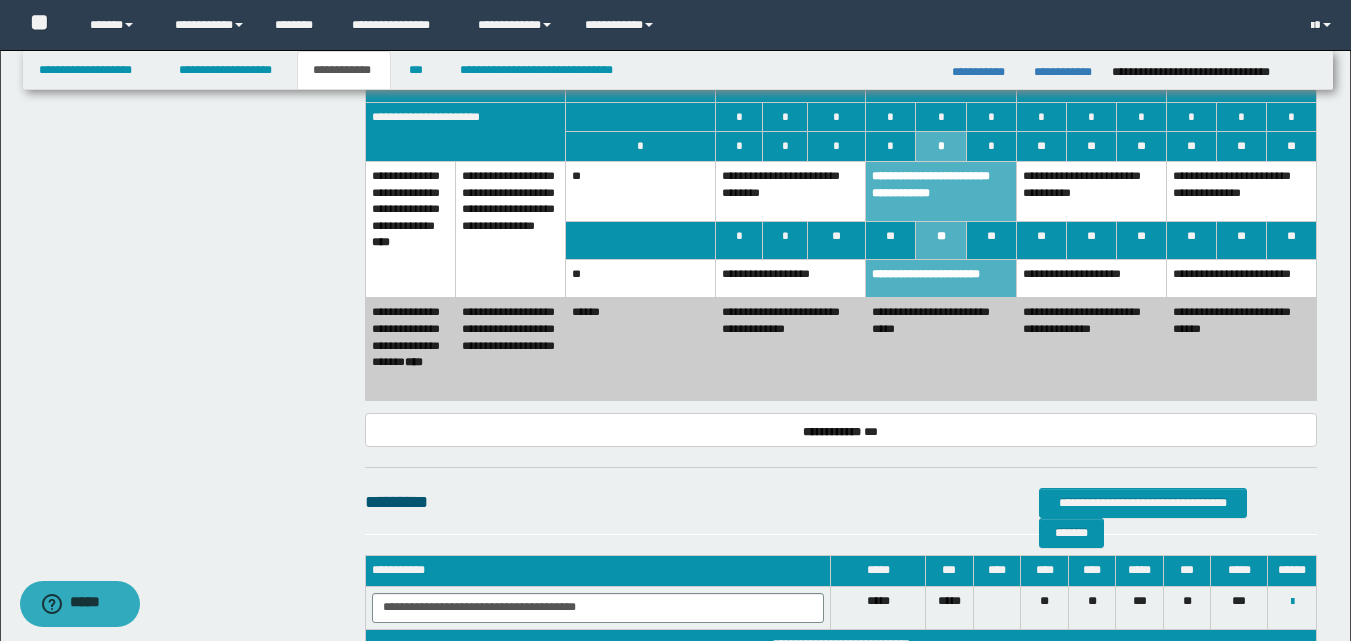 scroll, scrollTop: 1124, scrollLeft: 0, axis: vertical 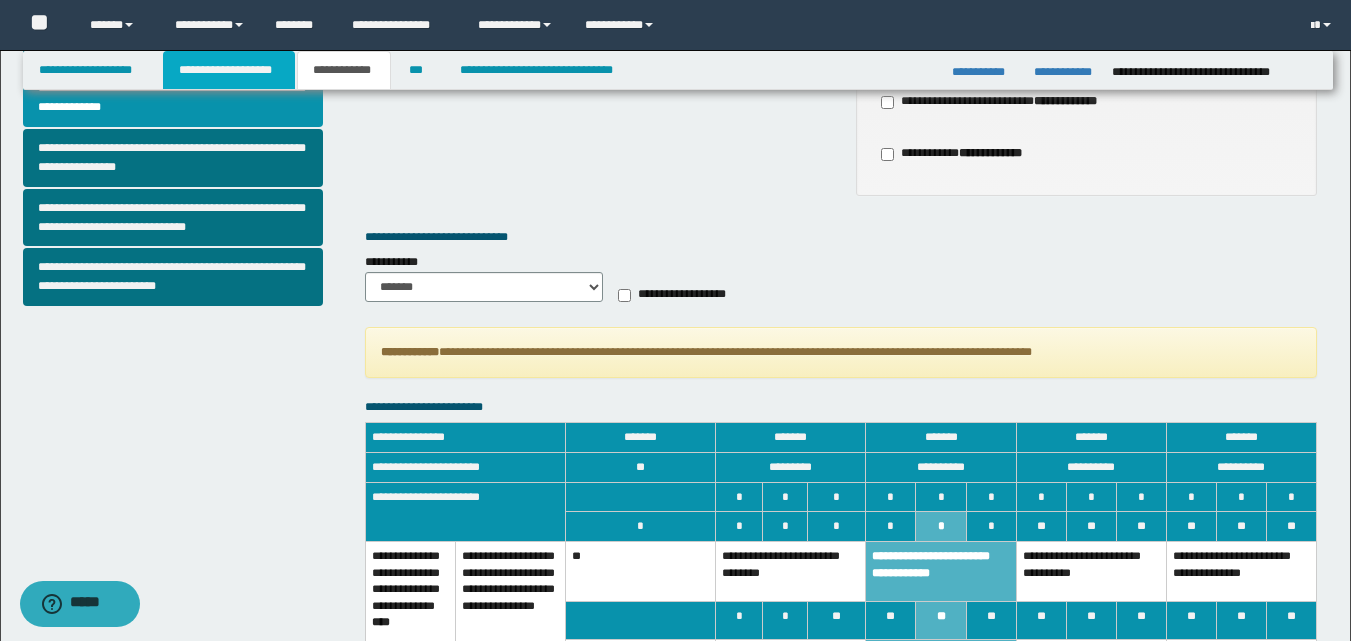 click on "**********" at bounding box center (229, 70) 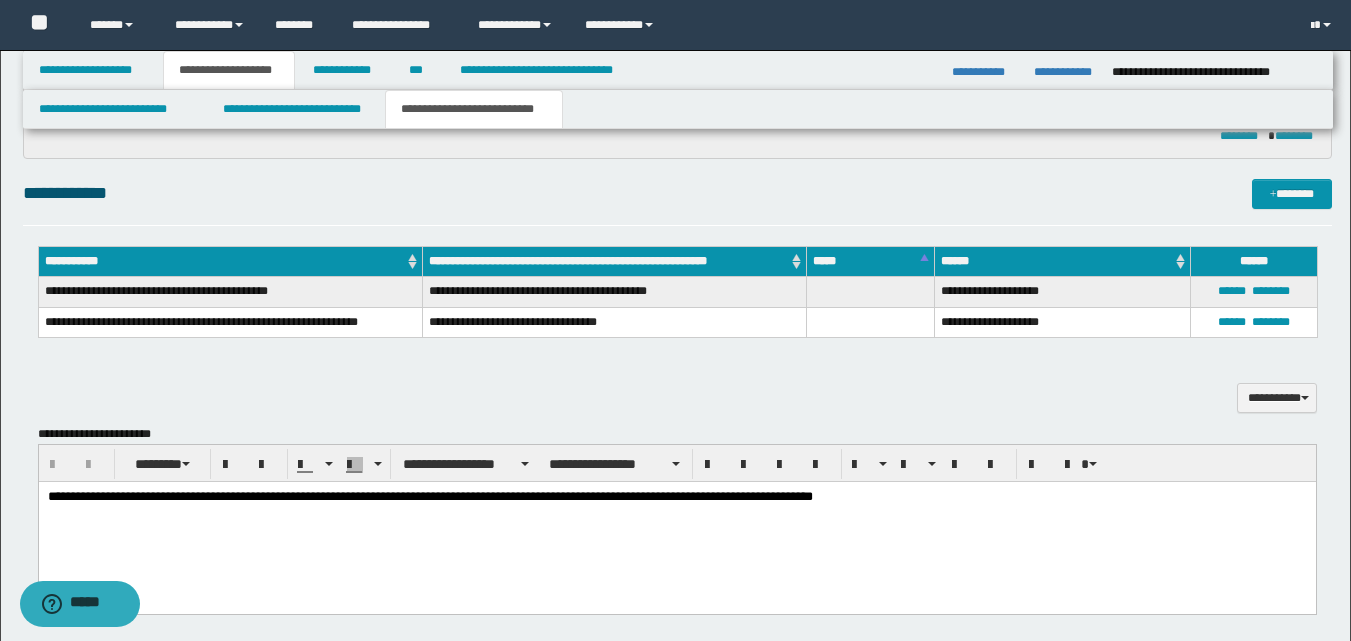 scroll, scrollTop: 423, scrollLeft: 0, axis: vertical 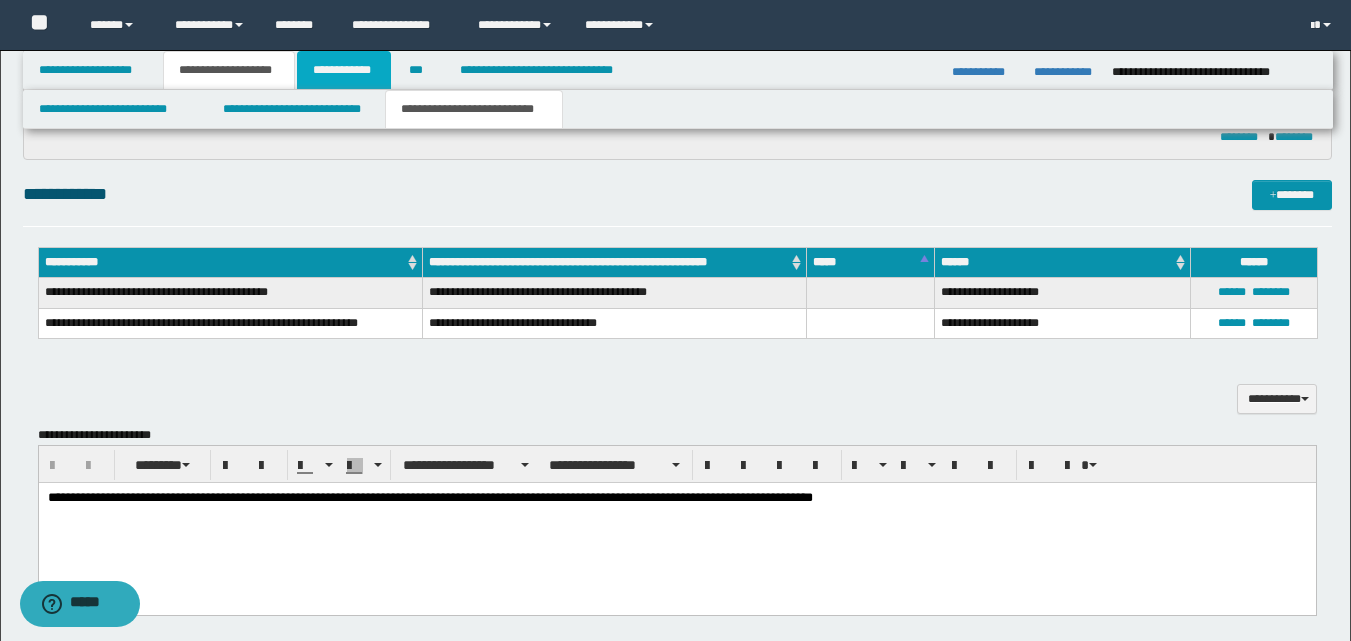 click on "**********" at bounding box center (344, 70) 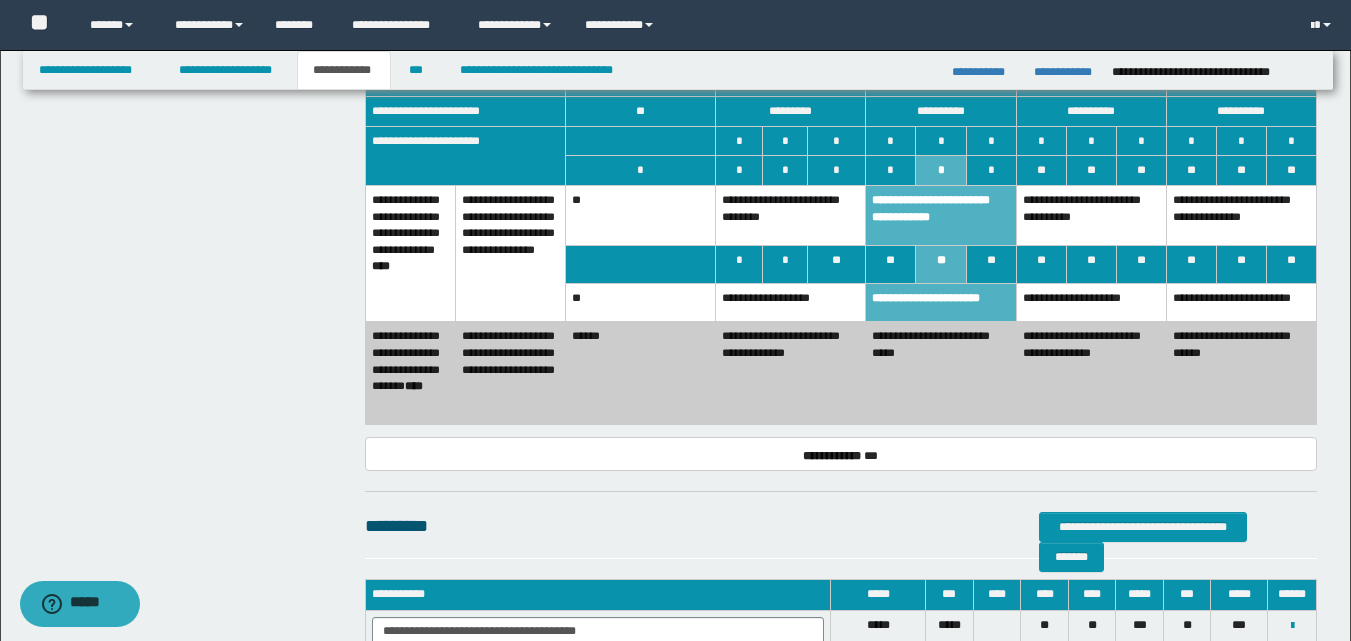 scroll, scrollTop: 1153, scrollLeft: 0, axis: vertical 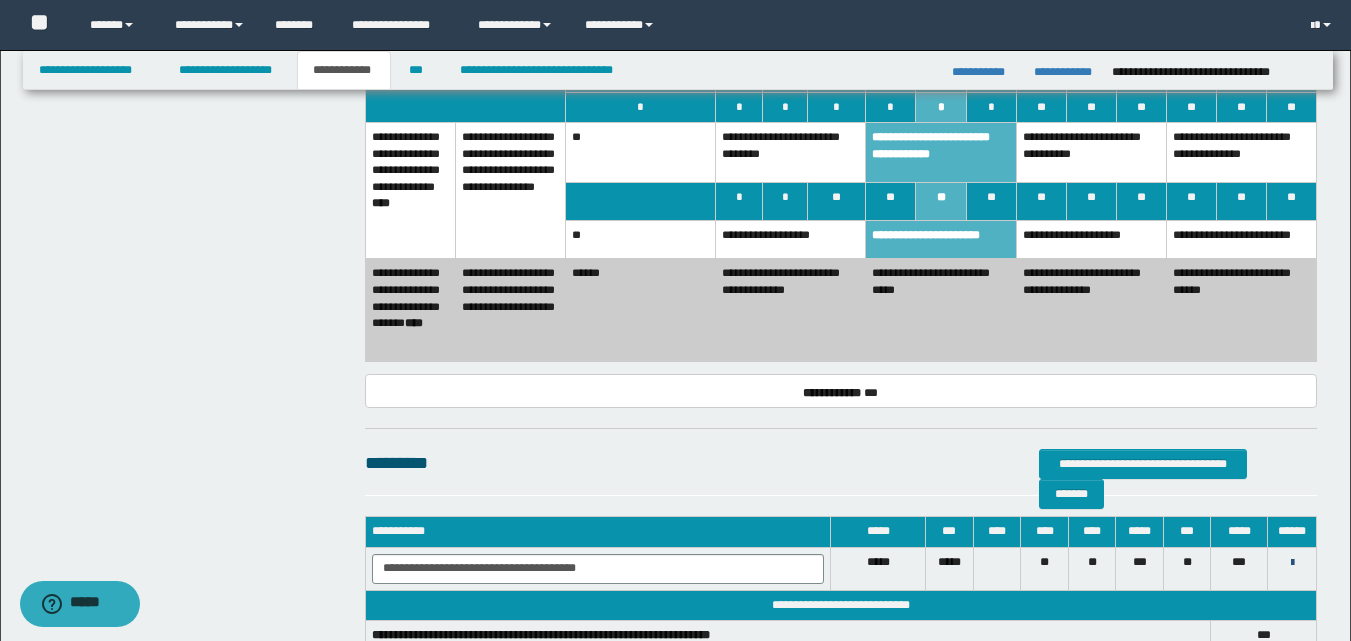 click at bounding box center (1292, 563) 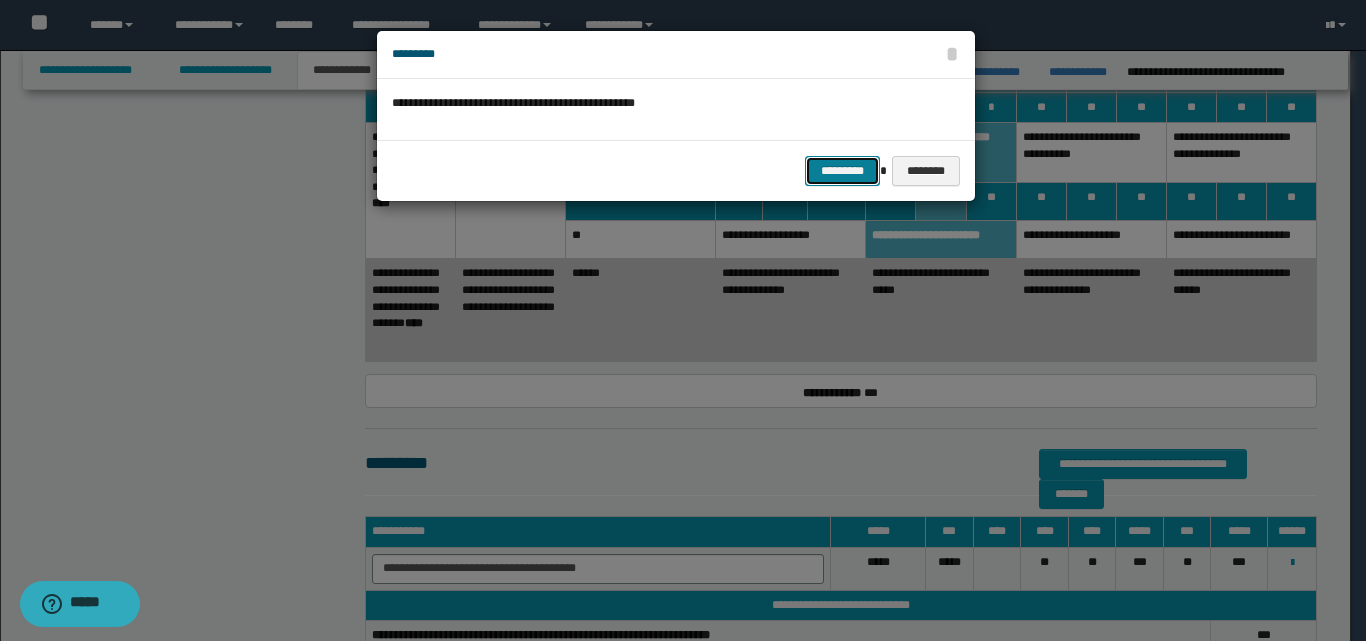 click on "*********" at bounding box center [842, 171] 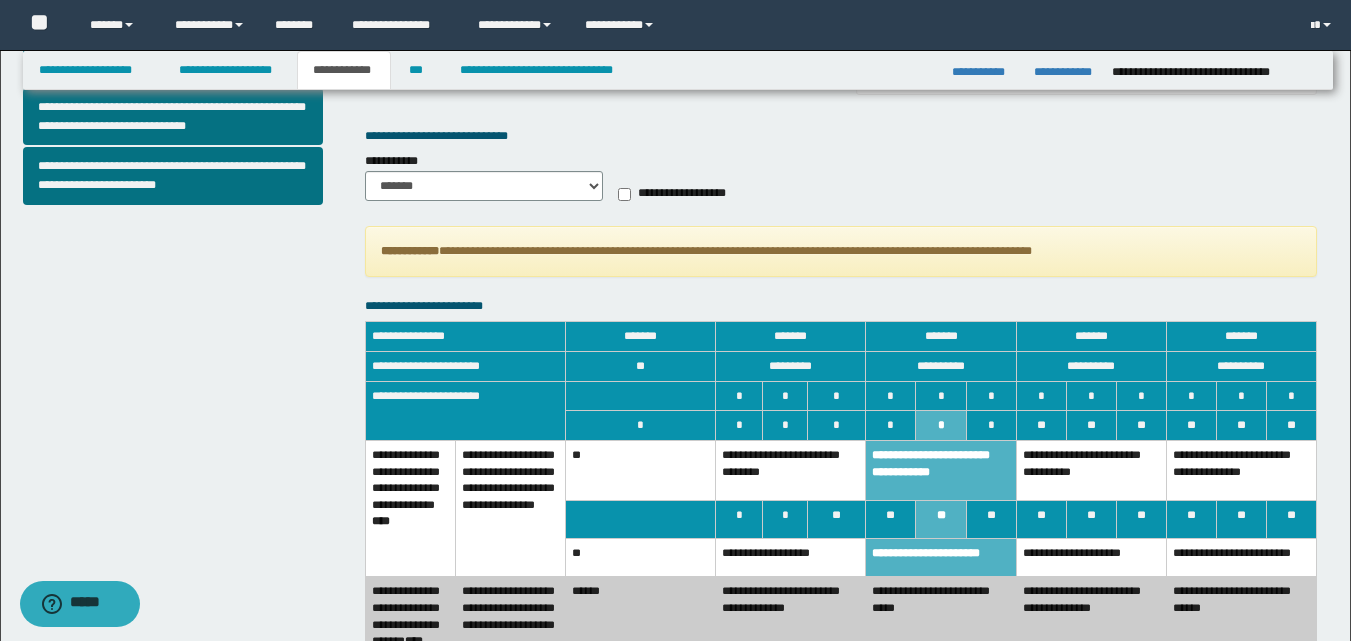 scroll, scrollTop: 827, scrollLeft: 0, axis: vertical 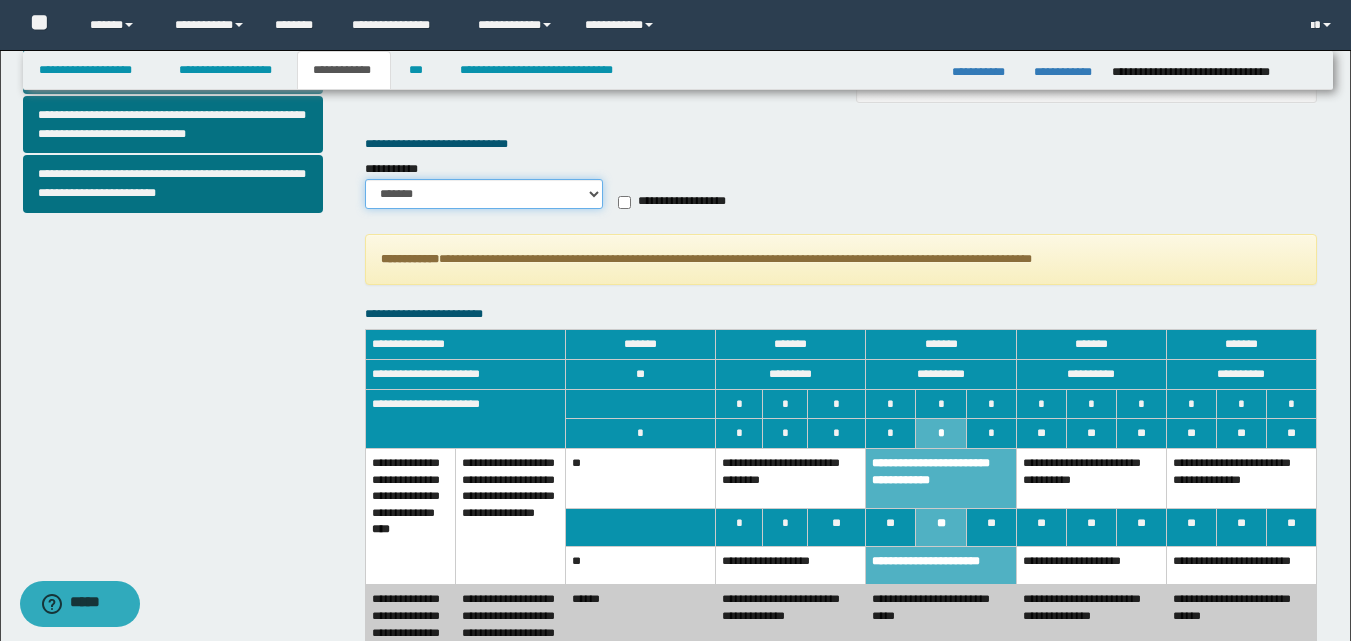 click on "*******
*********" at bounding box center [484, 194] 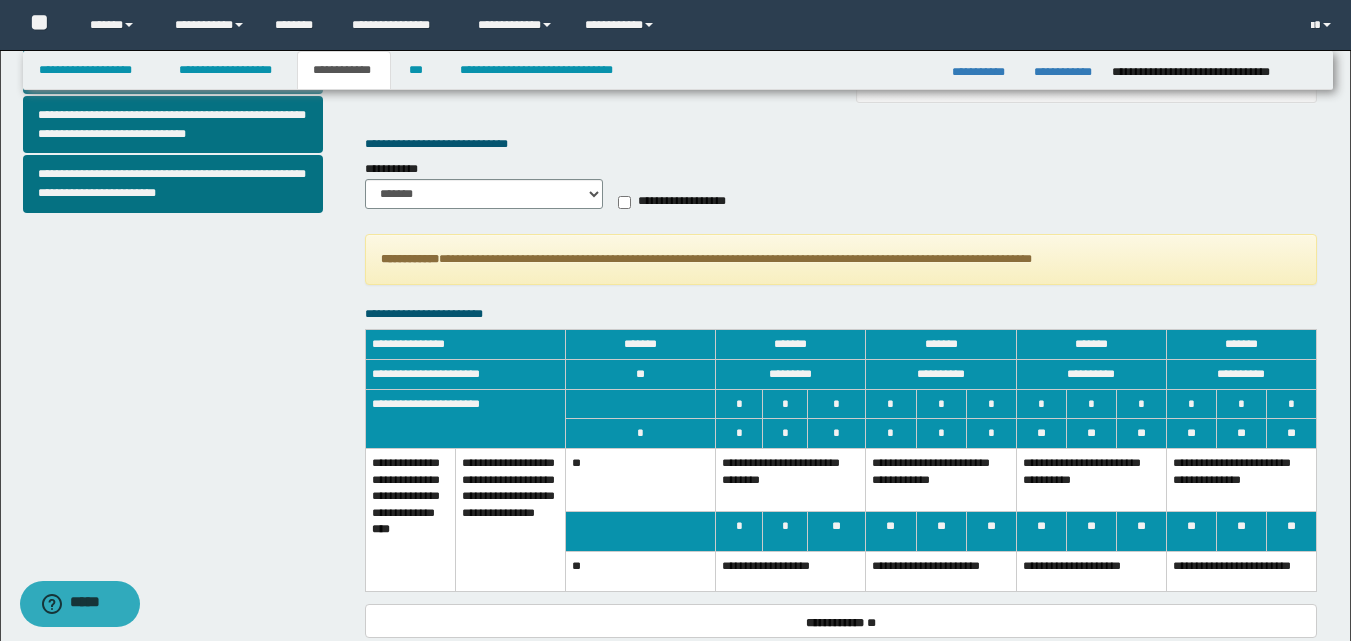 click on "**********" at bounding box center [941, 571] 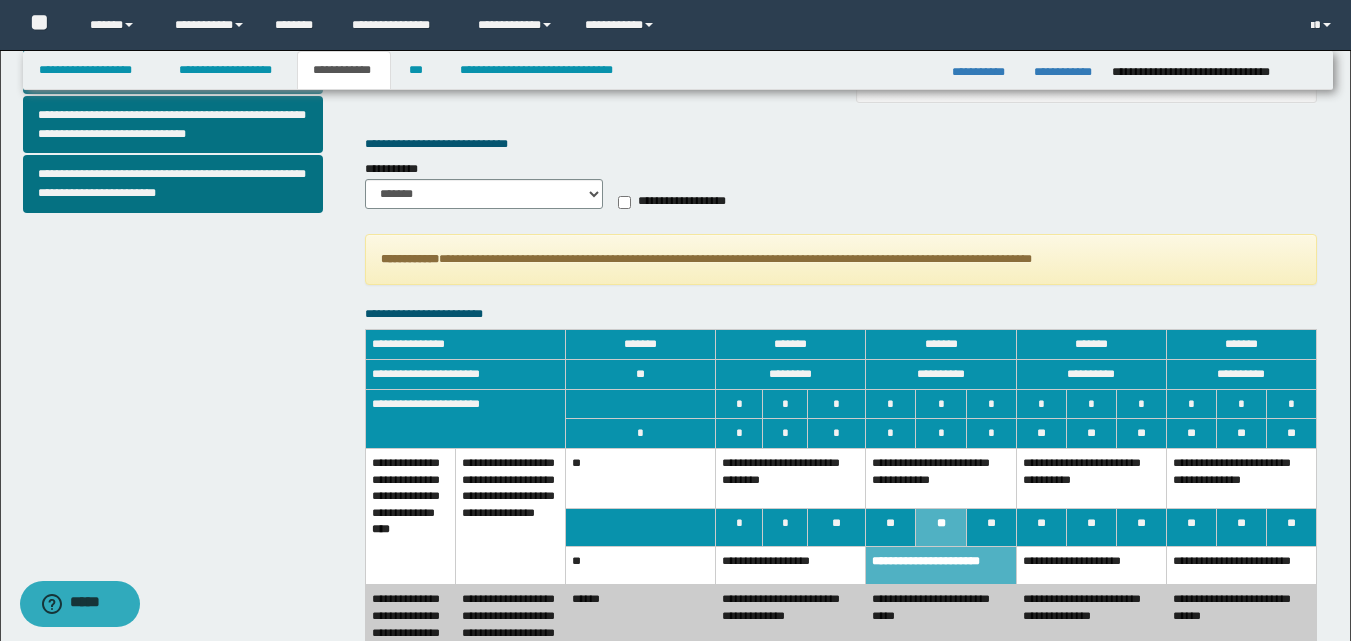 click on "**********" at bounding box center (941, 478) 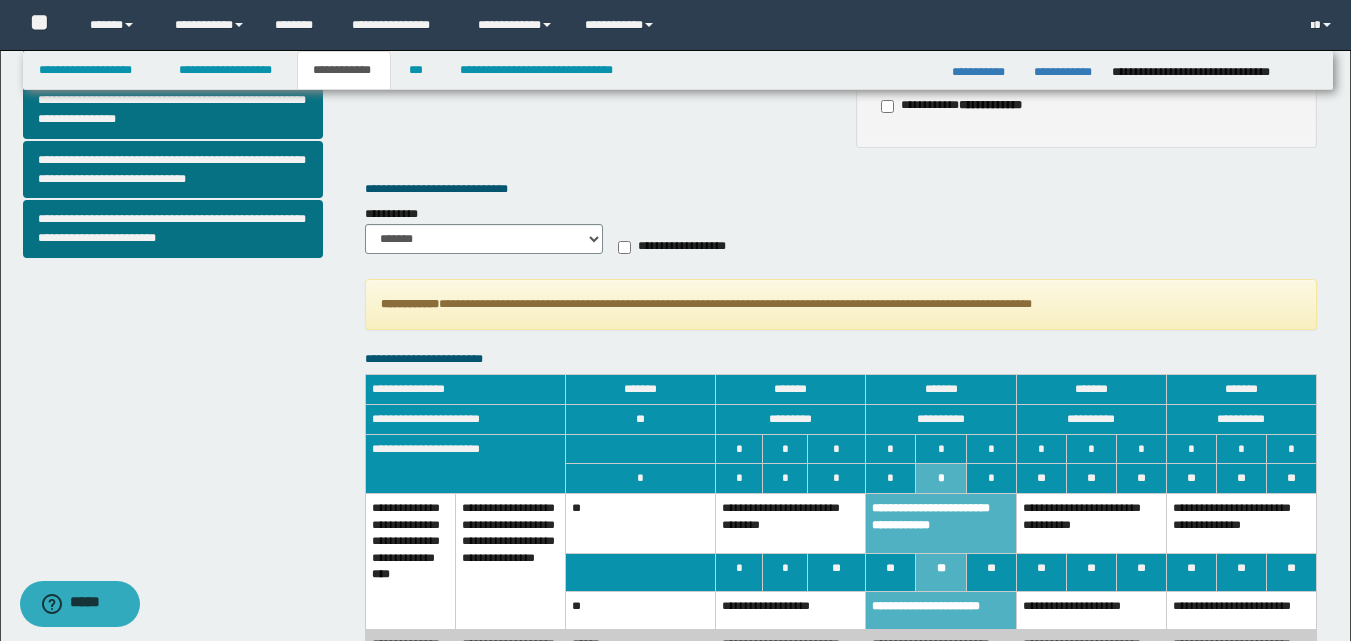 scroll, scrollTop: 781, scrollLeft: 0, axis: vertical 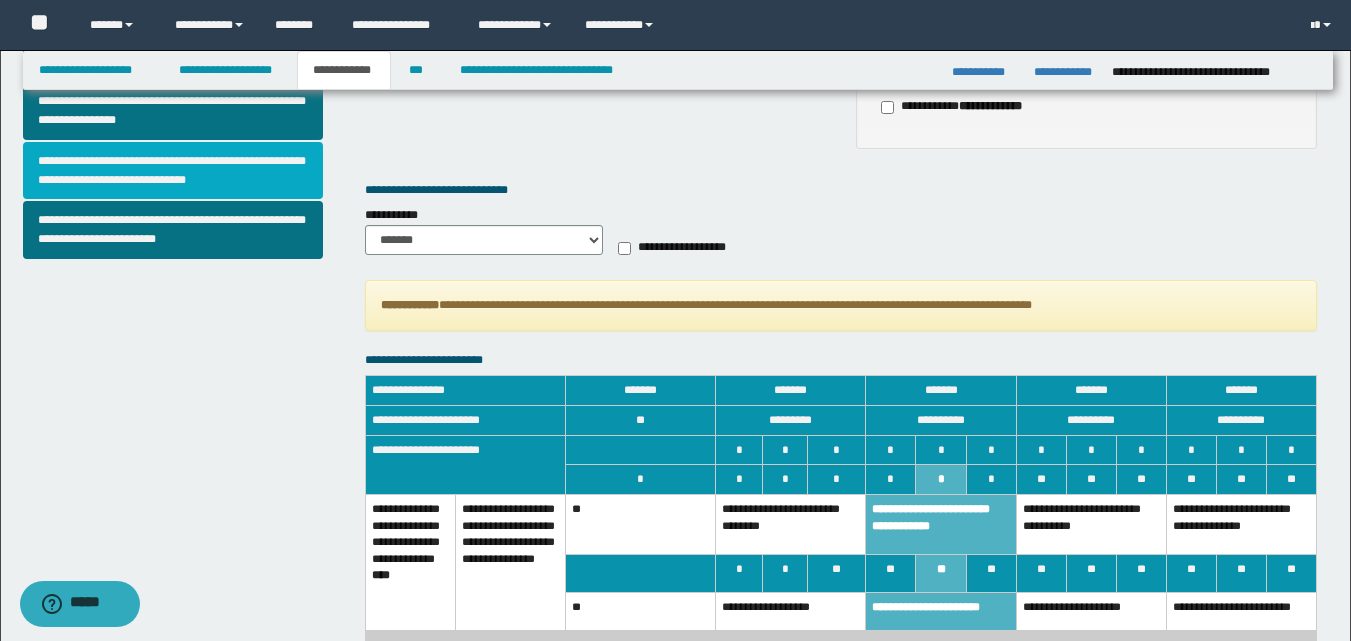 click on "**********" at bounding box center [173, 171] 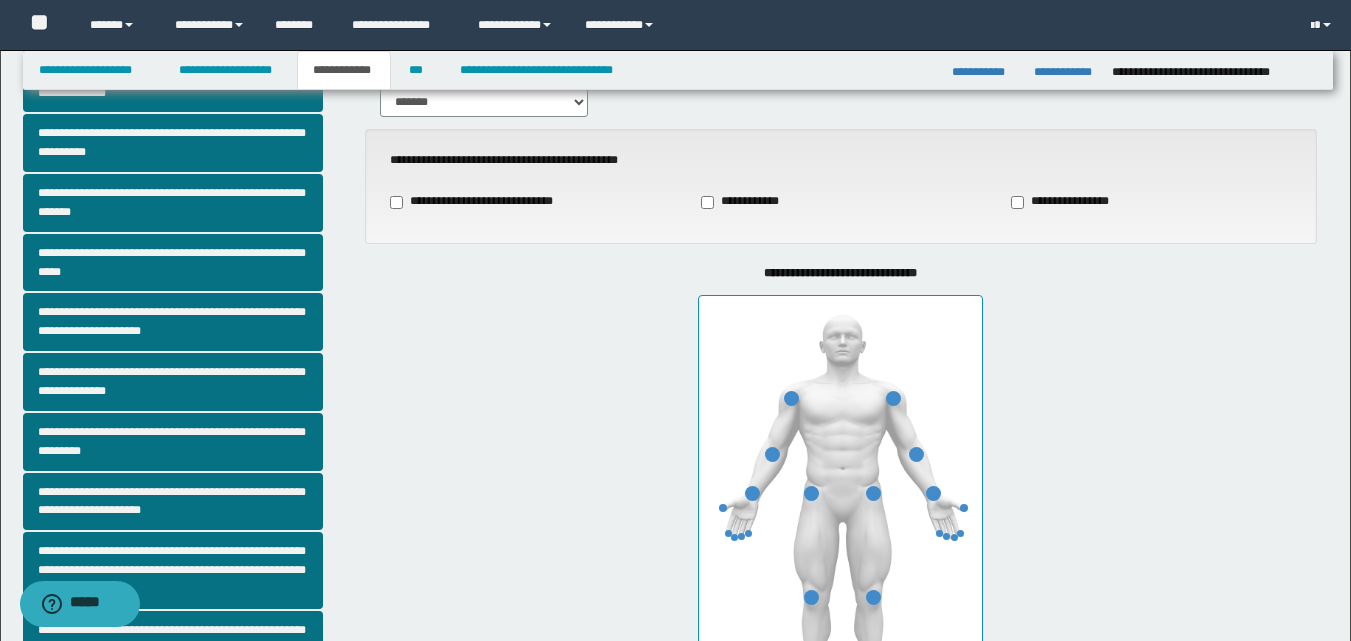 scroll, scrollTop: 157, scrollLeft: 0, axis: vertical 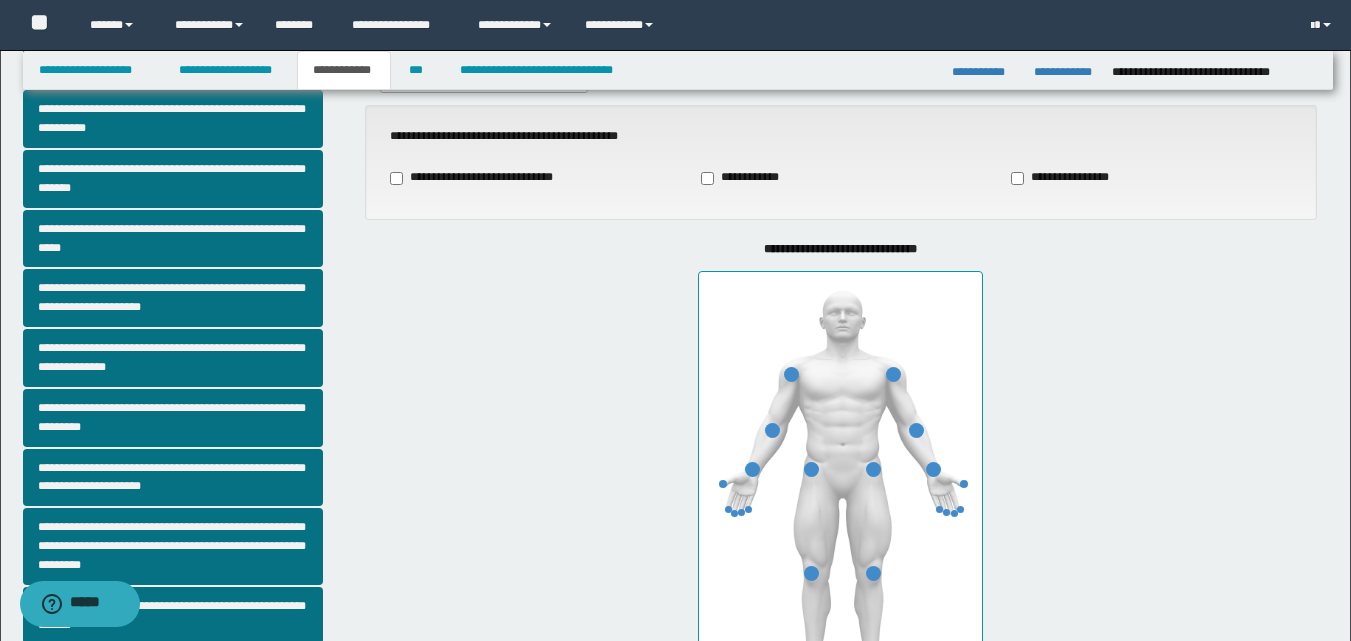 click at bounding box center [893, 374] 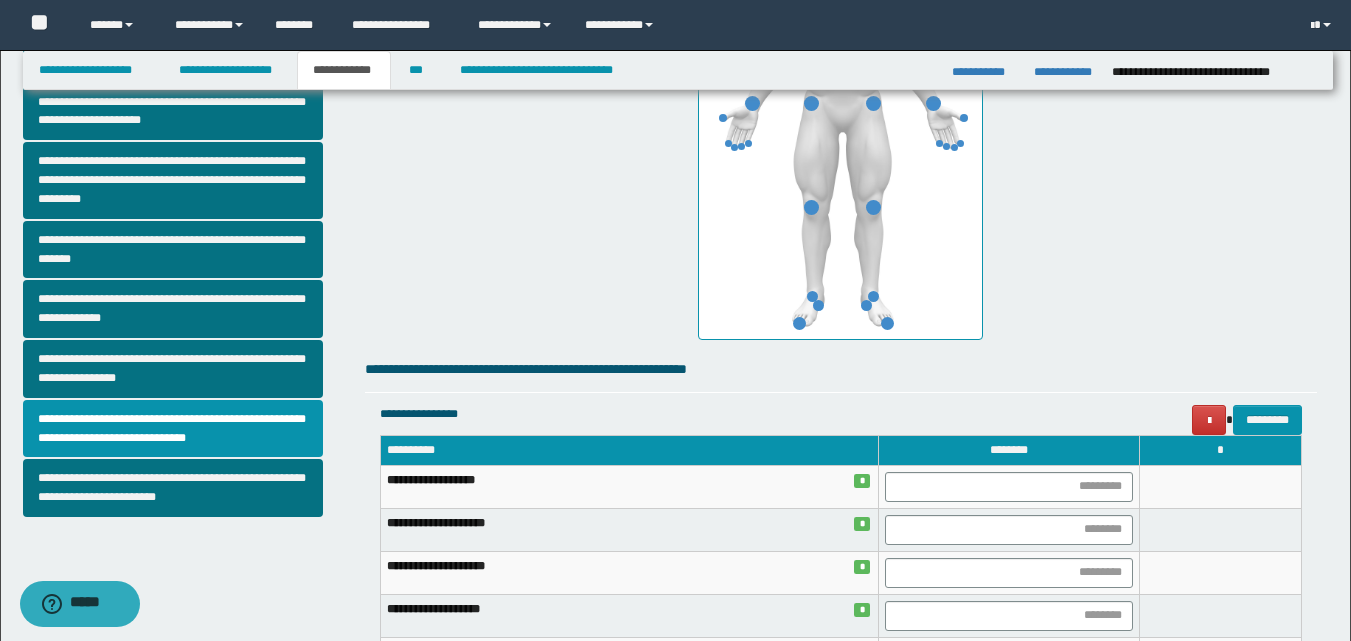 scroll, scrollTop: 559, scrollLeft: 0, axis: vertical 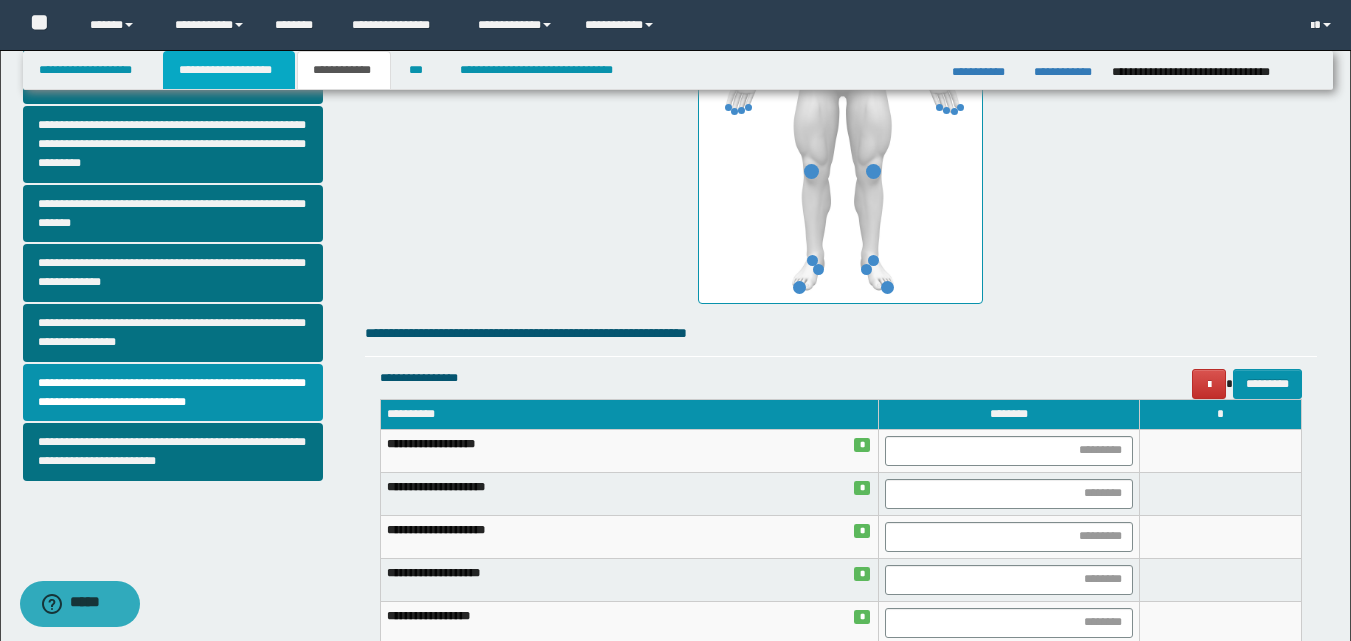 click on "**********" at bounding box center (229, 70) 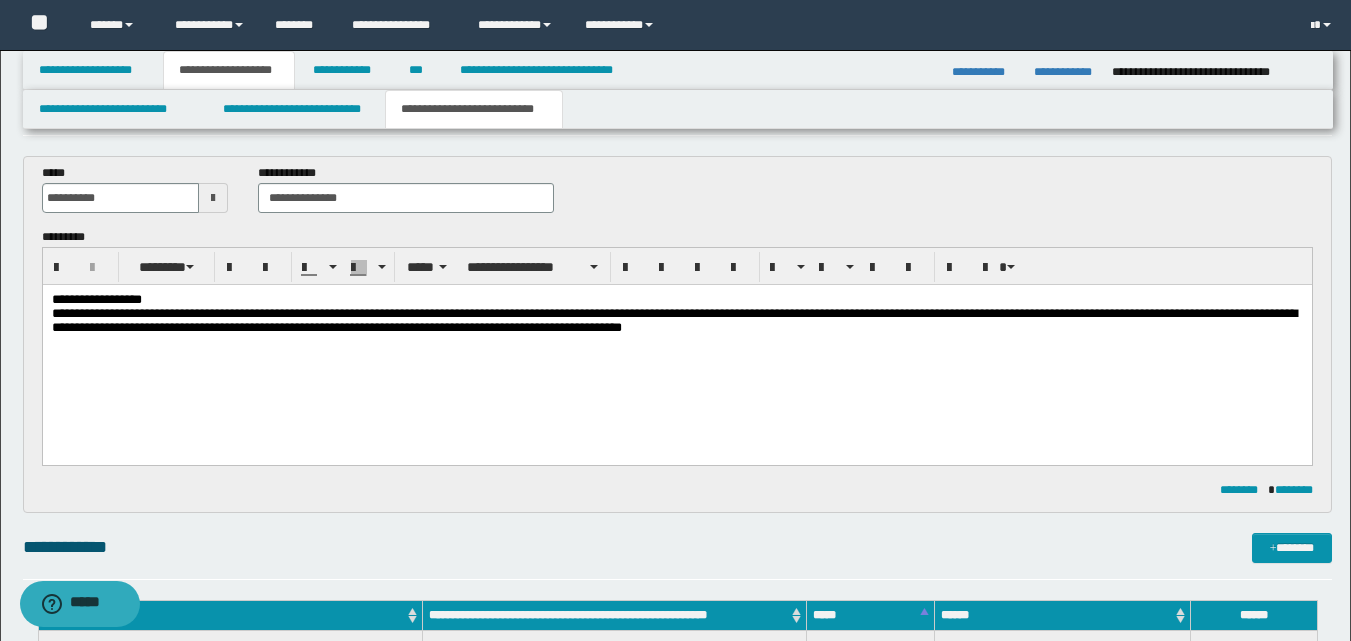 scroll, scrollTop: 69, scrollLeft: 0, axis: vertical 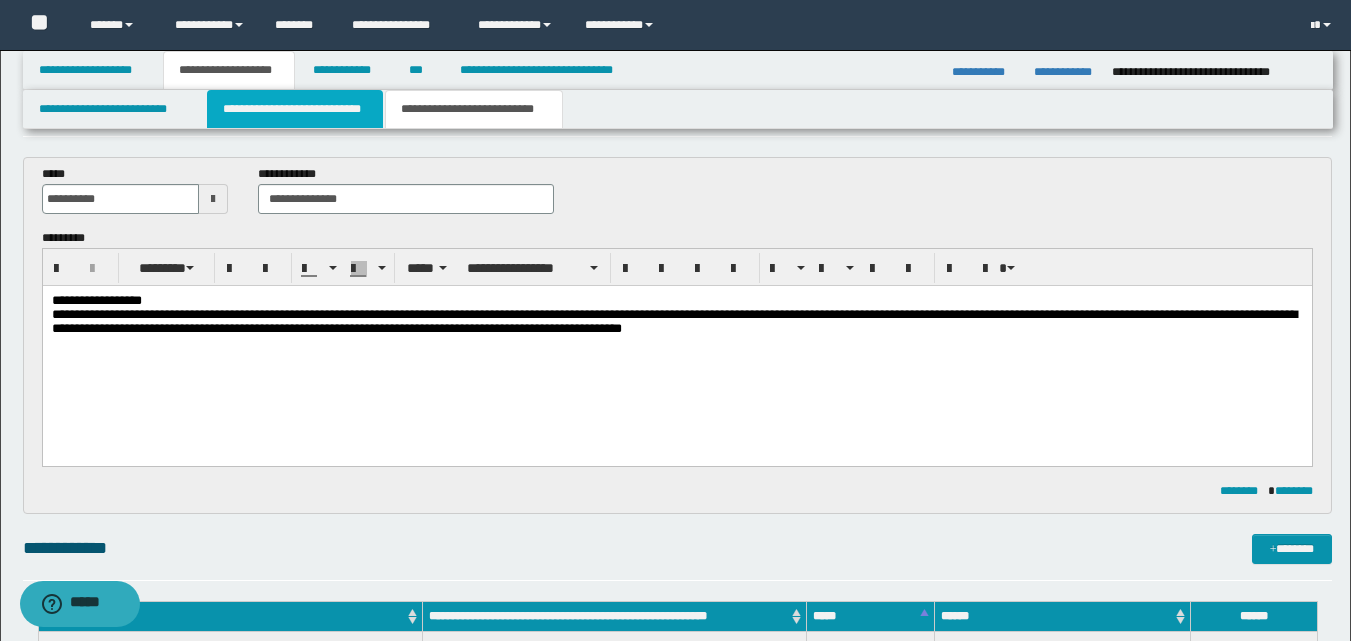 click on "**********" at bounding box center [295, 109] 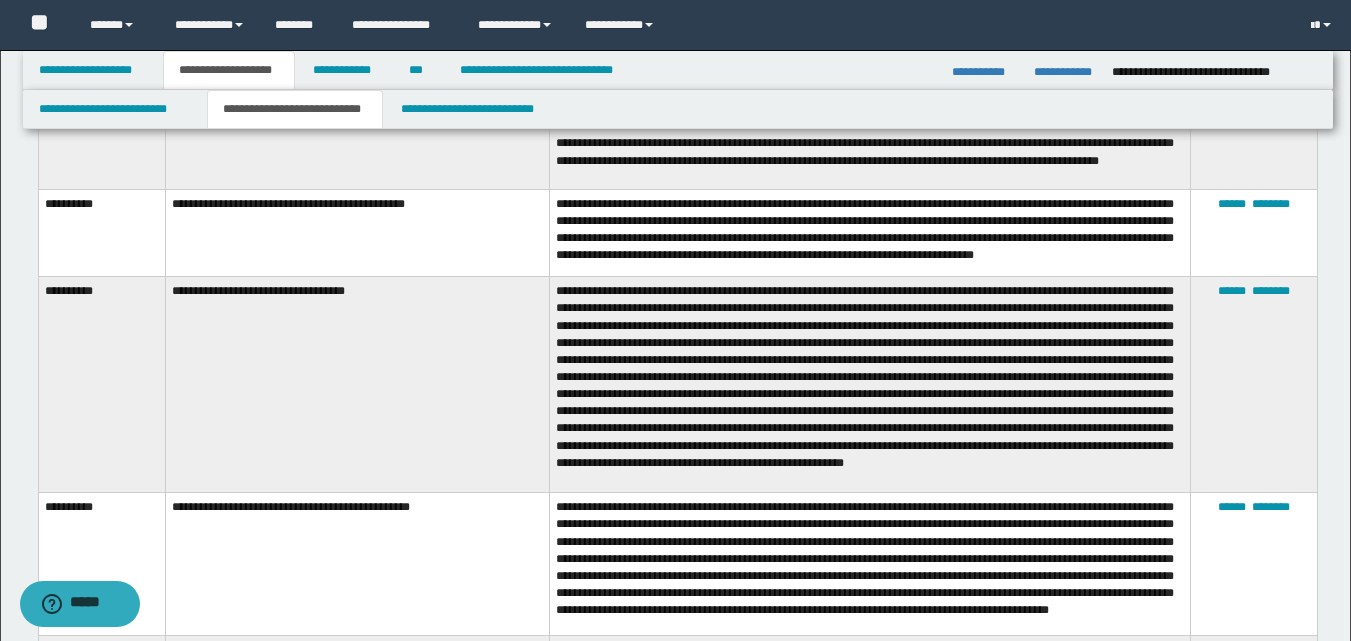 scroll, scrollTop: 2578, scrollLeft: 0, axis: vertical 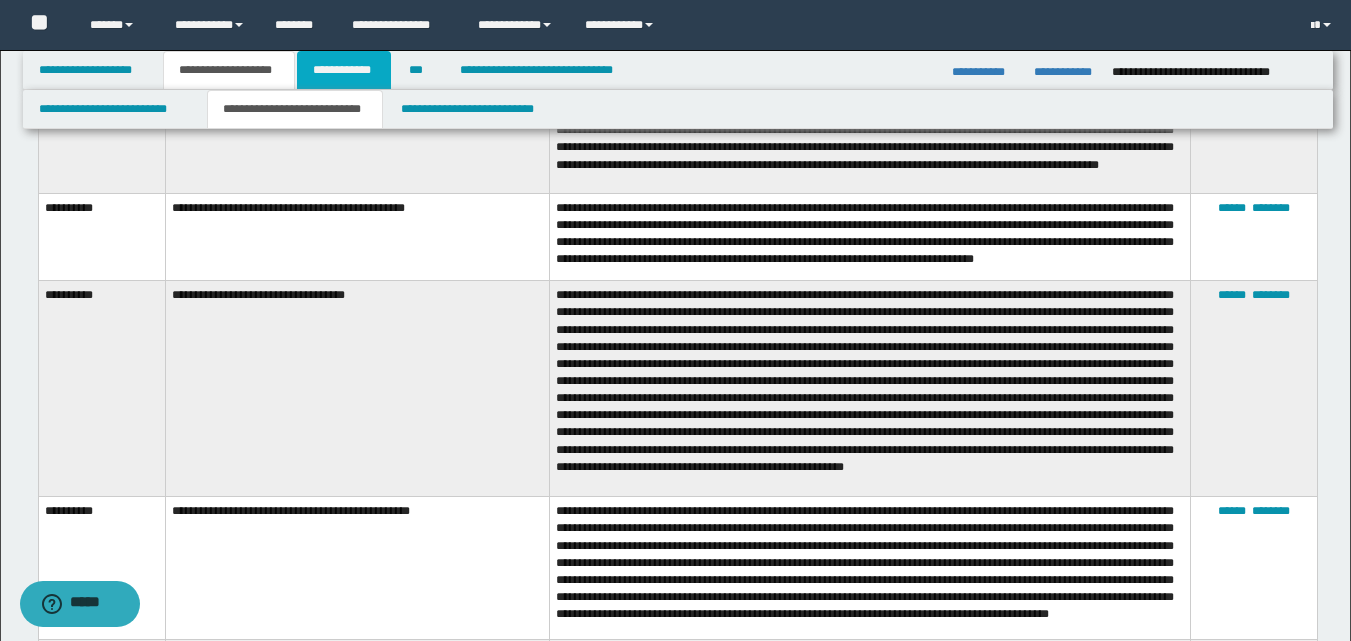click on "**********" at bounding box center (344, 70) 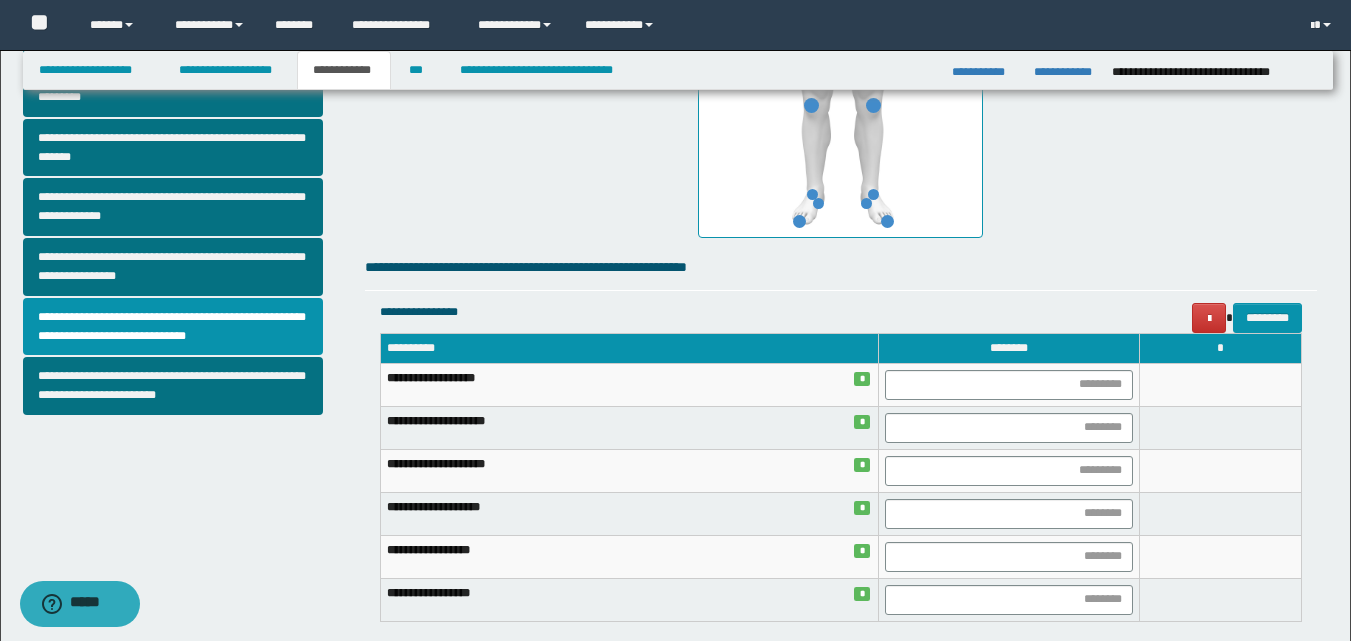 scroll, scrollTop: 626, scrollLeft: 0, axis: vertical 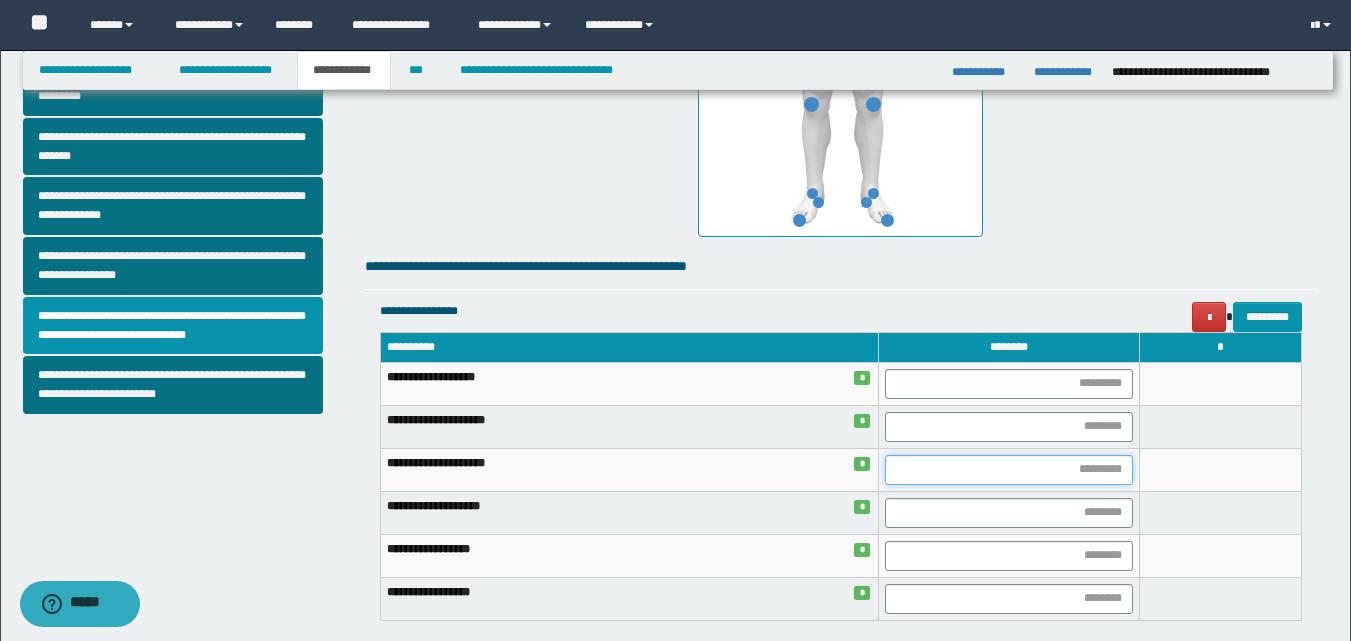click at bounding box center [1009, 470] 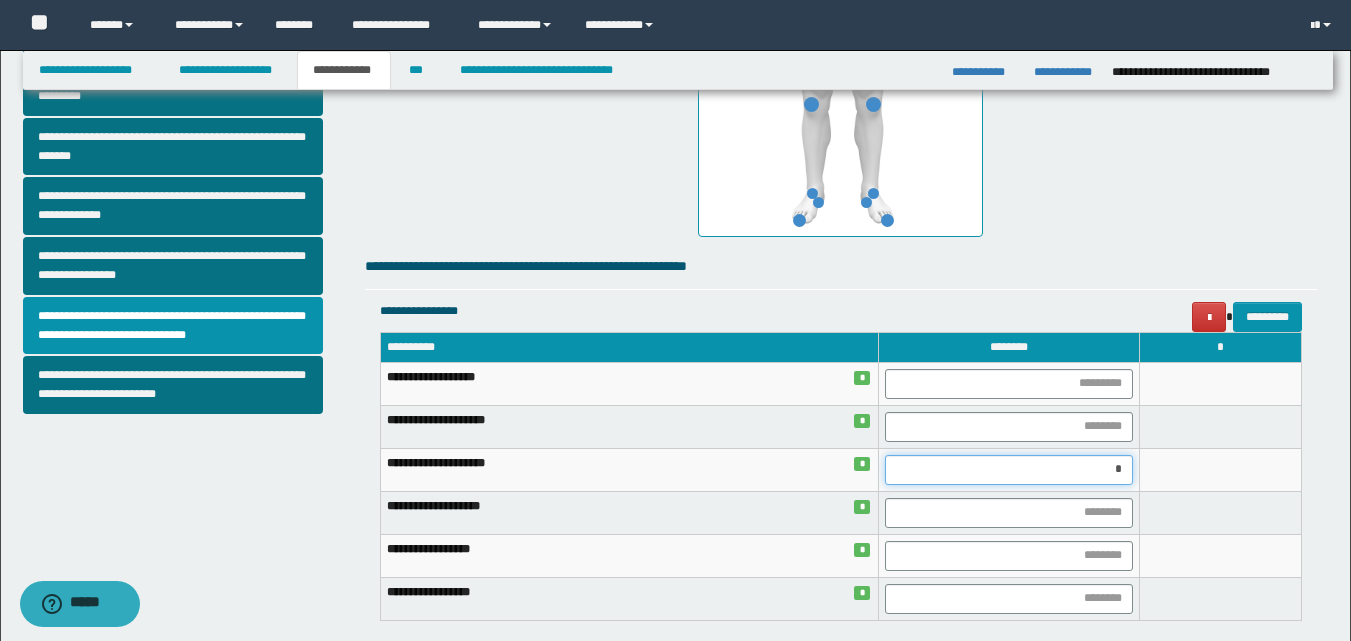 type on "**" 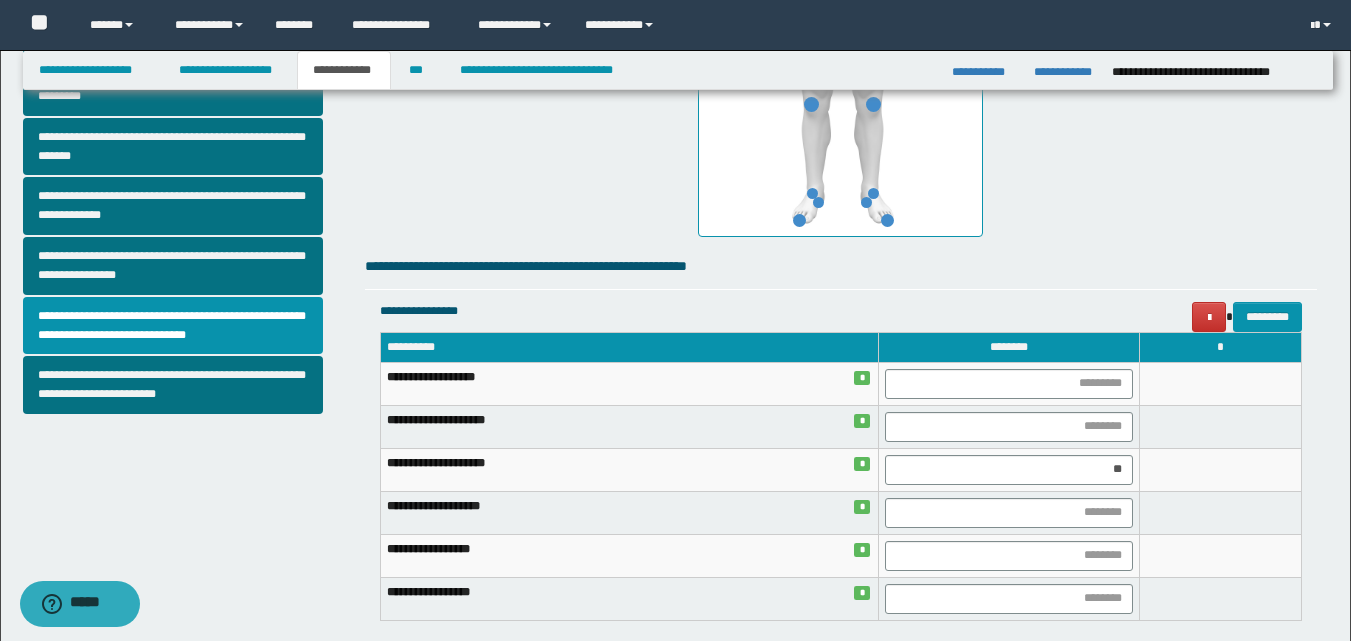 click at bounding box center [1221, 555] 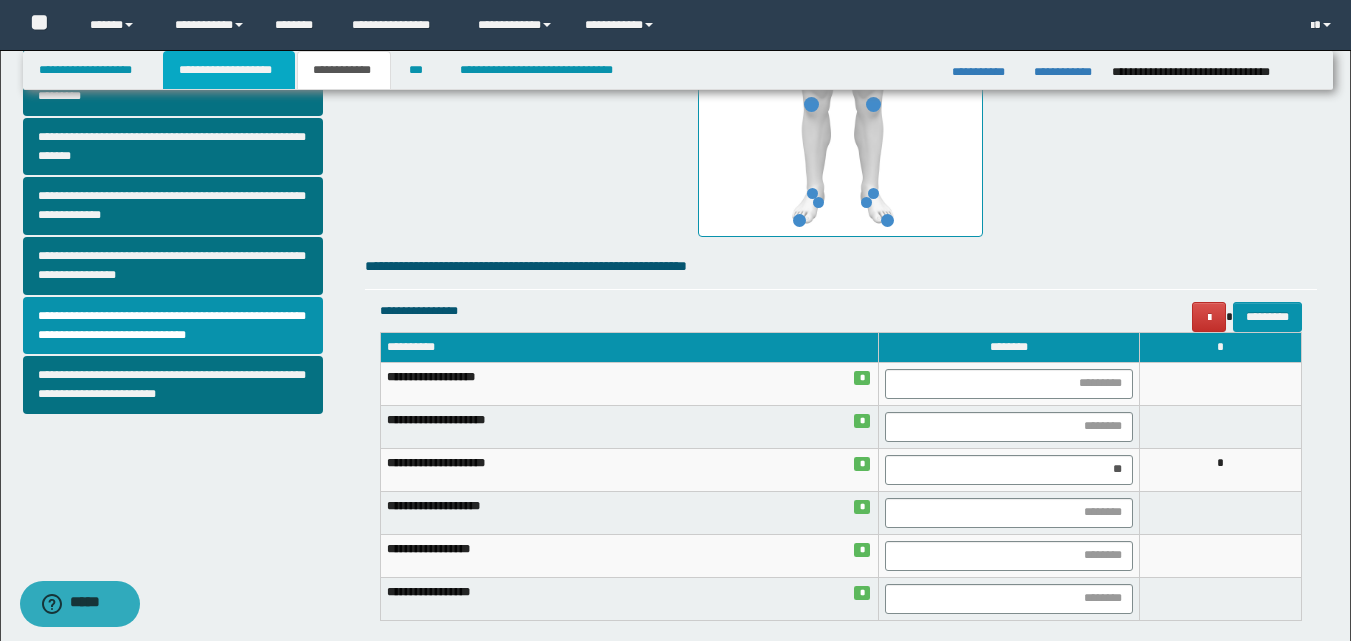 click on "**********" at bounding box center (229, 70) 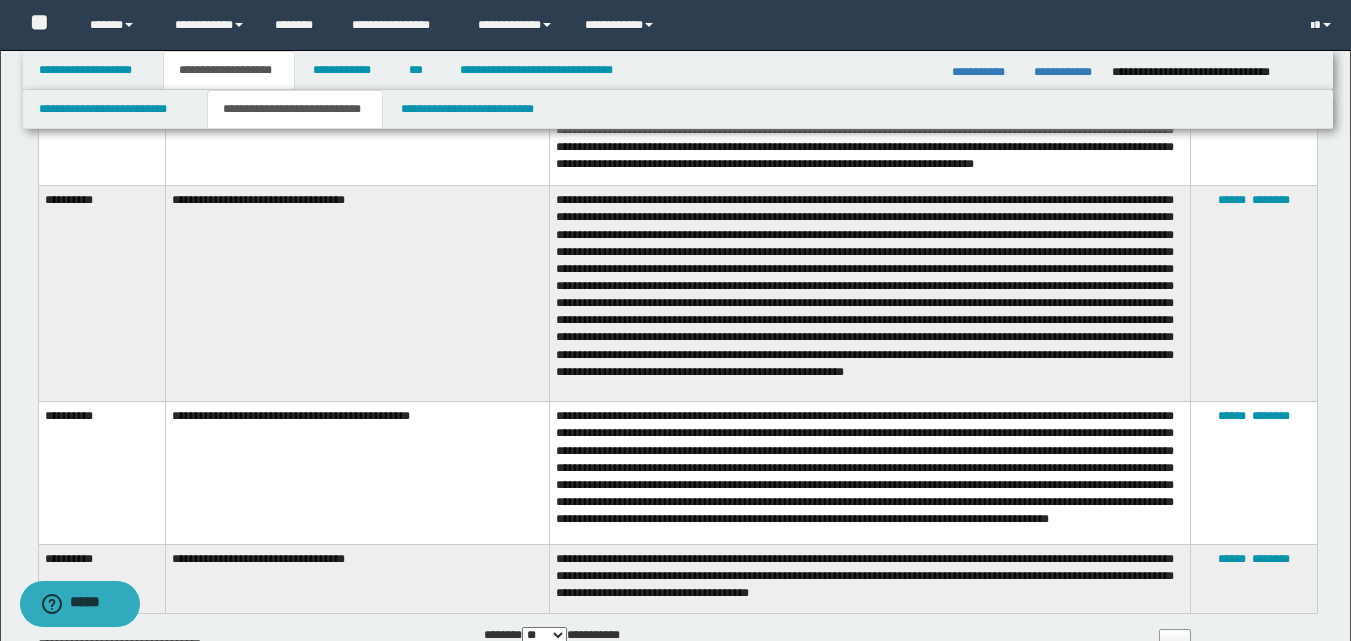 scroll, scrollTop: 2672, scrollLeft: 0, axis: vertical 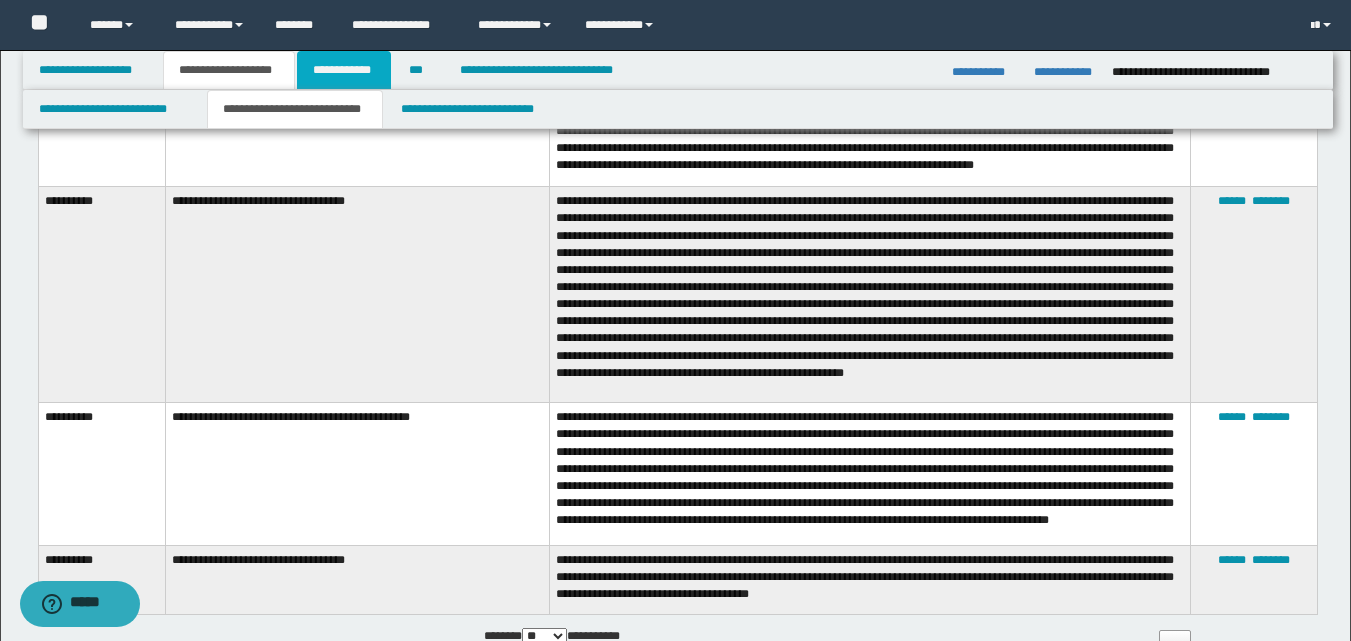 click on "**********" at bounding box center [344, 70] 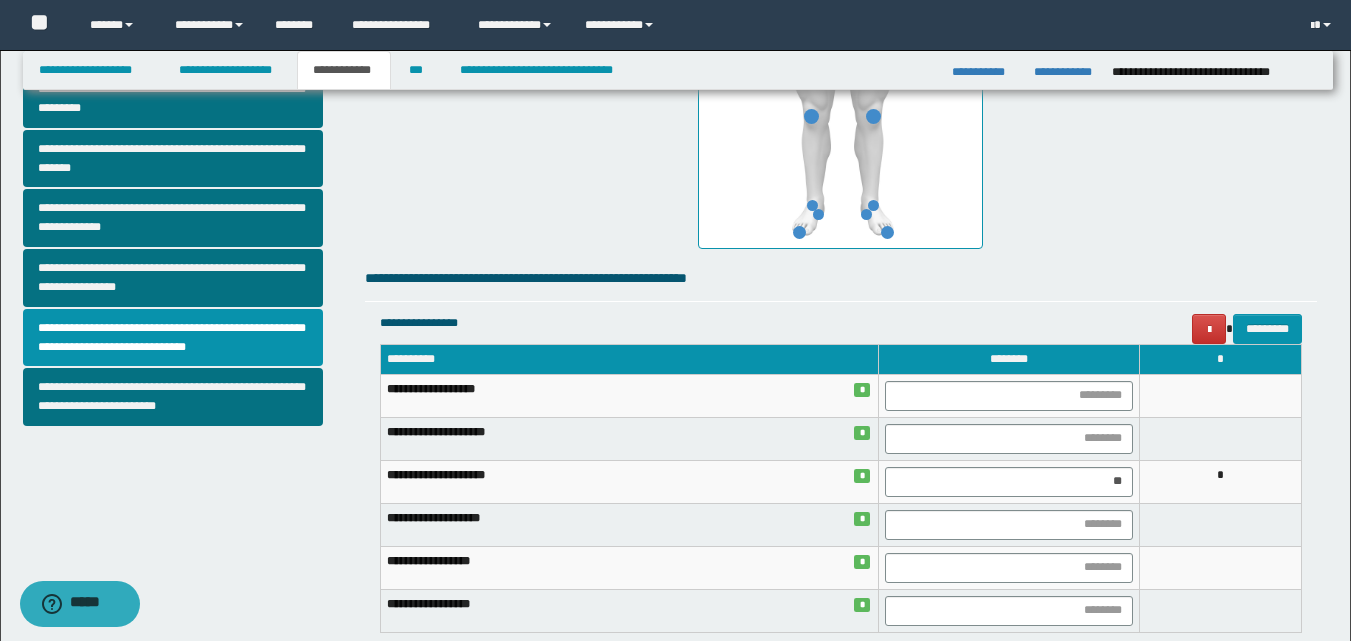 scroll, scrollTop: 620, scrollLeft: 0, axis: vertical 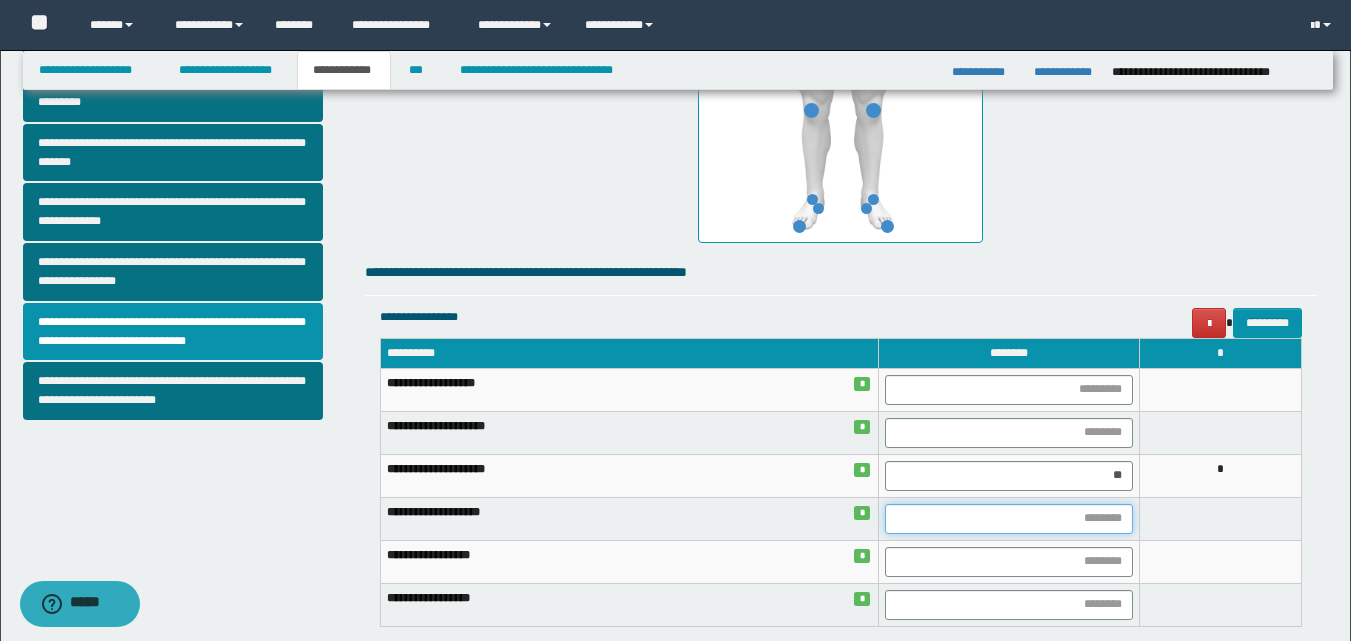 click at bounding box center (1009, 519) 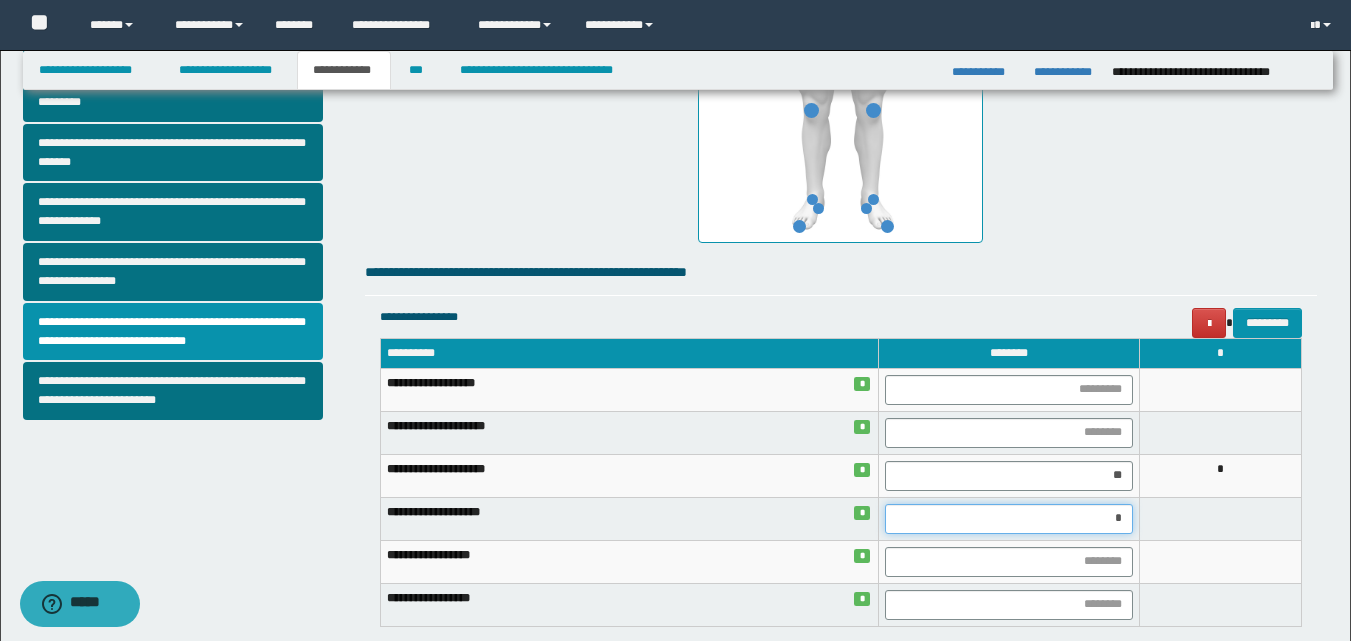 type on "**" 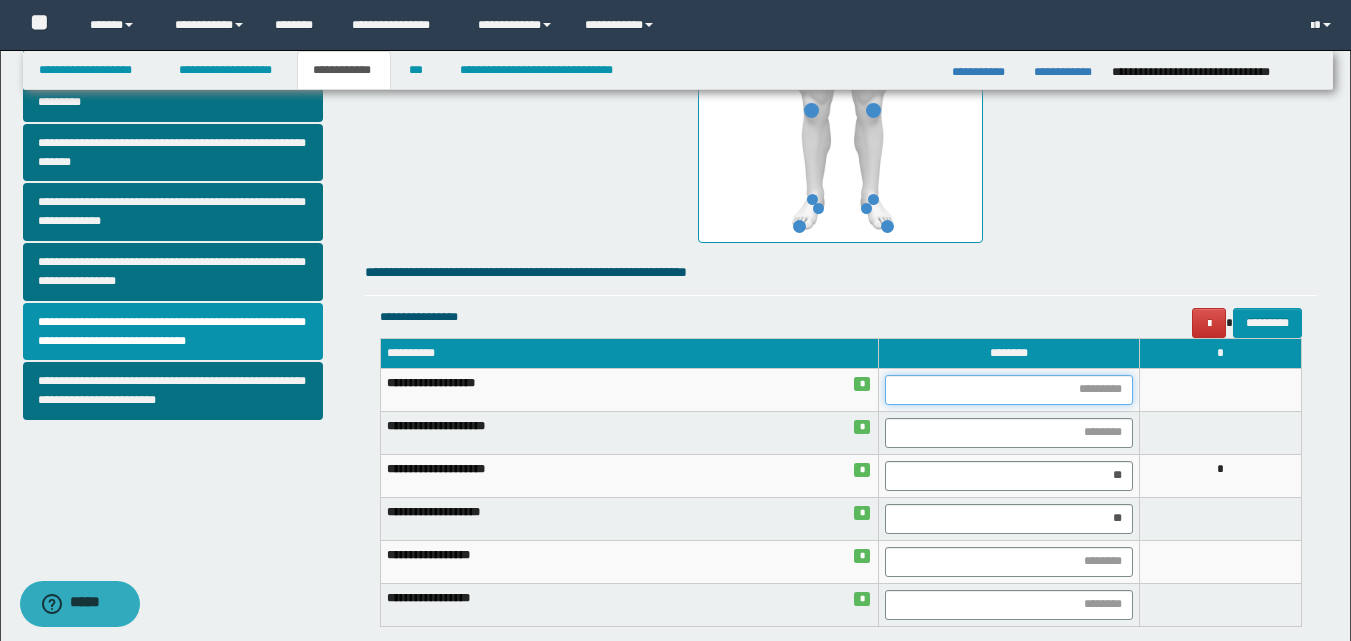 click at bounding box center (1009, 390) 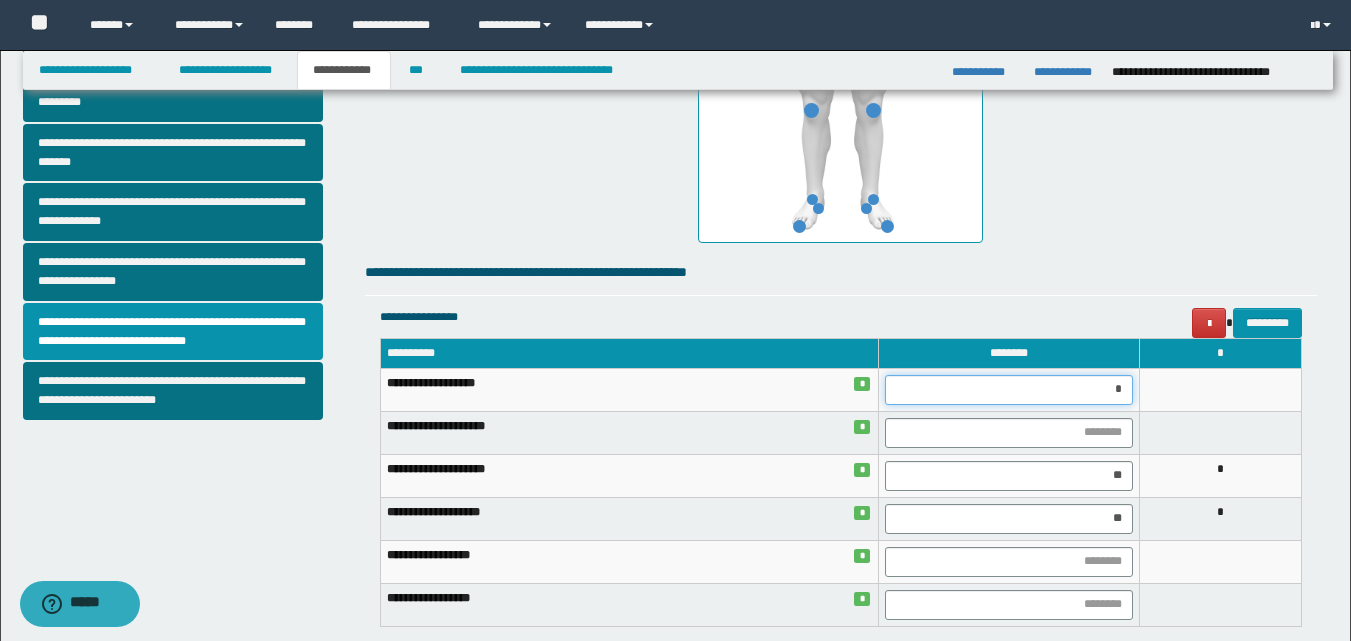 type on "**" 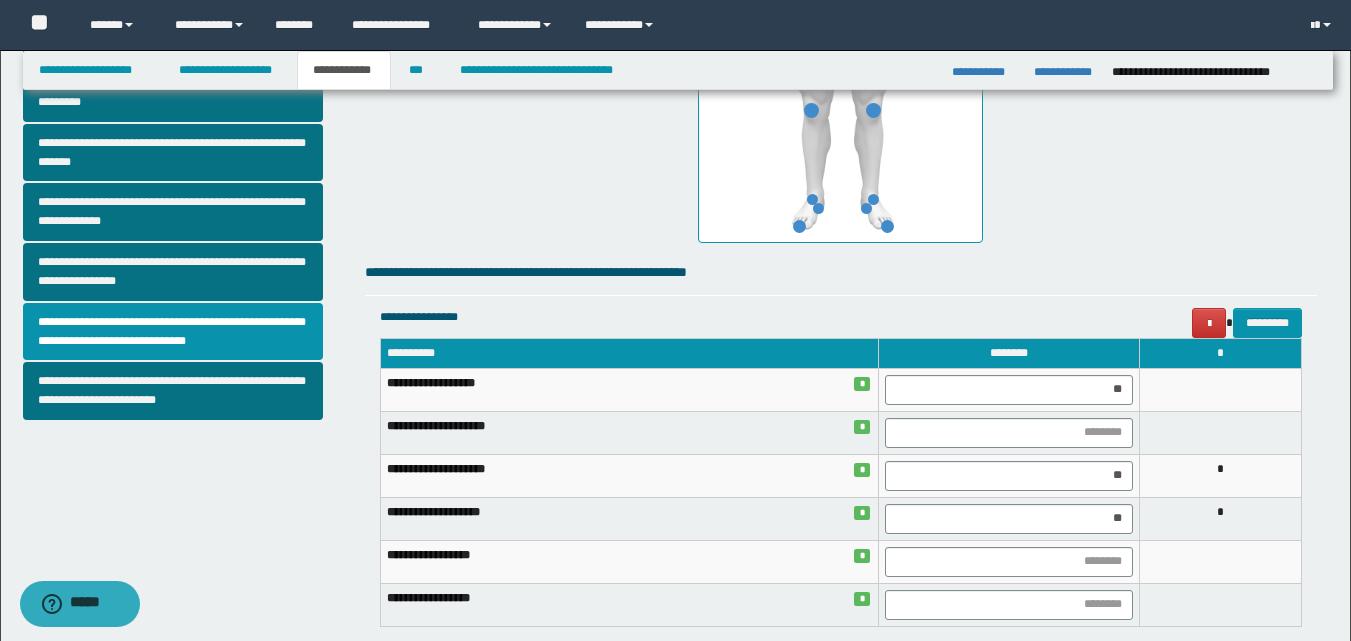 click on "**********" at bounding box center (841, 272) 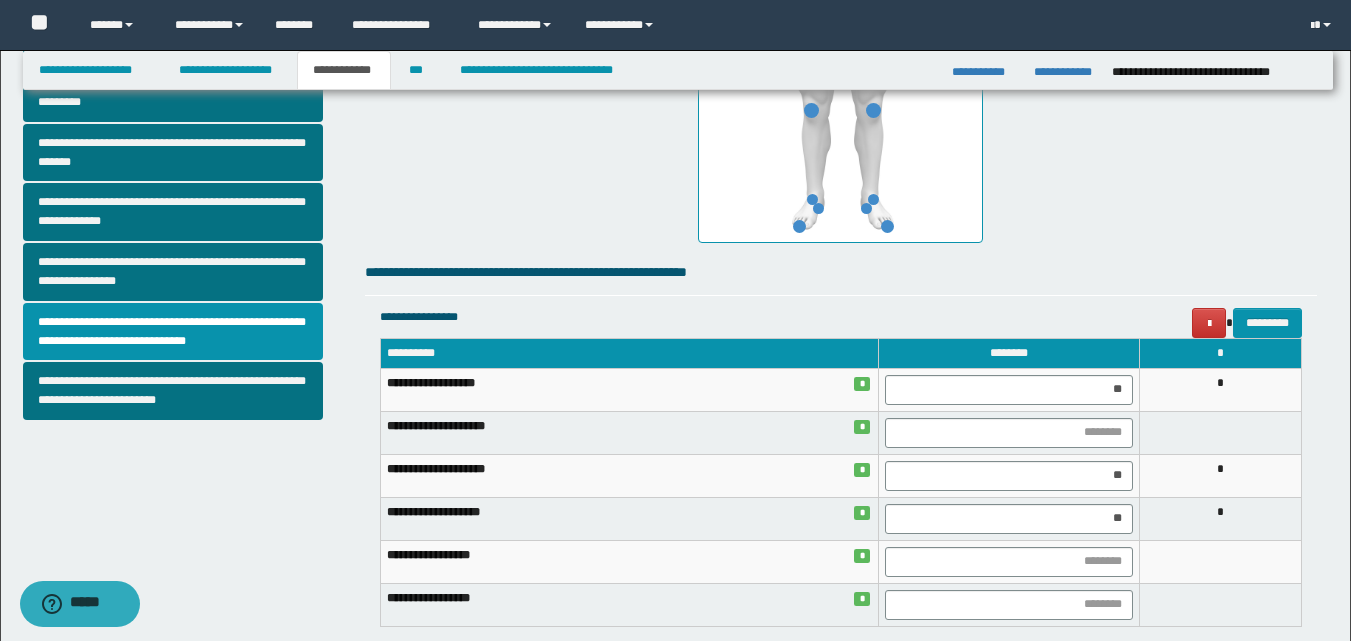 click on "**********" at bounding box center [229, 70] 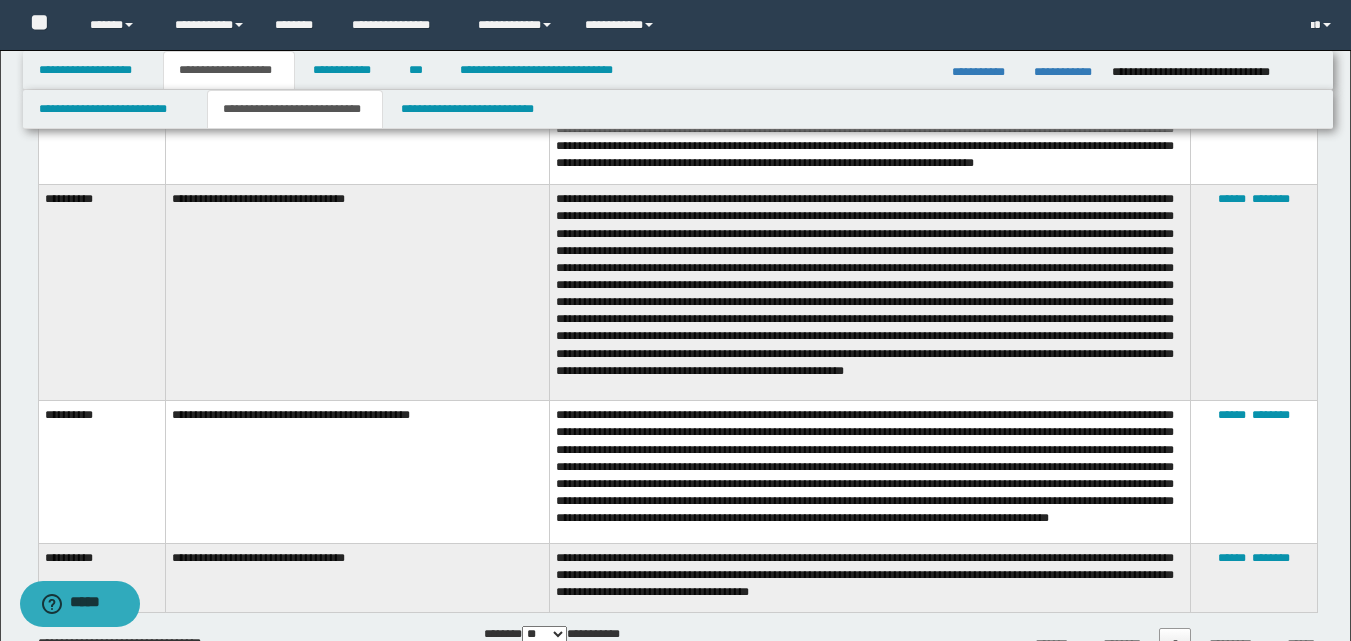scroll, scrollTop: 2673, scrollLeft: 0, axis: vertical 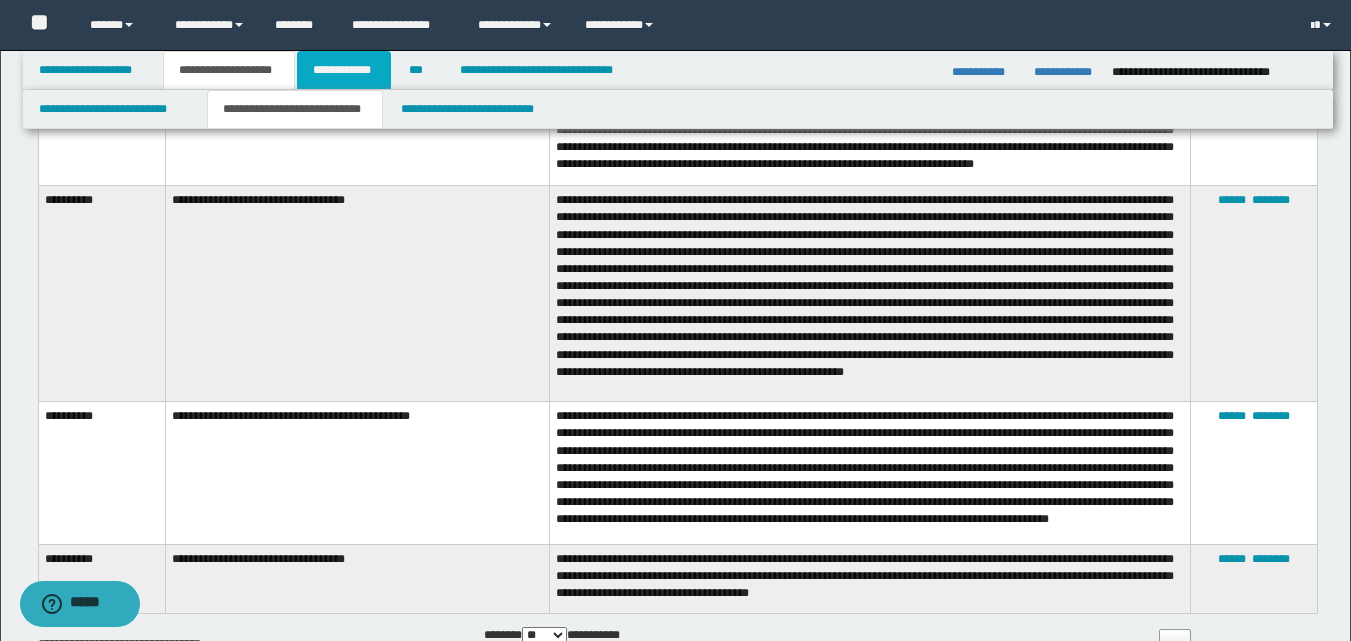 click on "**********" at bounding box center [344, 70] 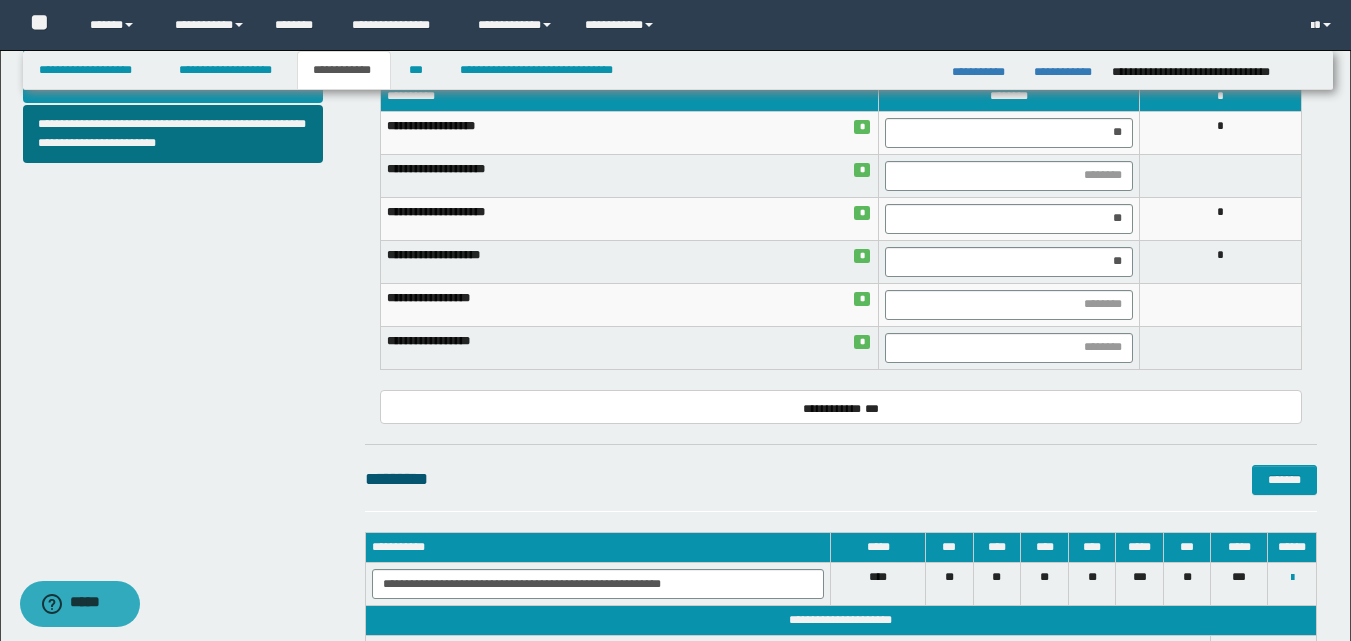 scroll, scrollTop: 868, scrollLeft: 0, axis: vertical 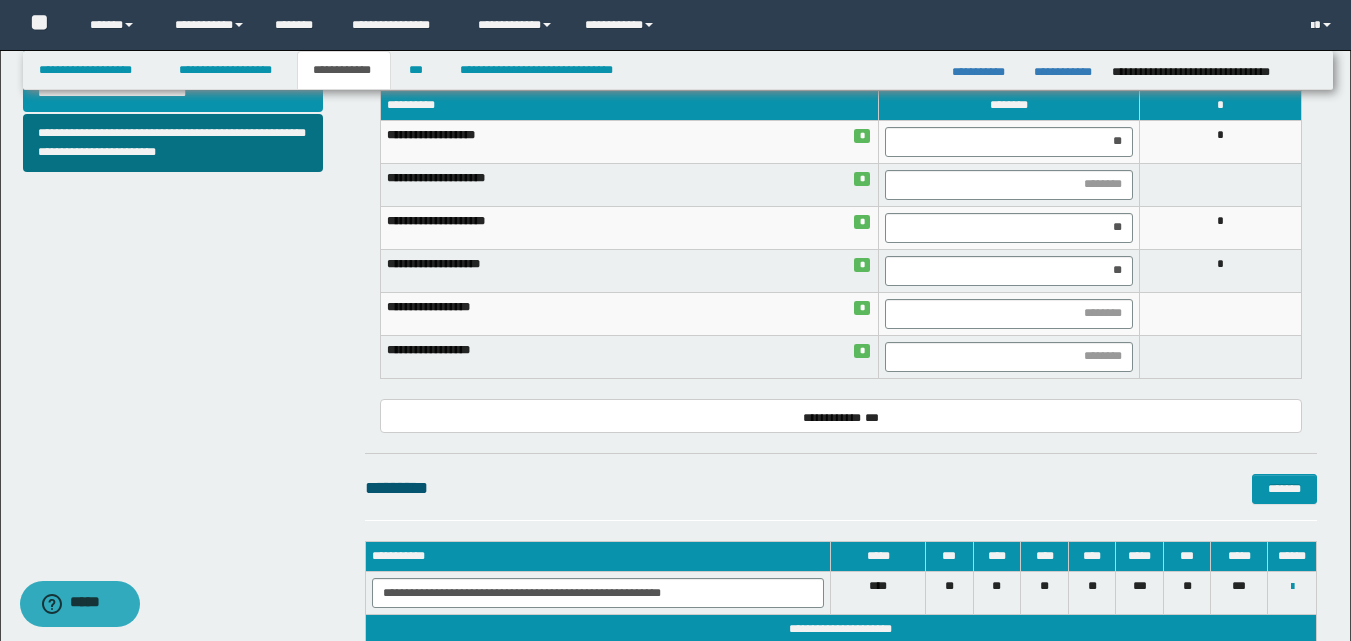click on "**********" at bounding box center (841, -13) 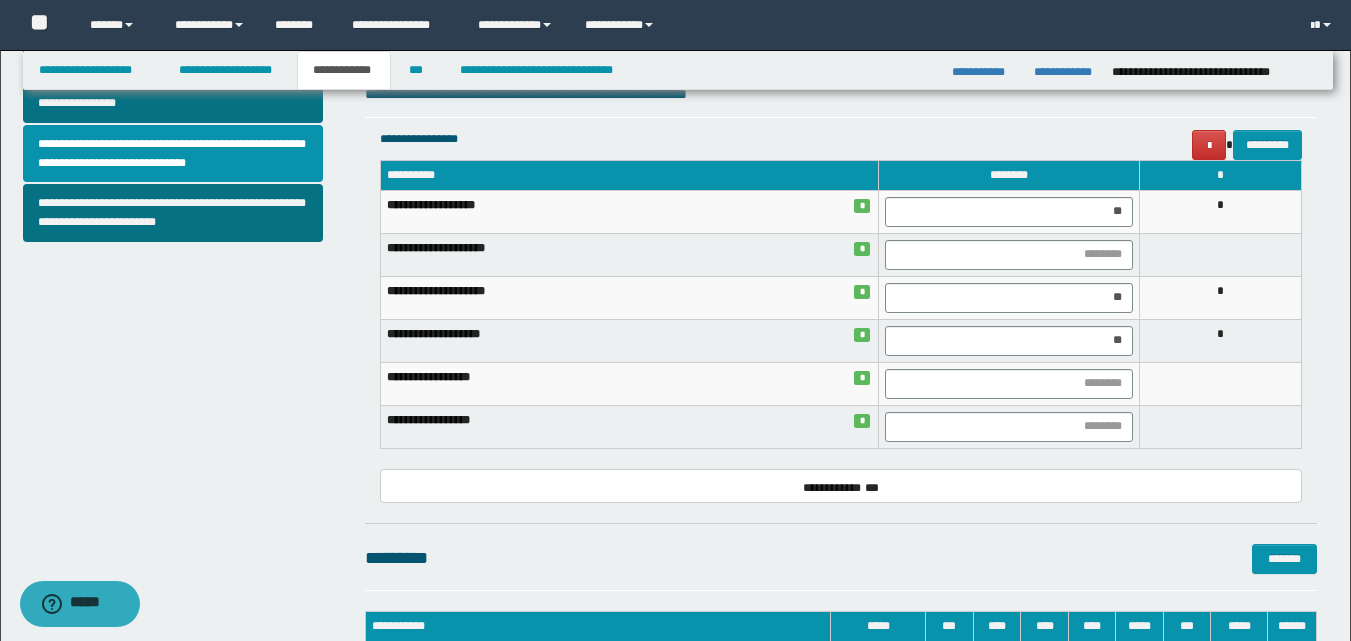 scroll, scrollTop: 797, scrollLeft: 0, axis: vertical 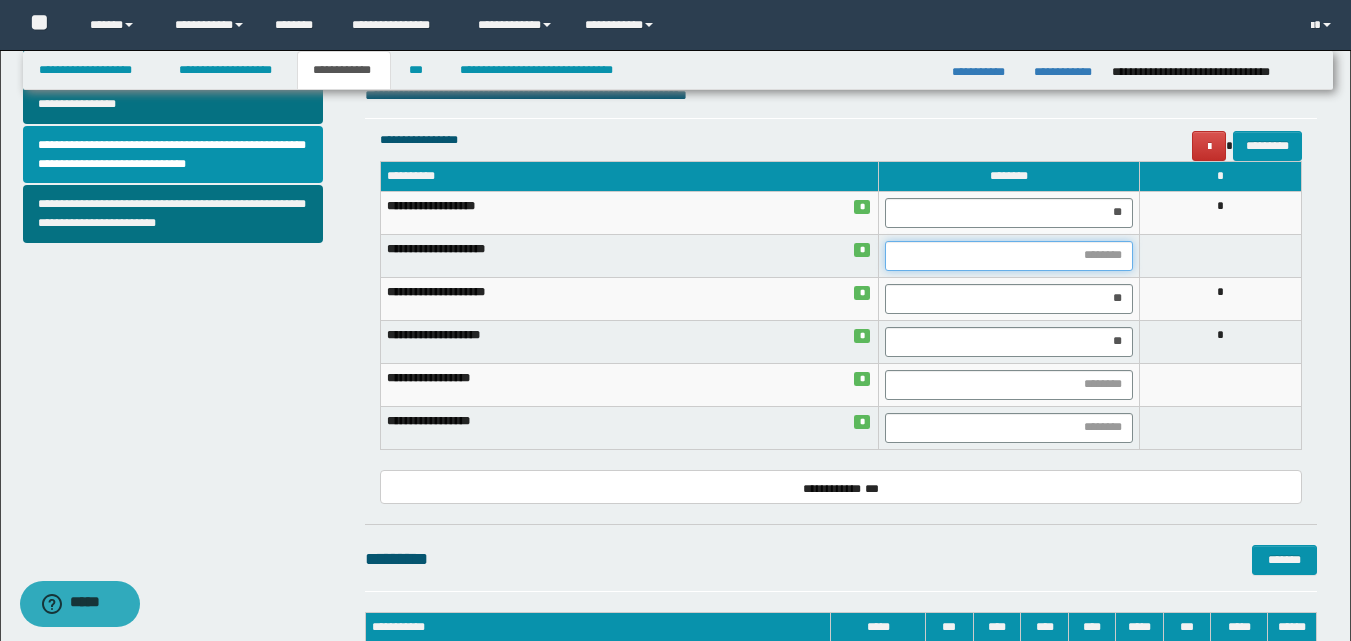 click at bounding box center [1009, 256] 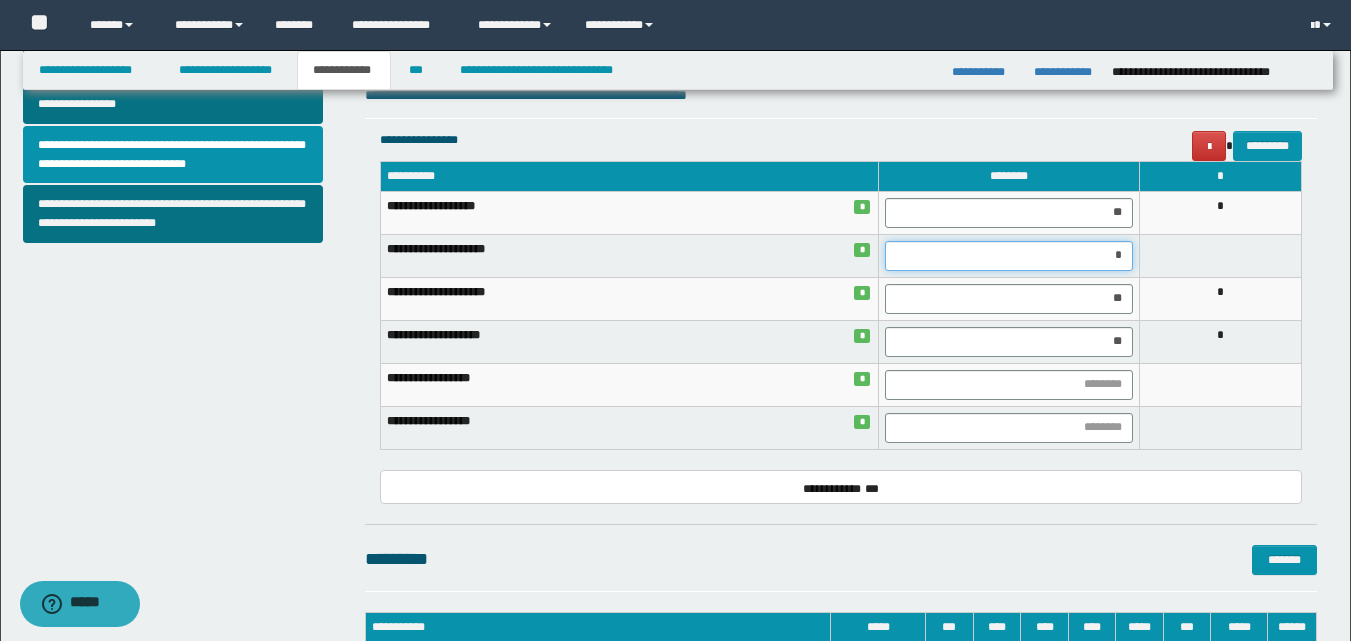 type on "**" 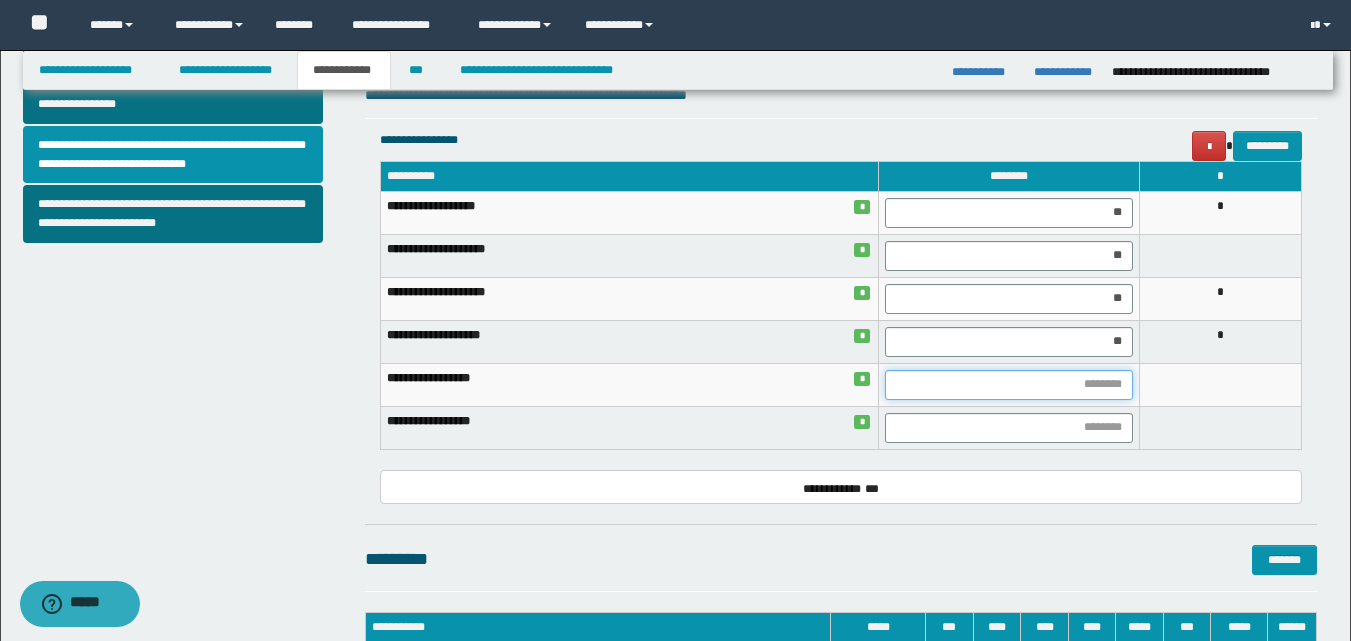 click at bounding box center [1009, 385] 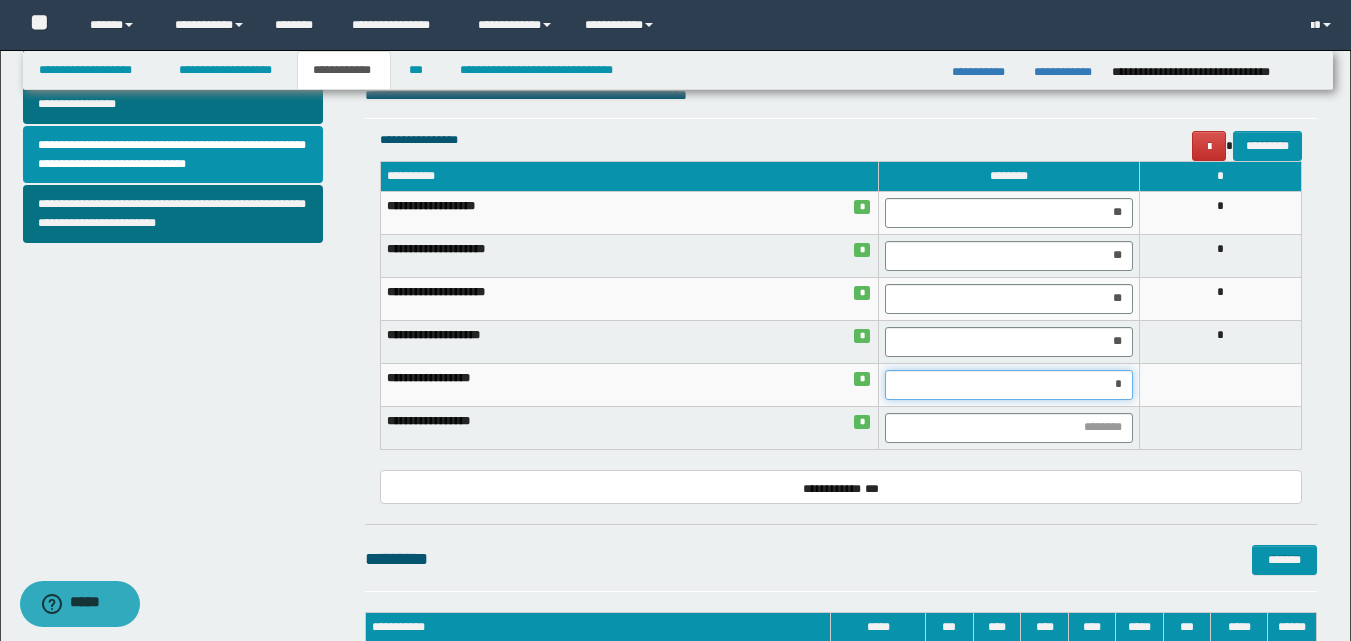 type on "**" 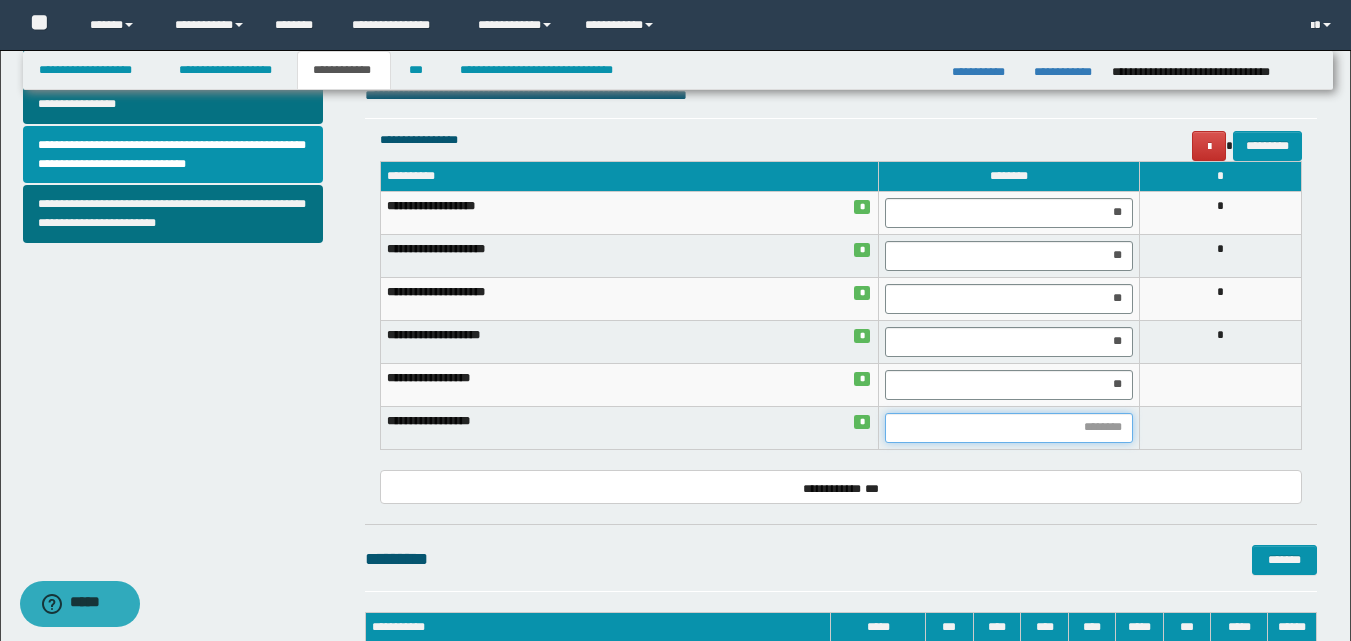 click at bounding box center [1009, 428] 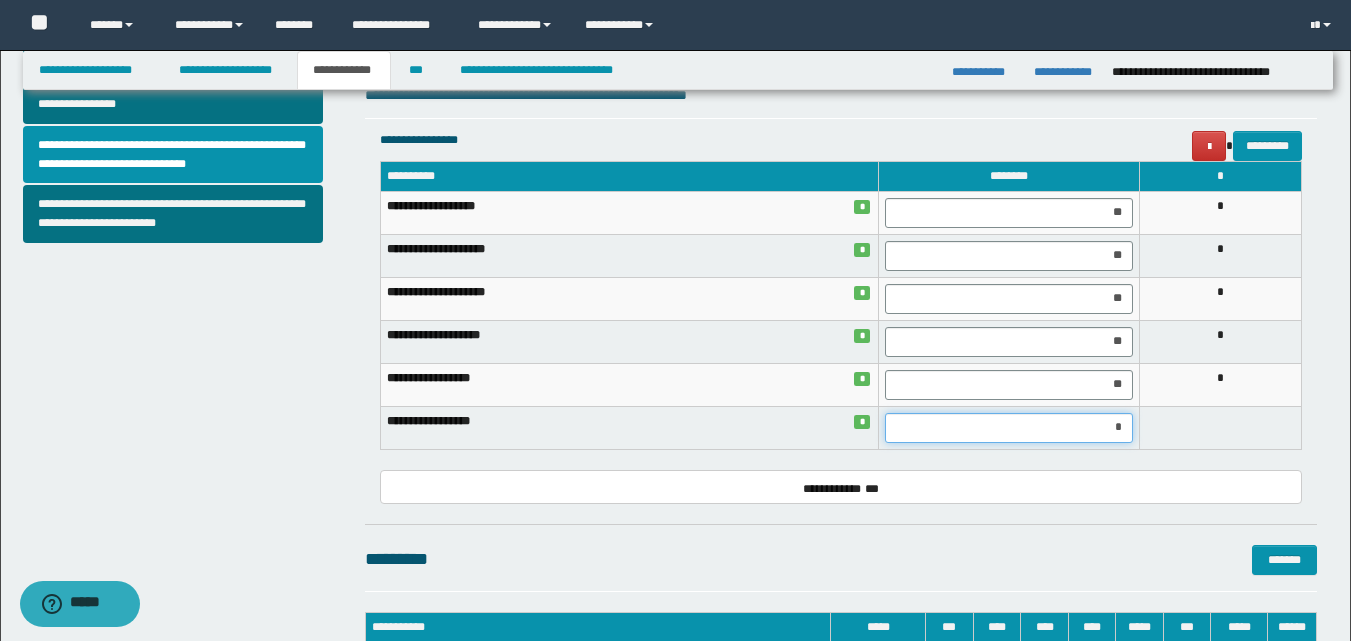 type on "**" 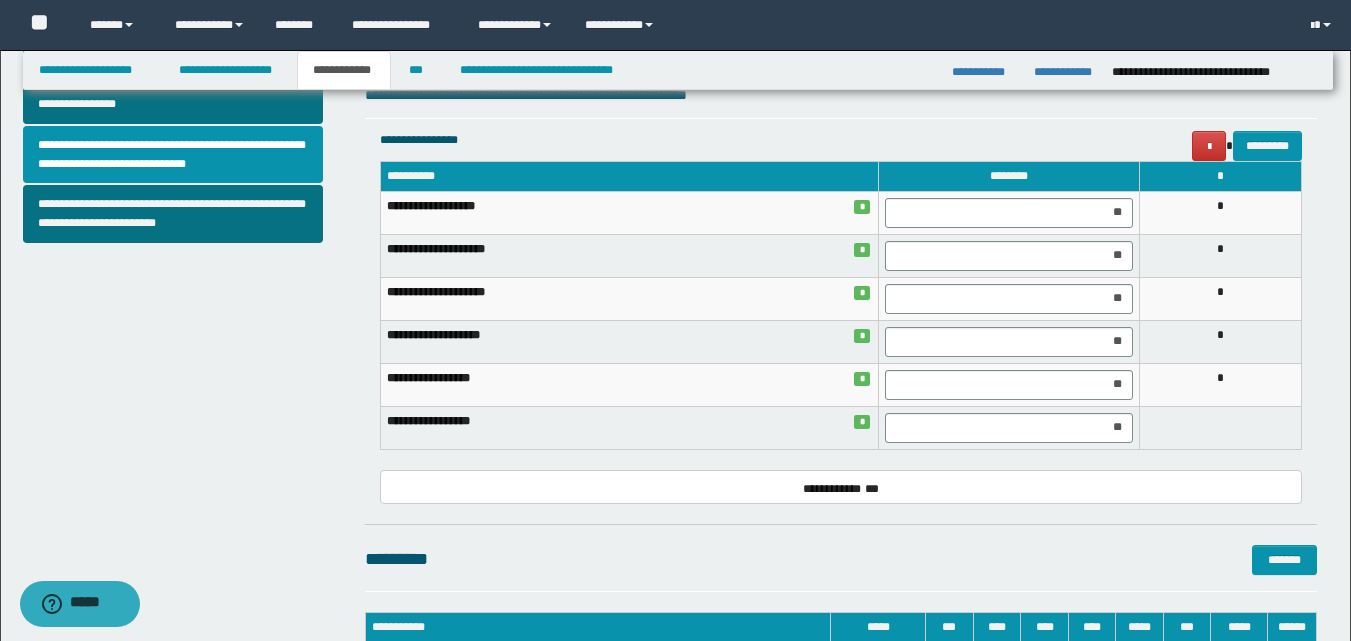 click on "**********" at bounding box center [841, 58] 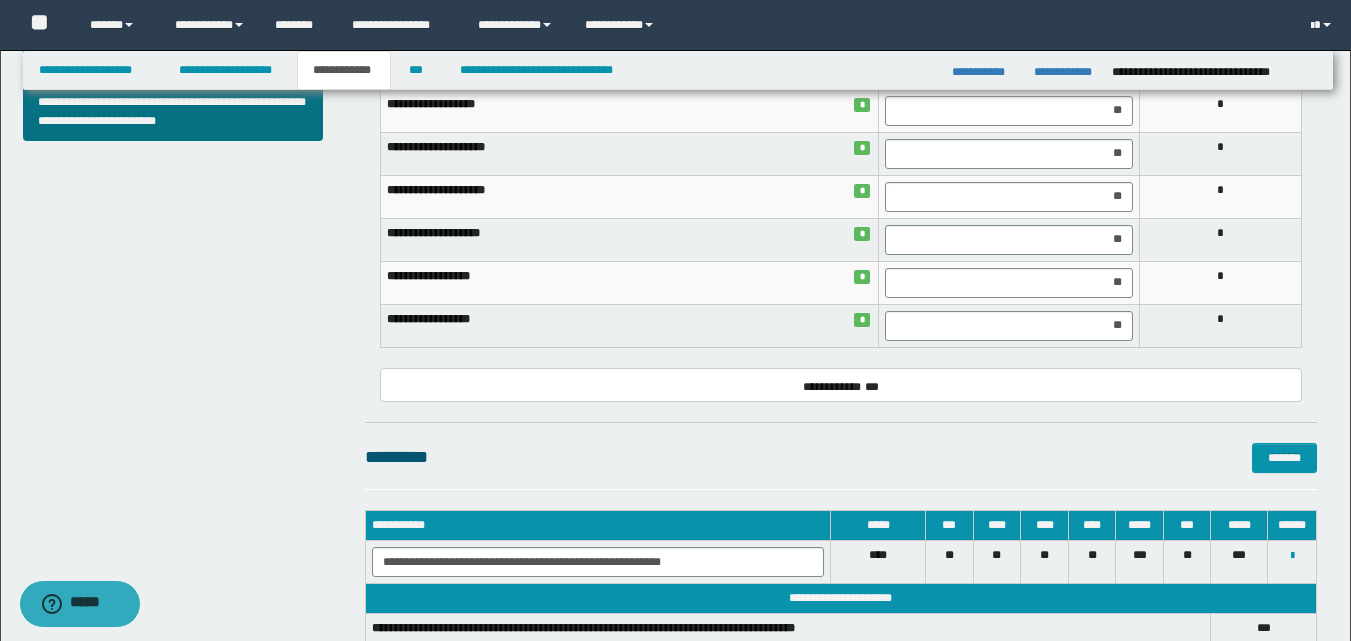 scroll, scrollTop: 858, scrollLeft: 0, axis: vertical 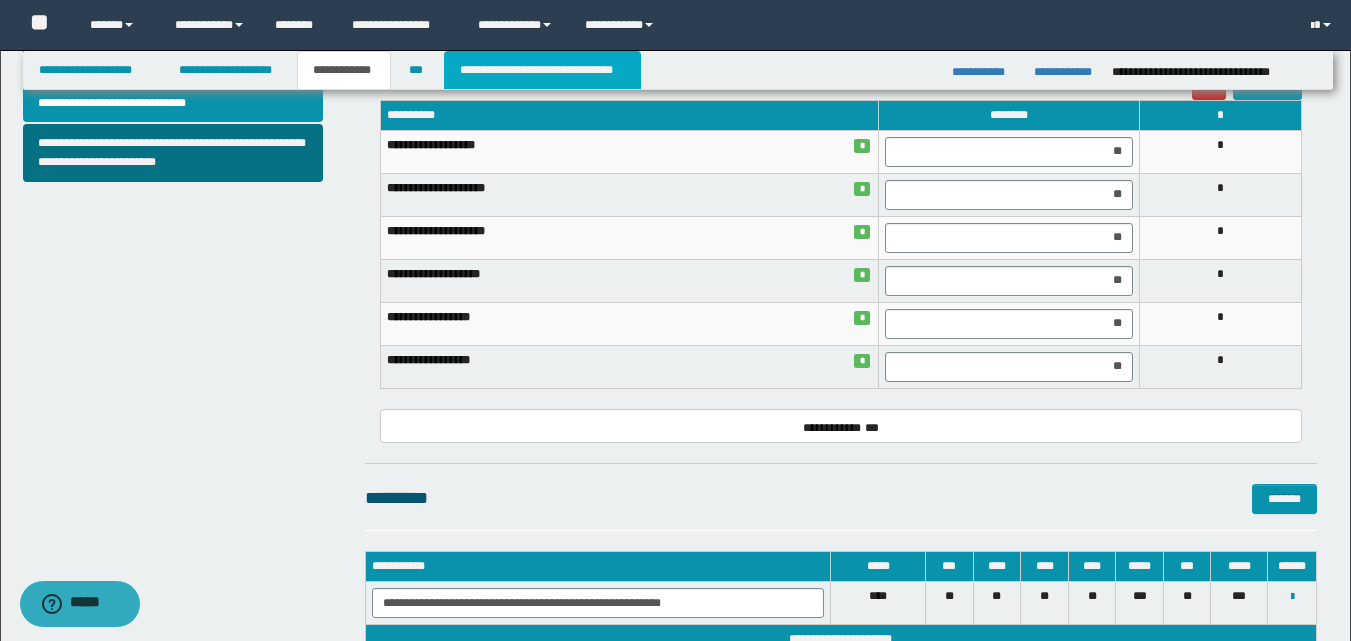 click on "**********" at bounding box center (542, 70) 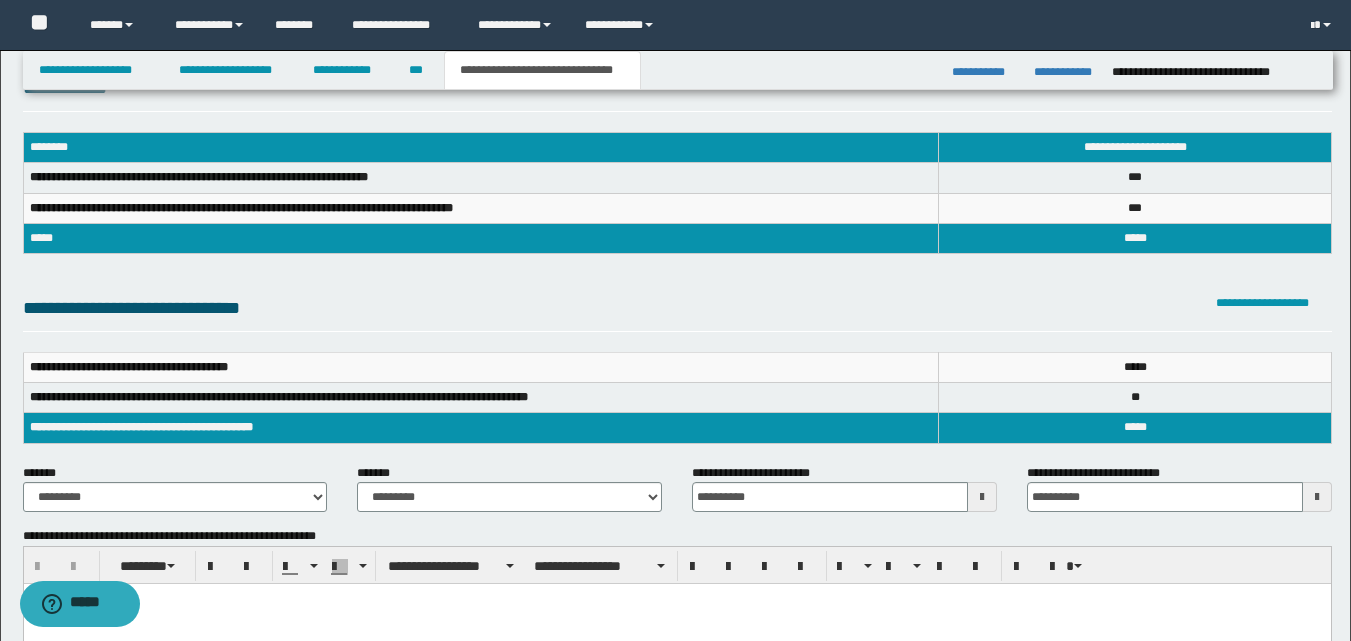 scroll, scrollTop: 51, scrollLeft: 0, axis: vertical 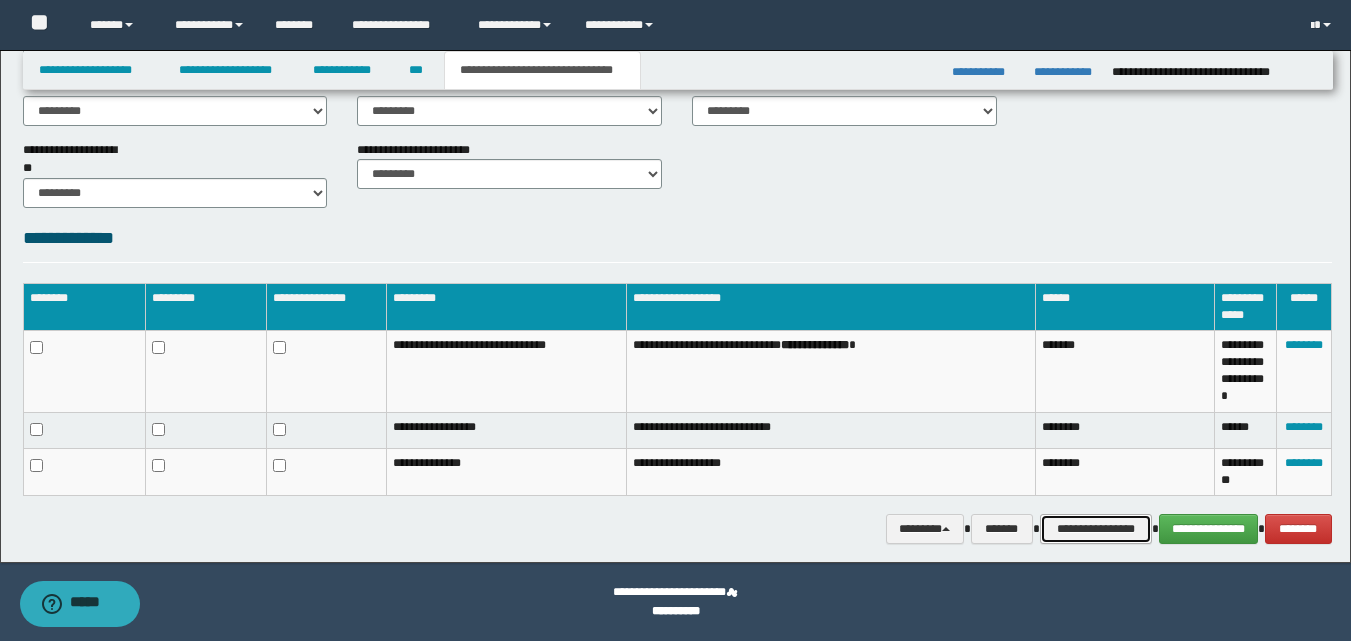 click on "**********" at bounding box center [1096, 529] 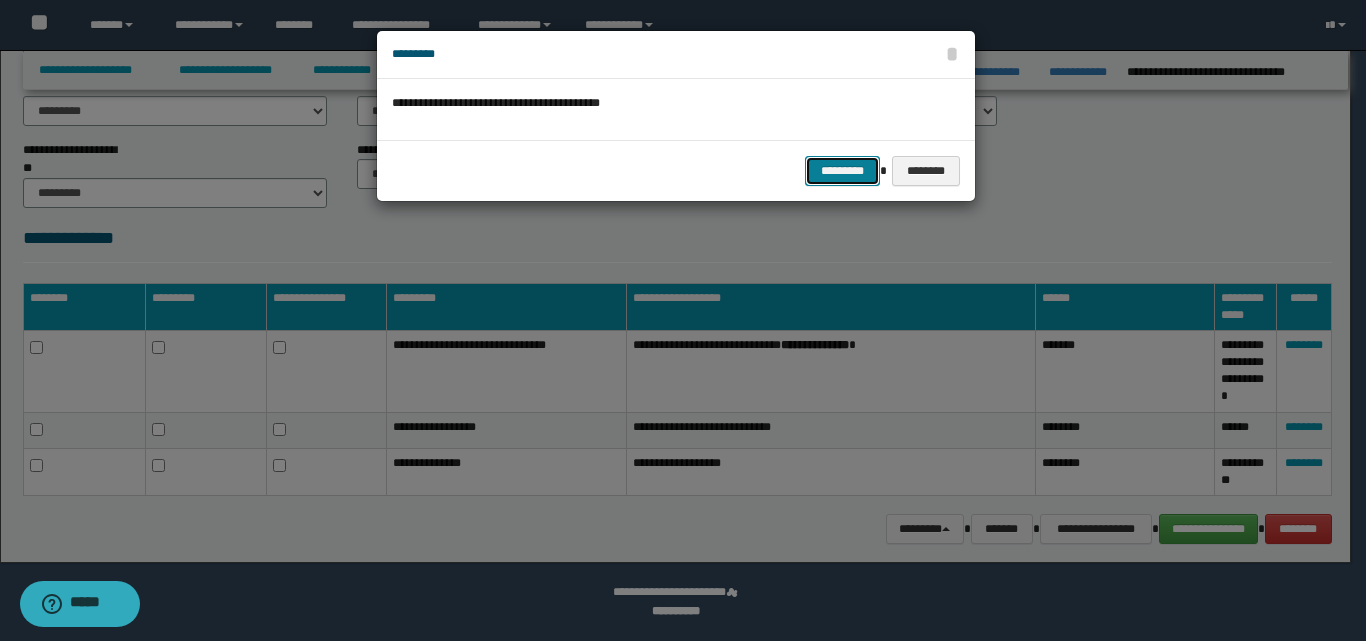 click on "*********" at bounding box center [842, 171] 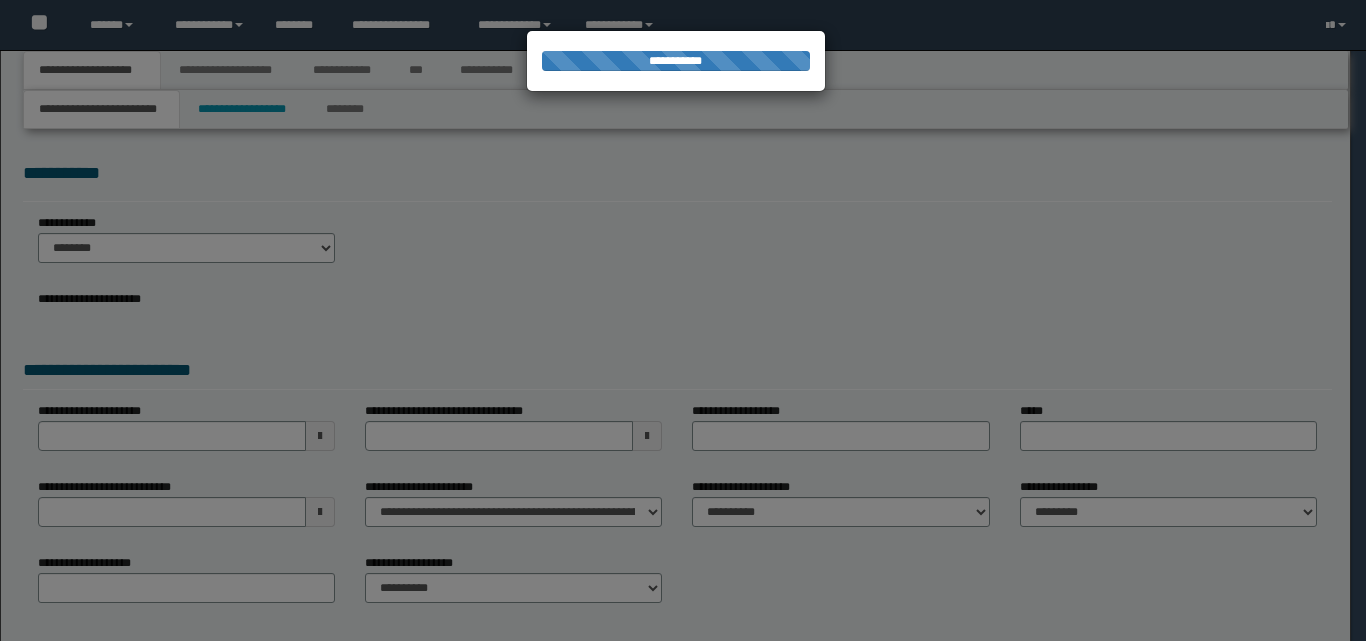scroll, scrollTop: 0, scrollLeft: 0, axis: both 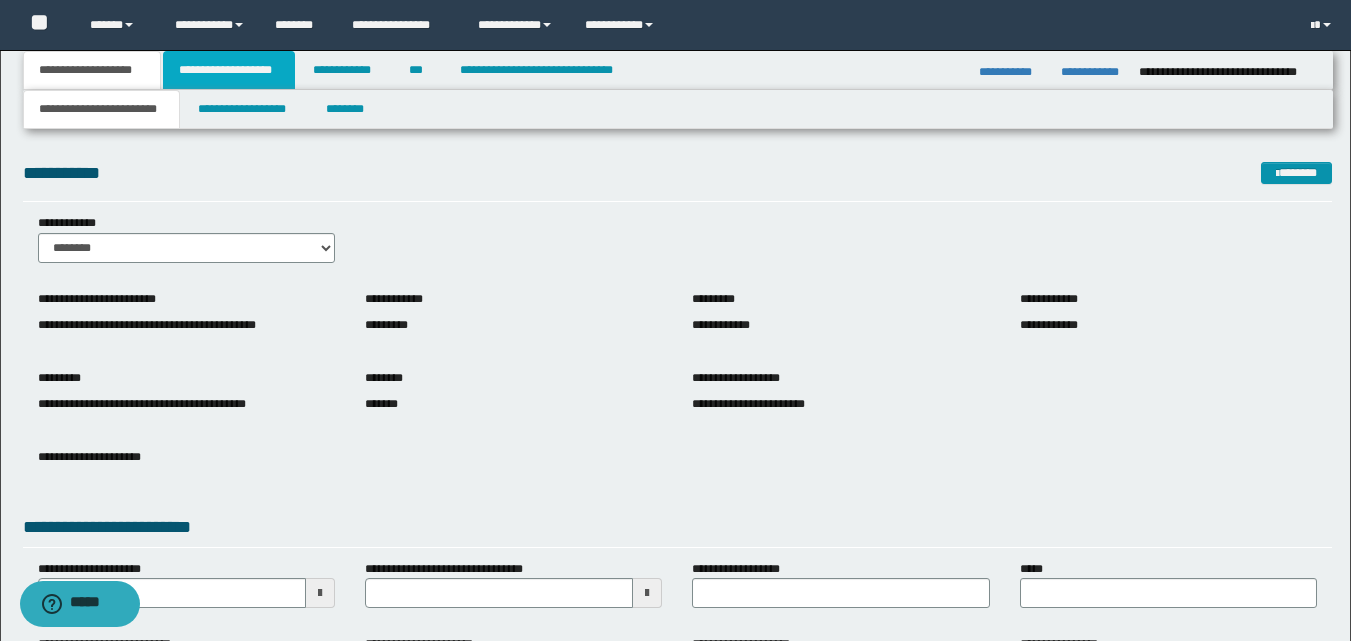 click on "**********" at bounding box center (229, 70) 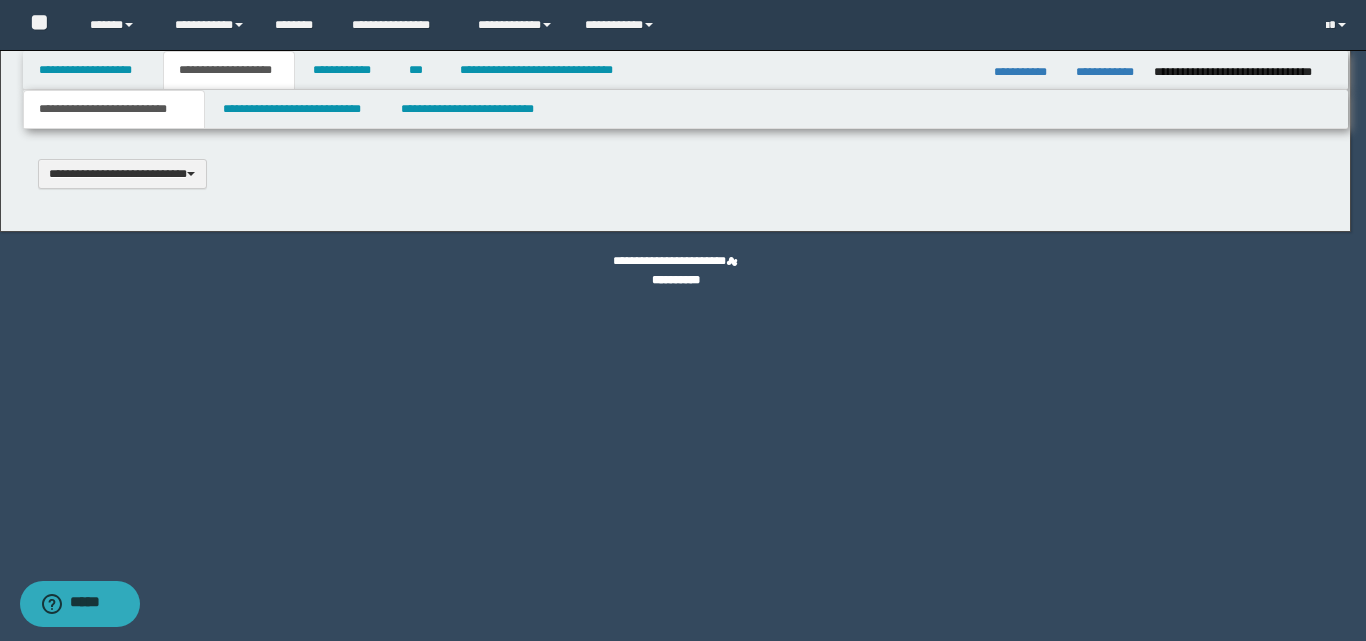 type 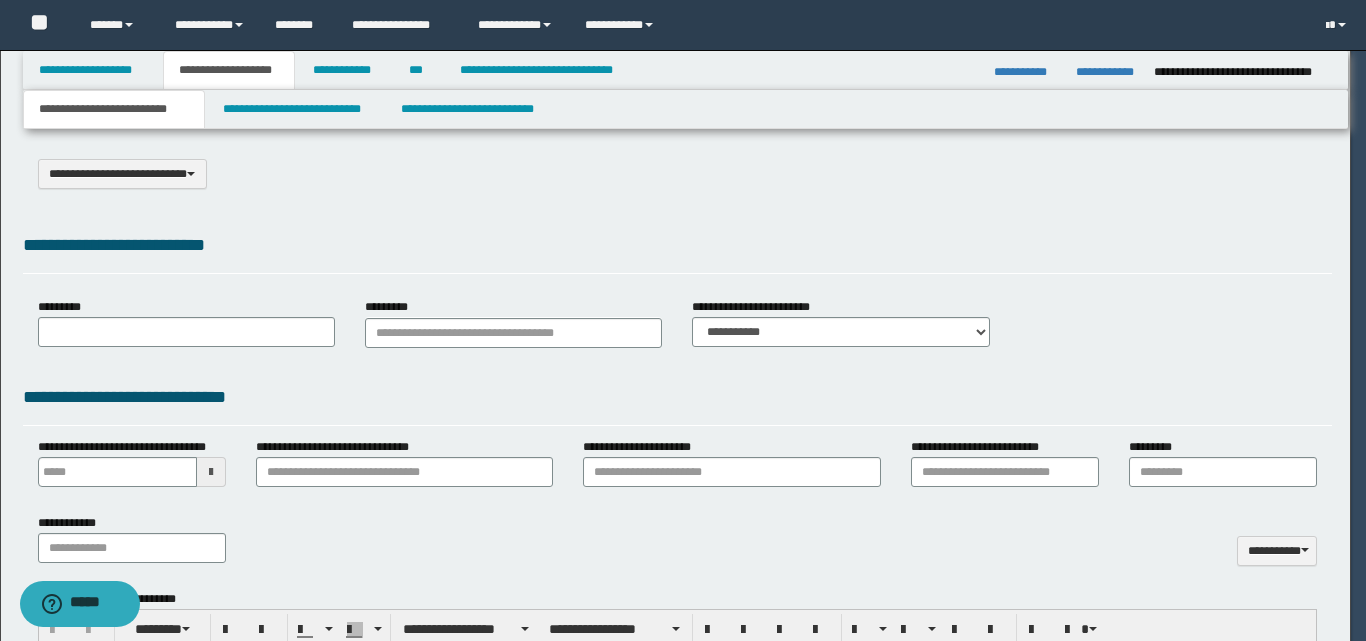 scroll, scrollTop: 0, scrollLeft: 0, axis: both 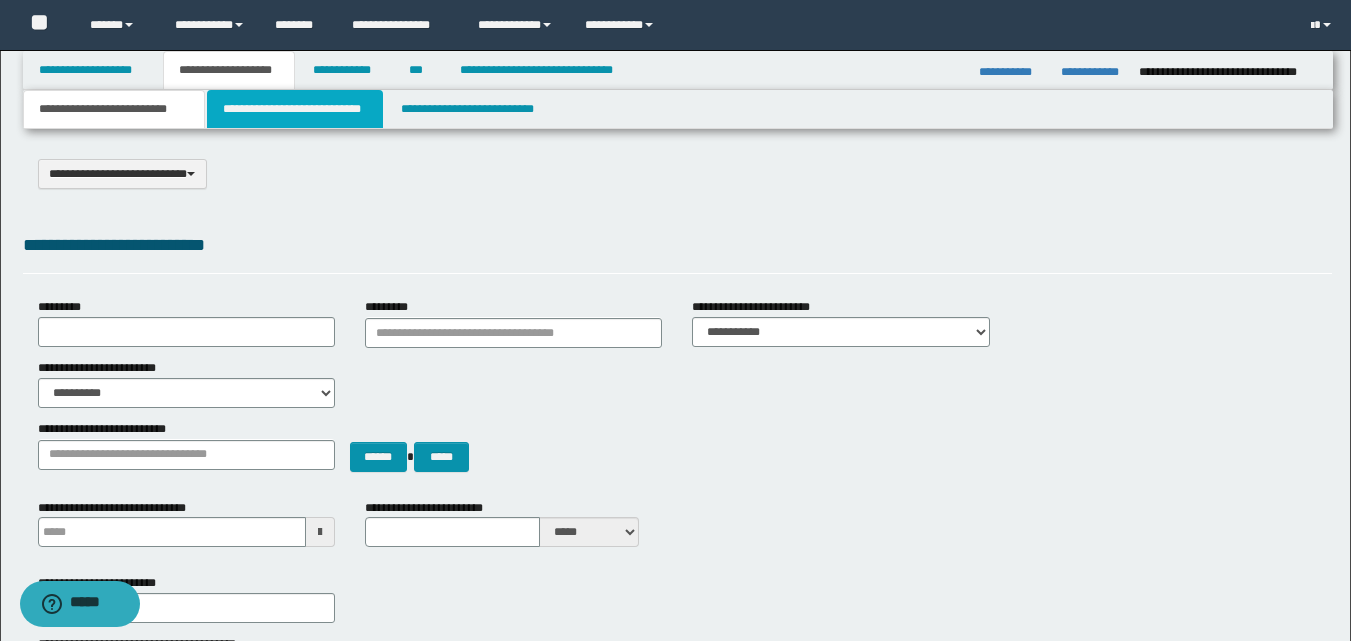 click on "**********" at bounding box center (295, 109) 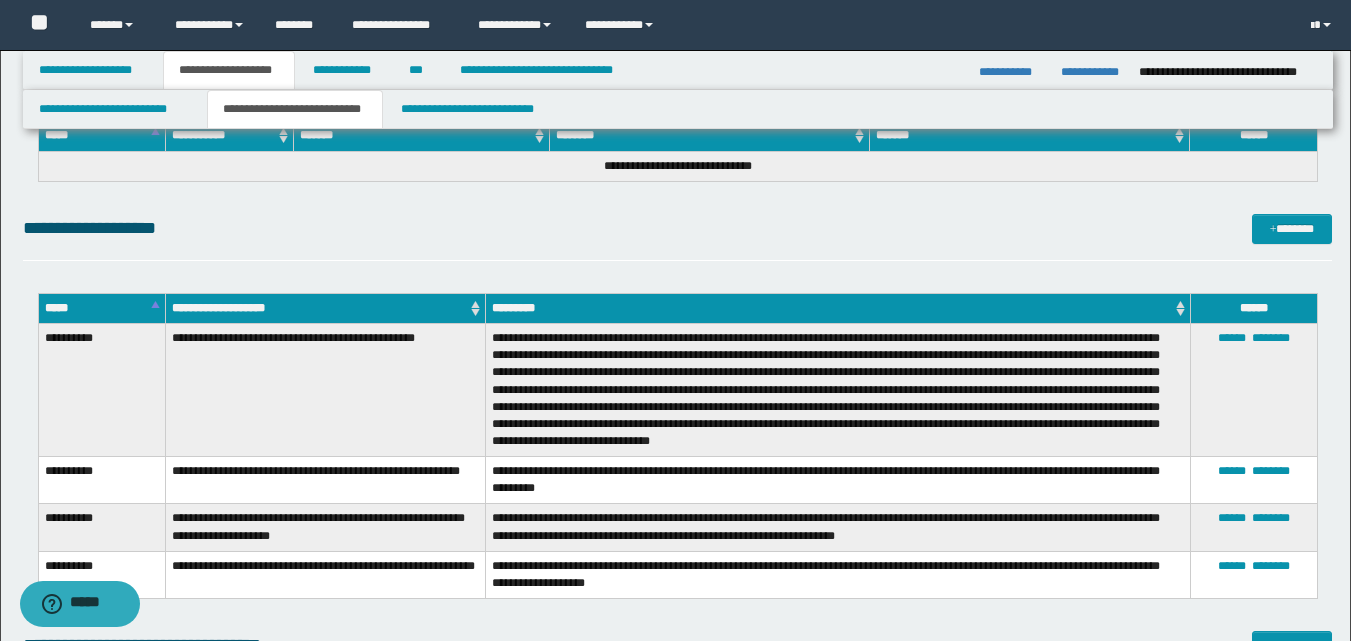 scroll, scrollTop: 3562, scrollLeft: 0, axis: vertical 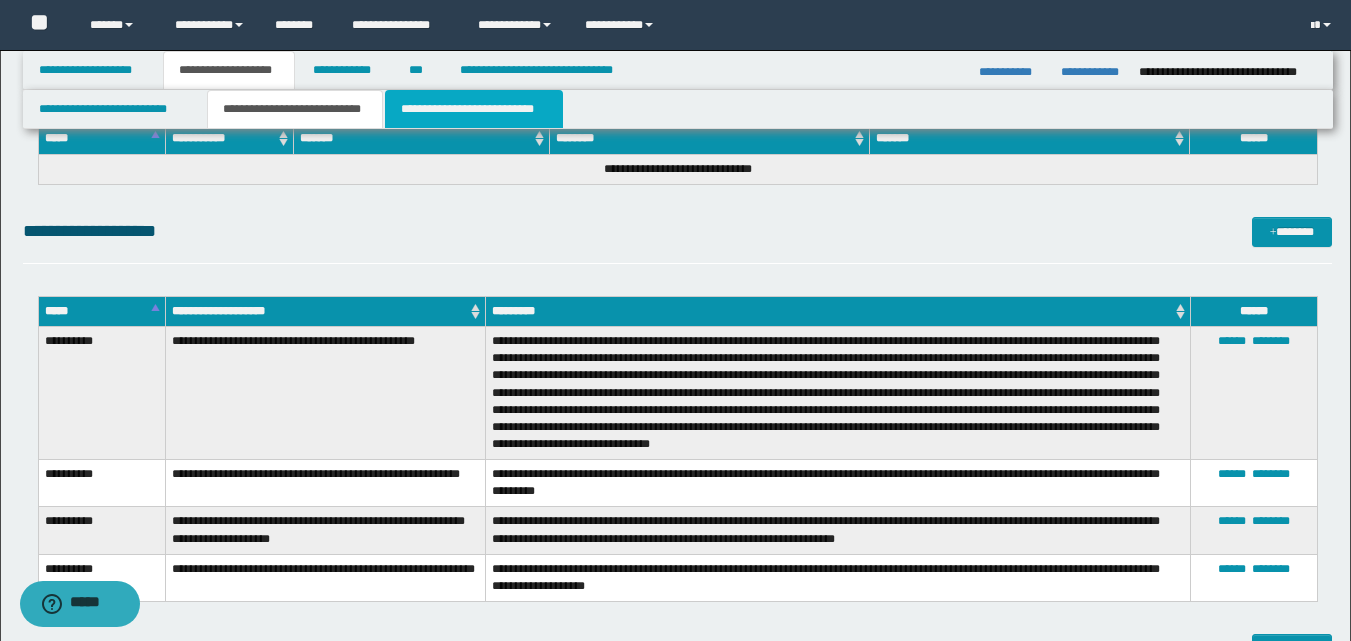 click on "**********" at bounding box center [474, 109] 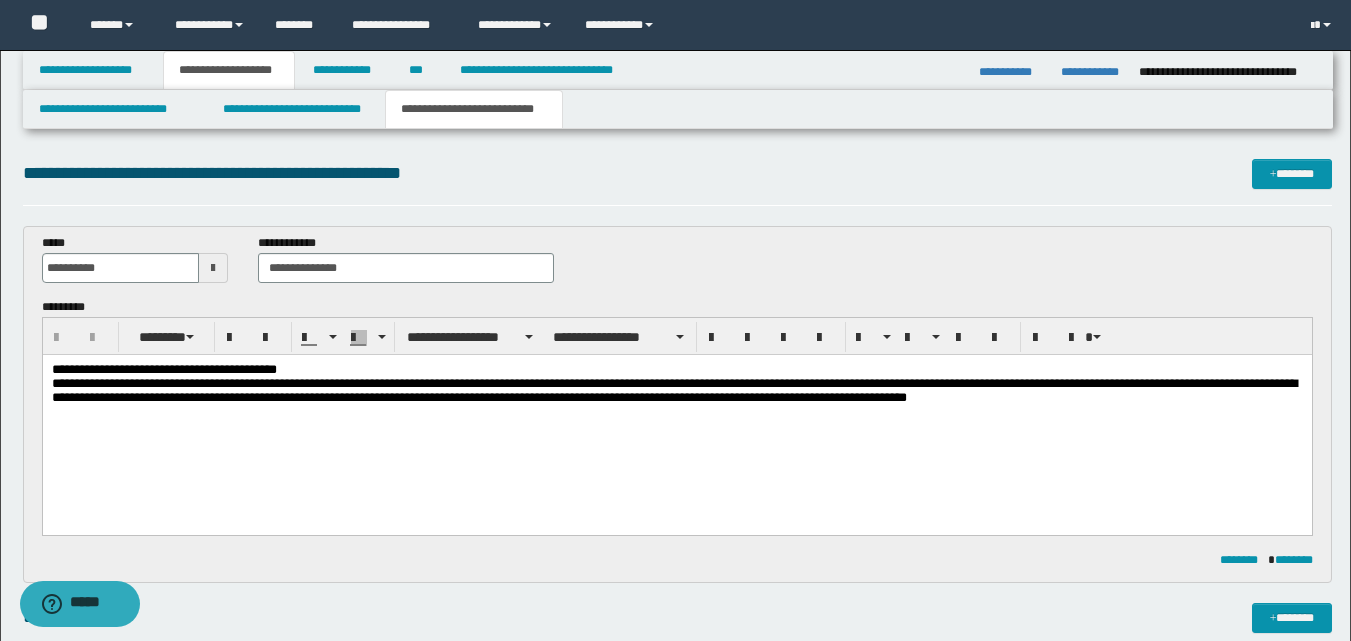 scroll, scrollTop: 43, scrollLeft: 0, axis: vertical 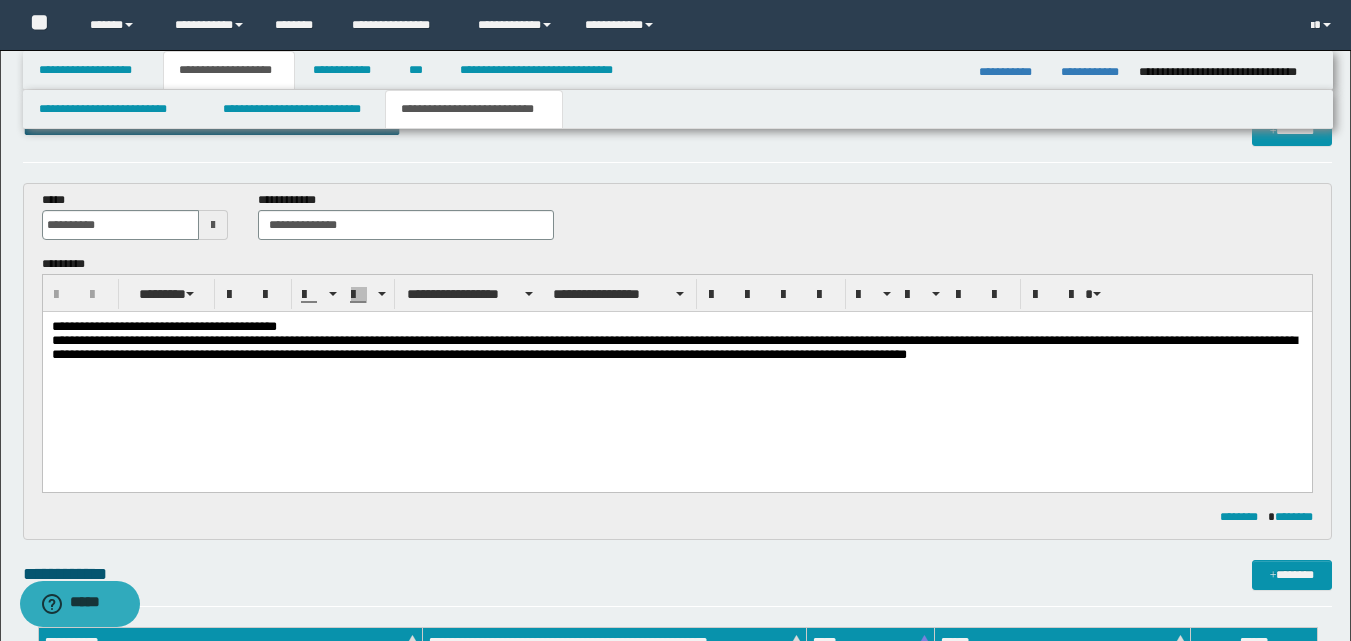 click on "**********" at bounding box center (676, 366) 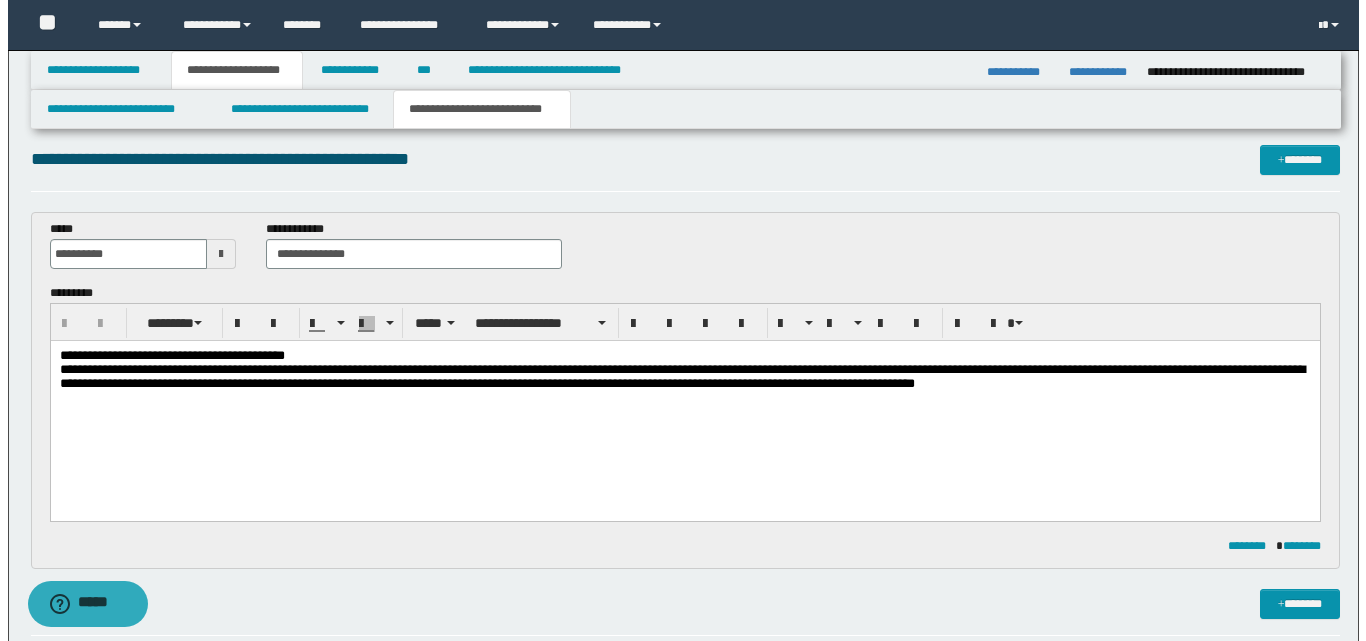 scroll, scrollTop: 0, scrollLeft: 0, axis: both 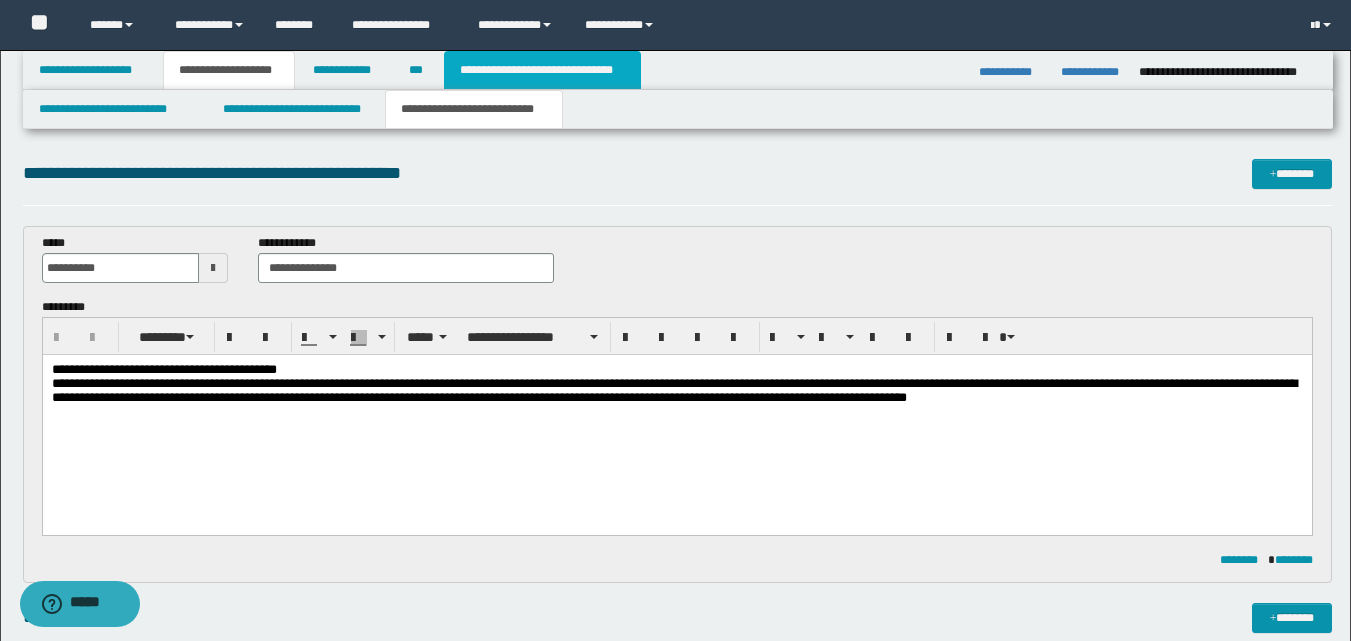 click on "**********" at bounding box center (542, 70) 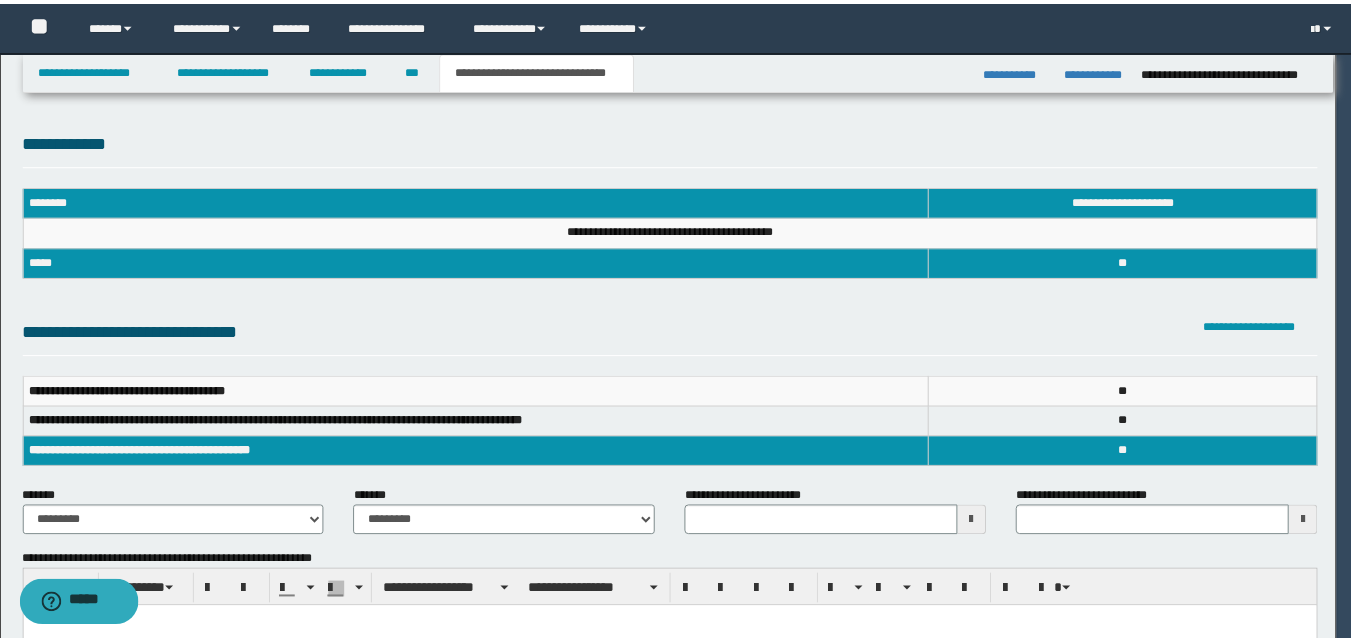 scroll, scrollTop: 0, scrollLeft: 0, axis: both 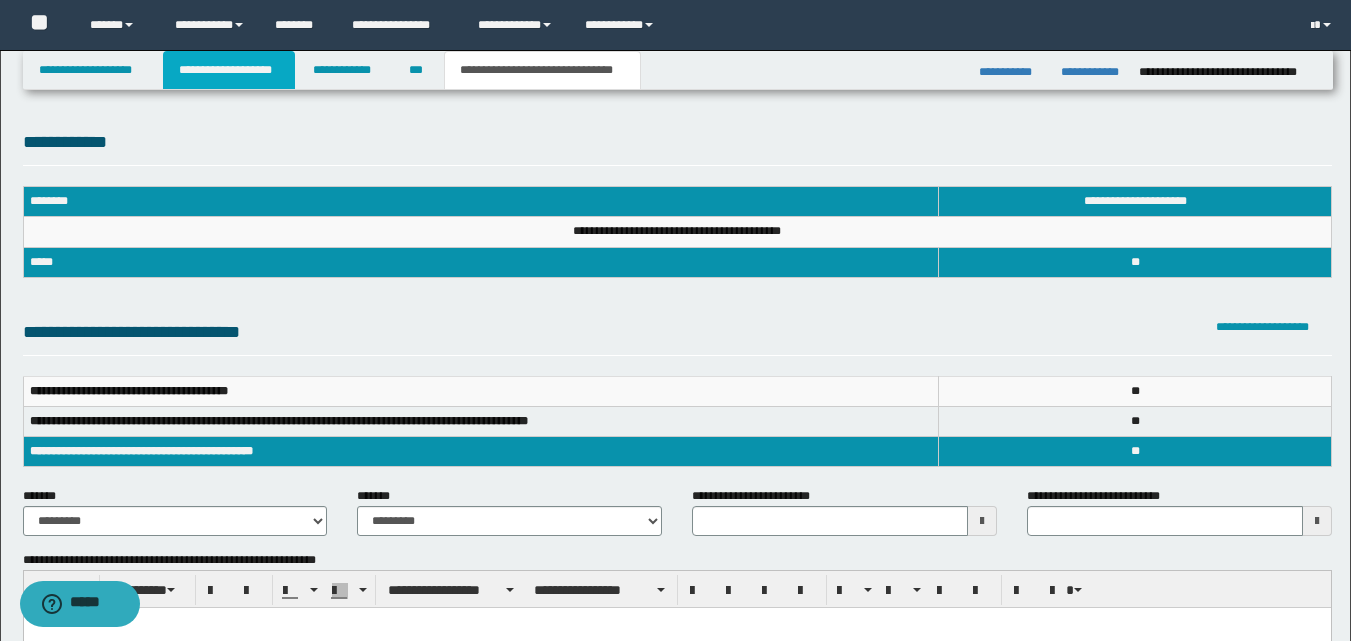 click on "**********" at bounding box center [229, 70] 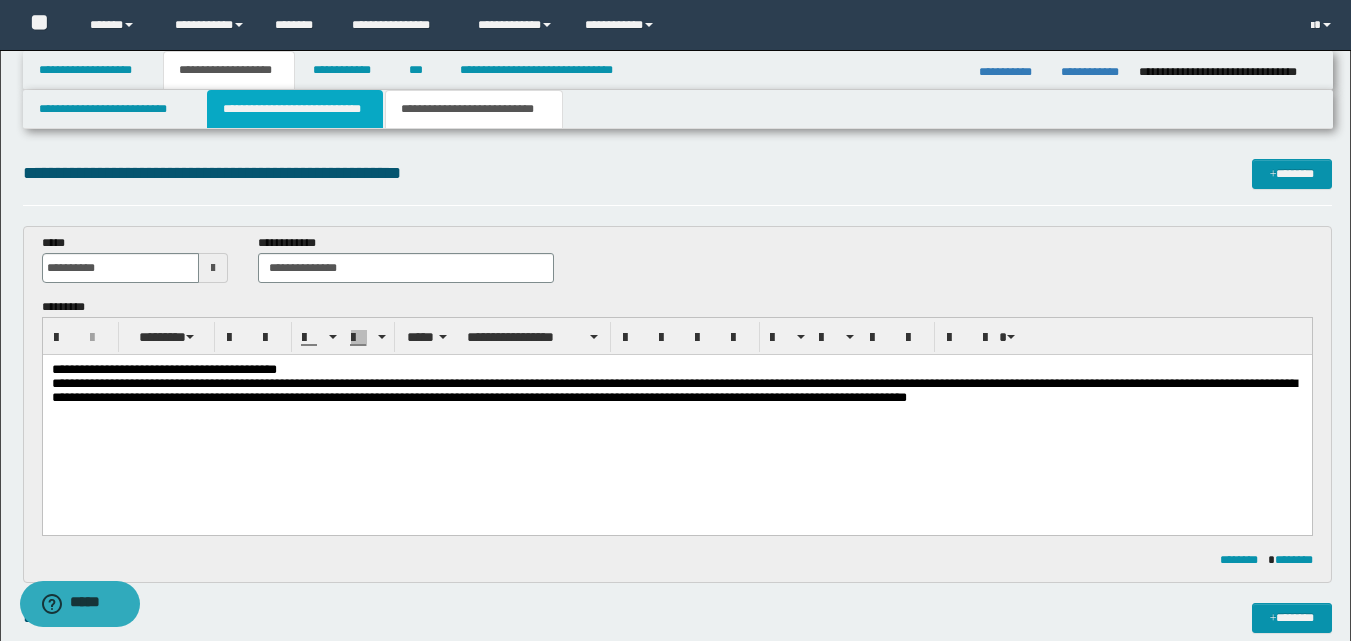 click on "**********" at bounding box center (295, 109) 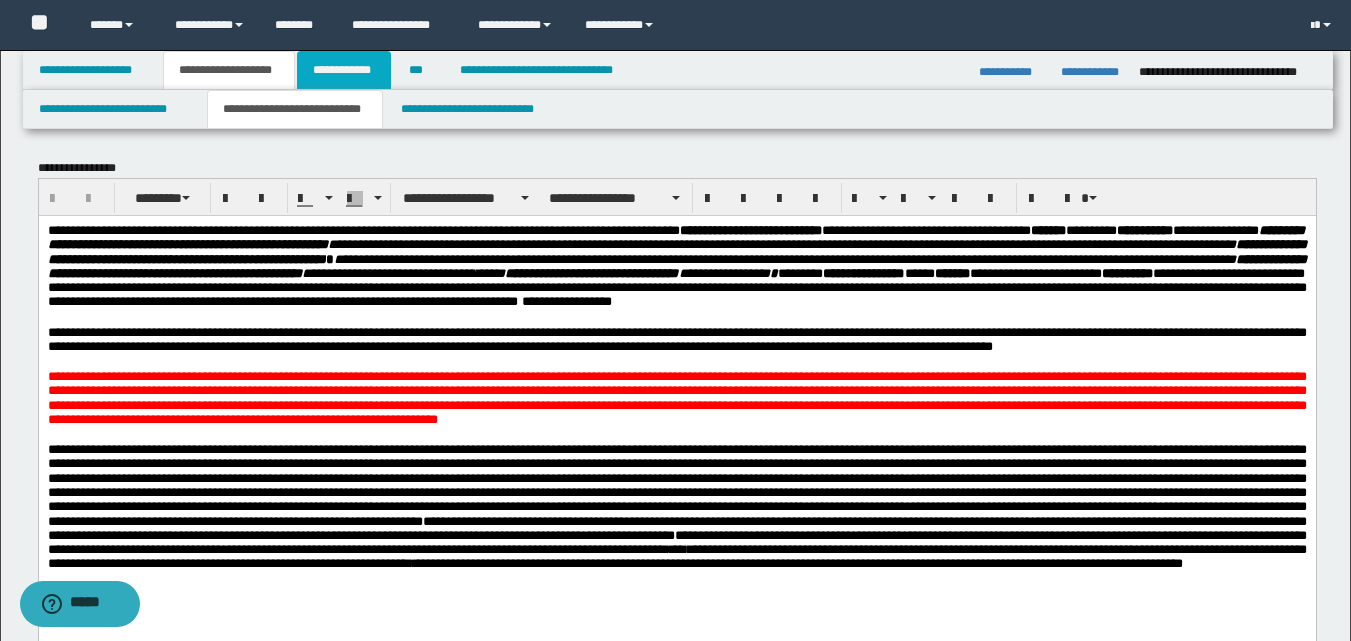 click on "**********" at bounding box center [344, 70] 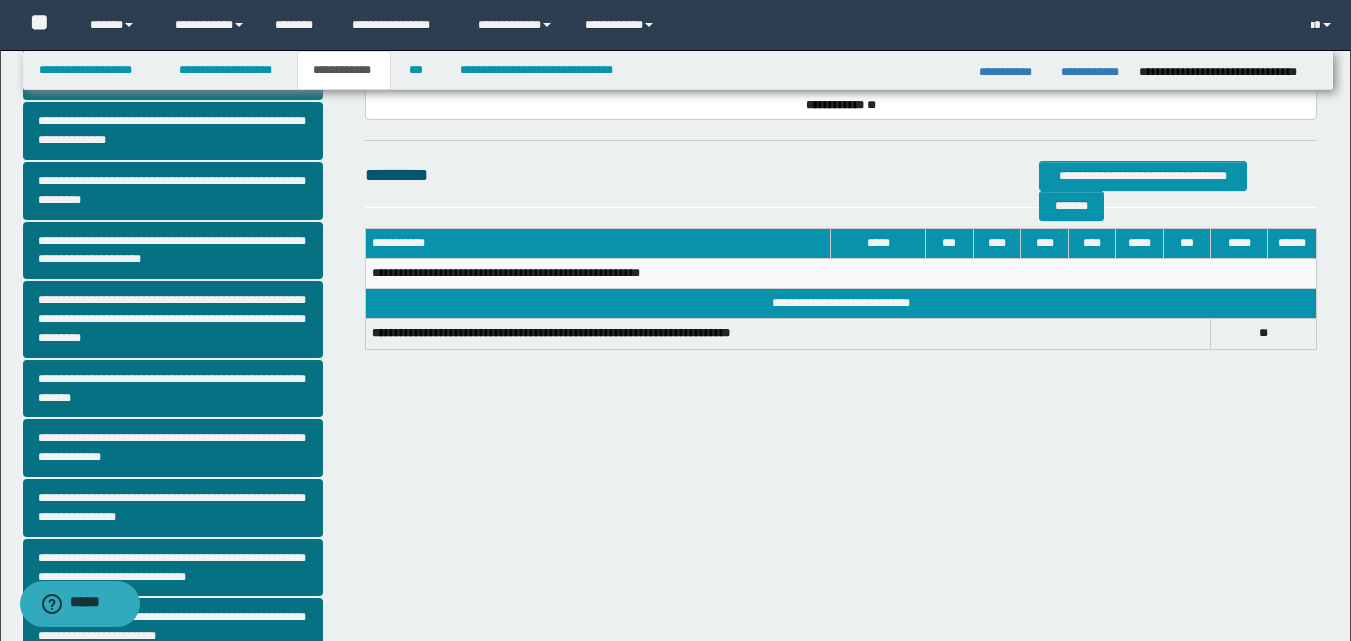 scroll, scrollTop: 508, scrollLeft: 0, axis: vertical 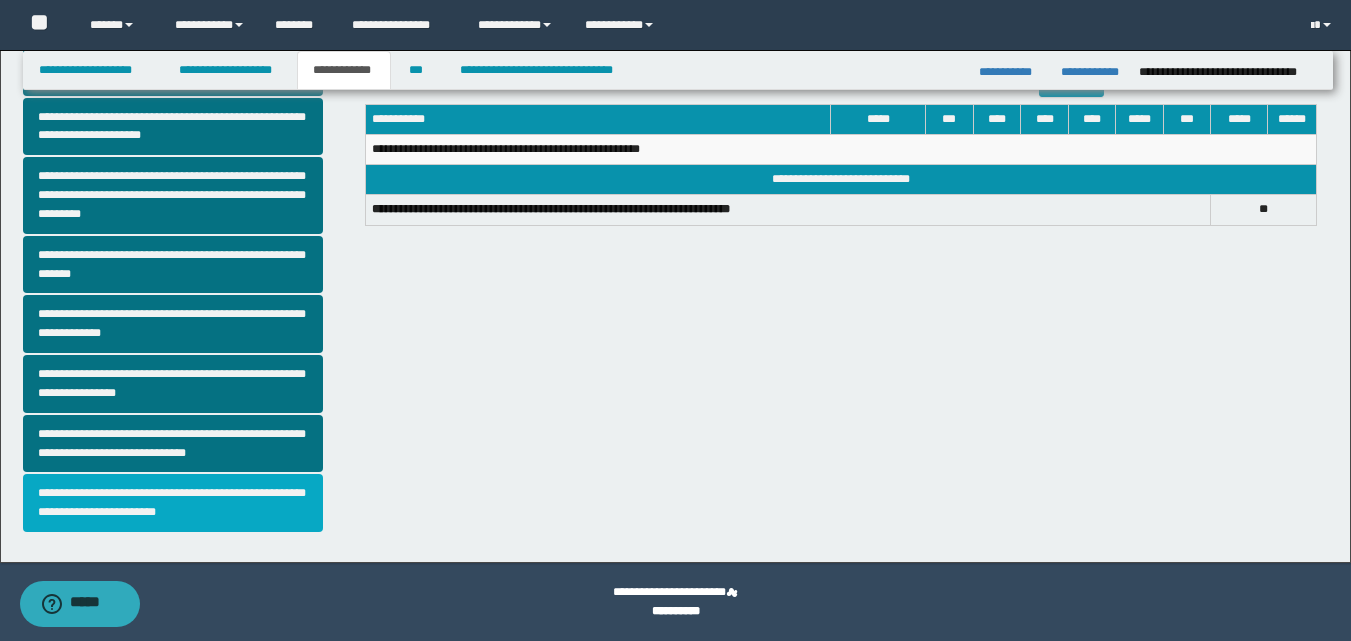 click on "**********" at bounding box center (173, 503) 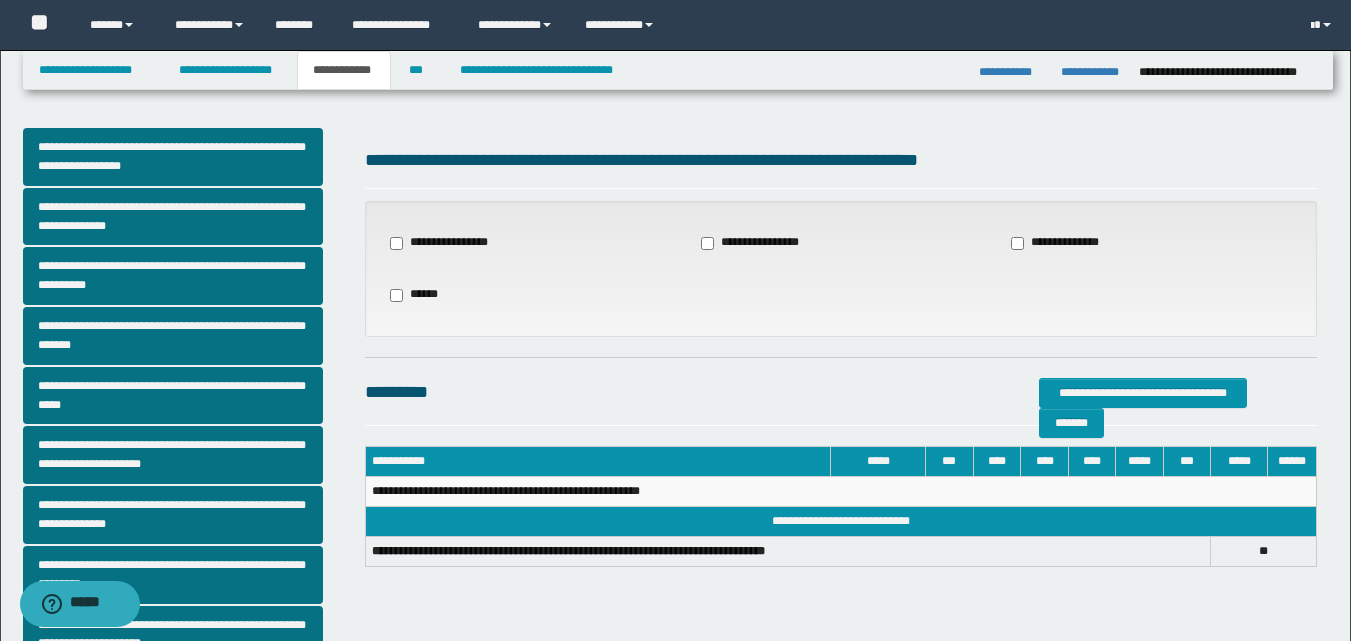 click on "**********" at bounding box center [1065, 243] 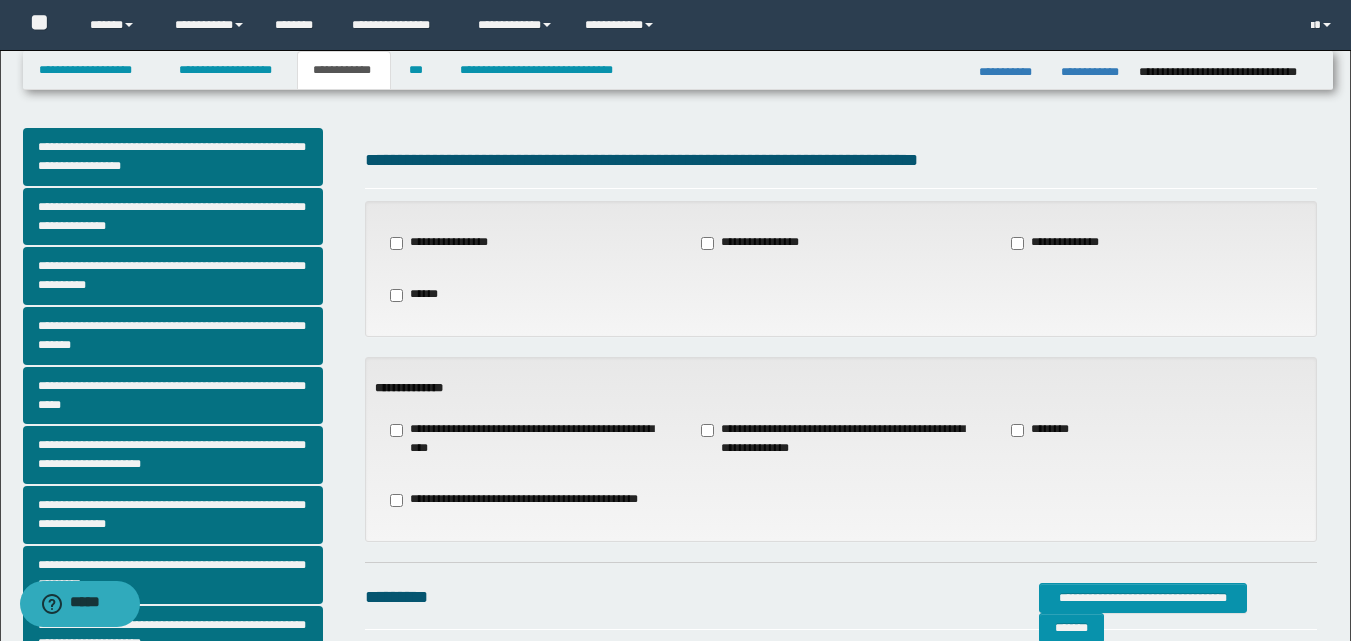 click on "**********" at bounding box center [841, 439] 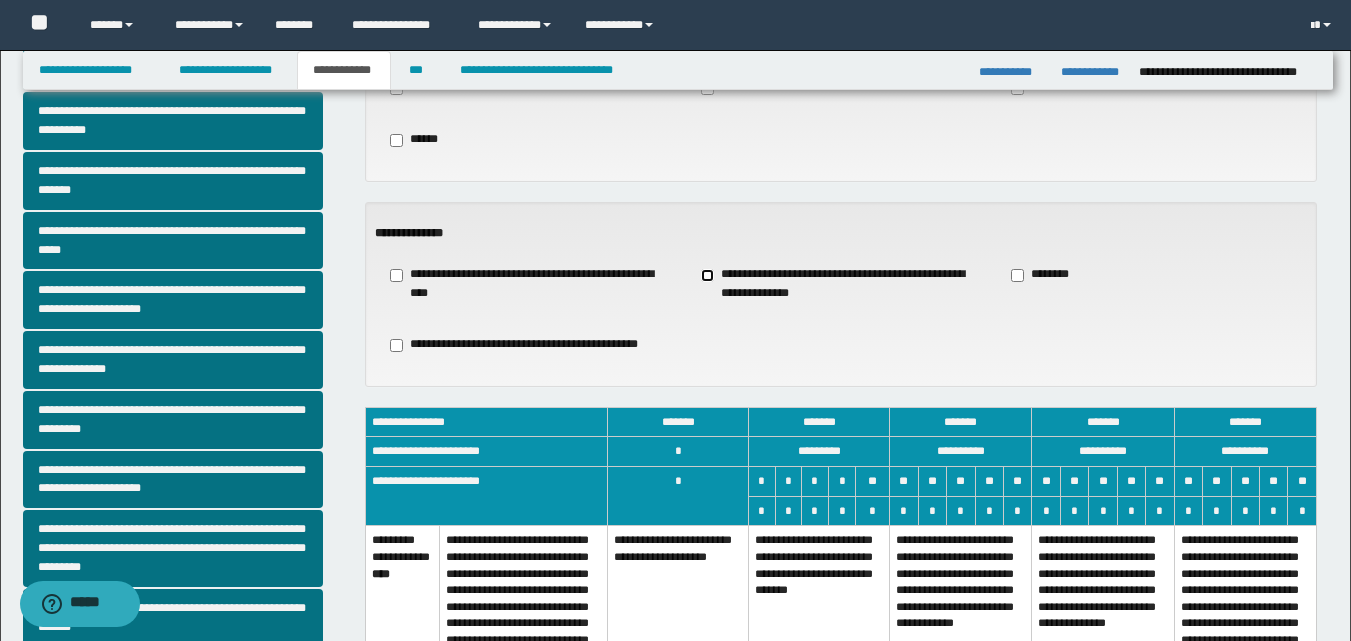 scroll, scrollTop: 156, scrollLeft: 0, axis: vertical 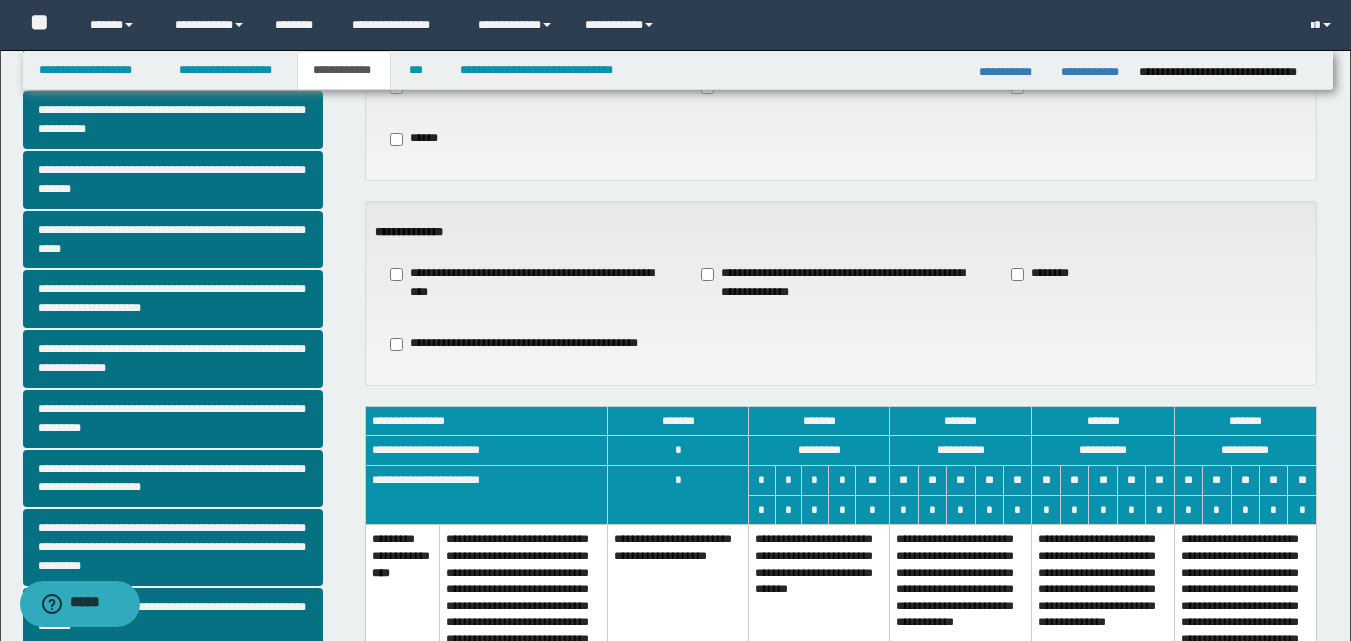 click on "**********" at bounding box center [529, 344] 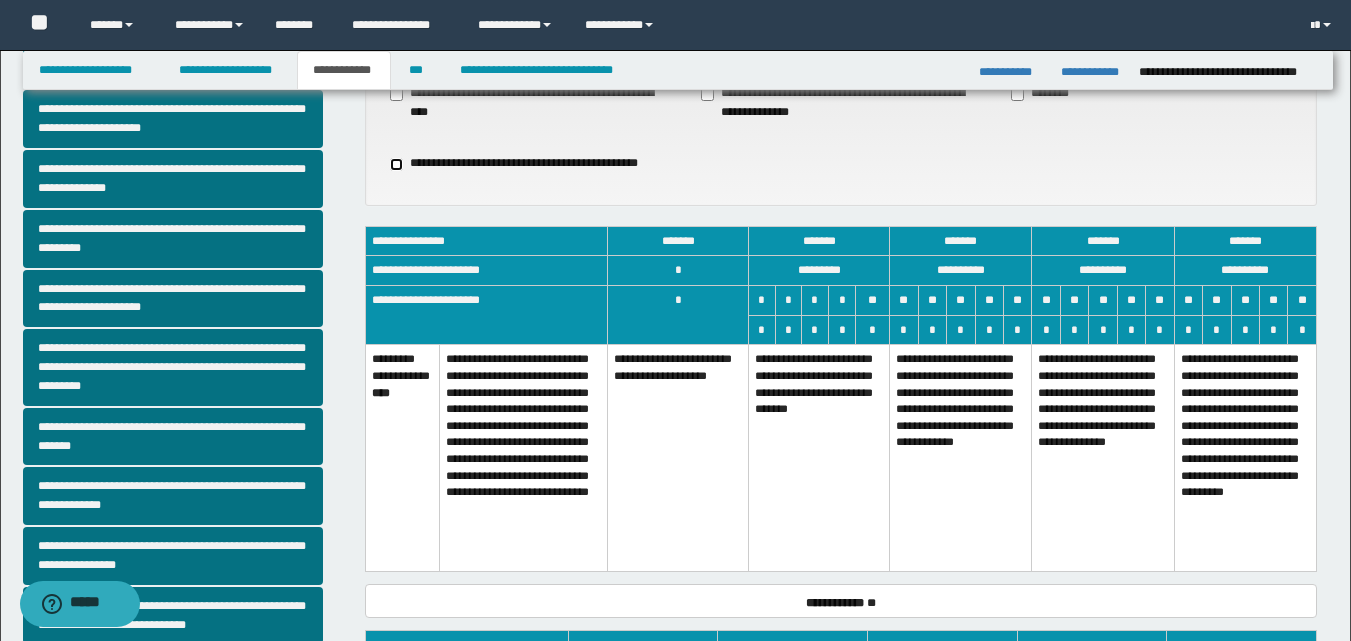scroll, scrollTop: 363, scrollLeft: 0, axis: vertical 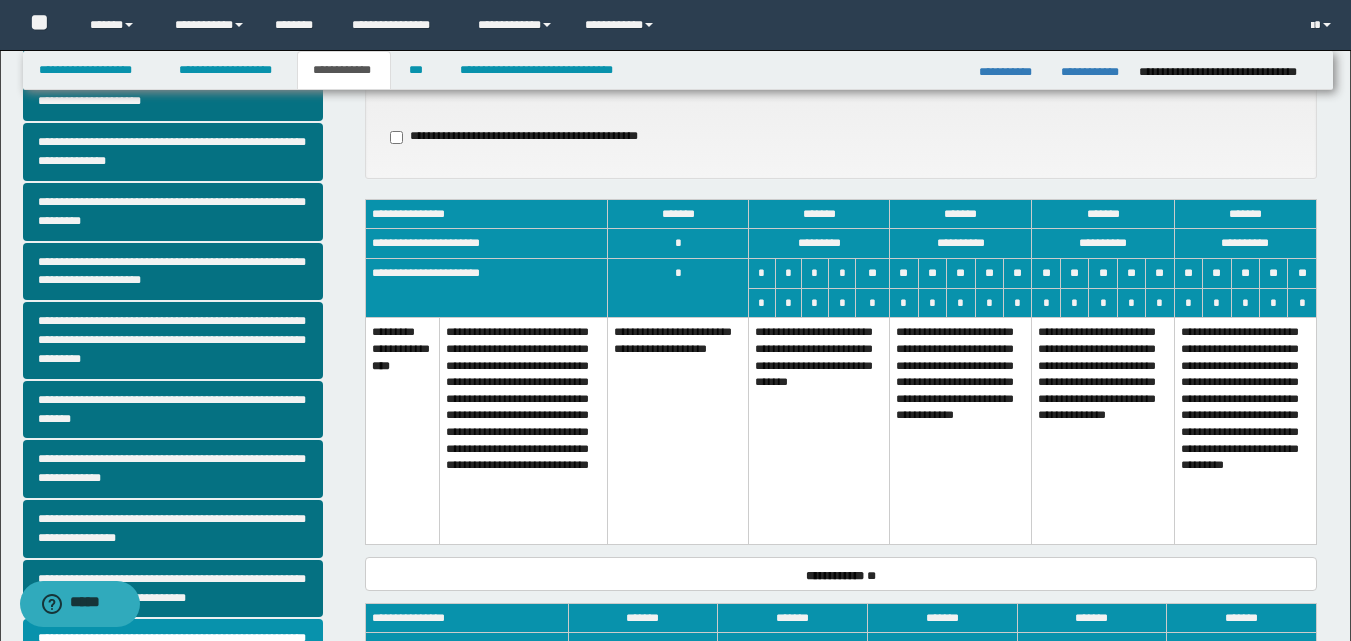 click on "**********" at bounding box center [1245, 431] 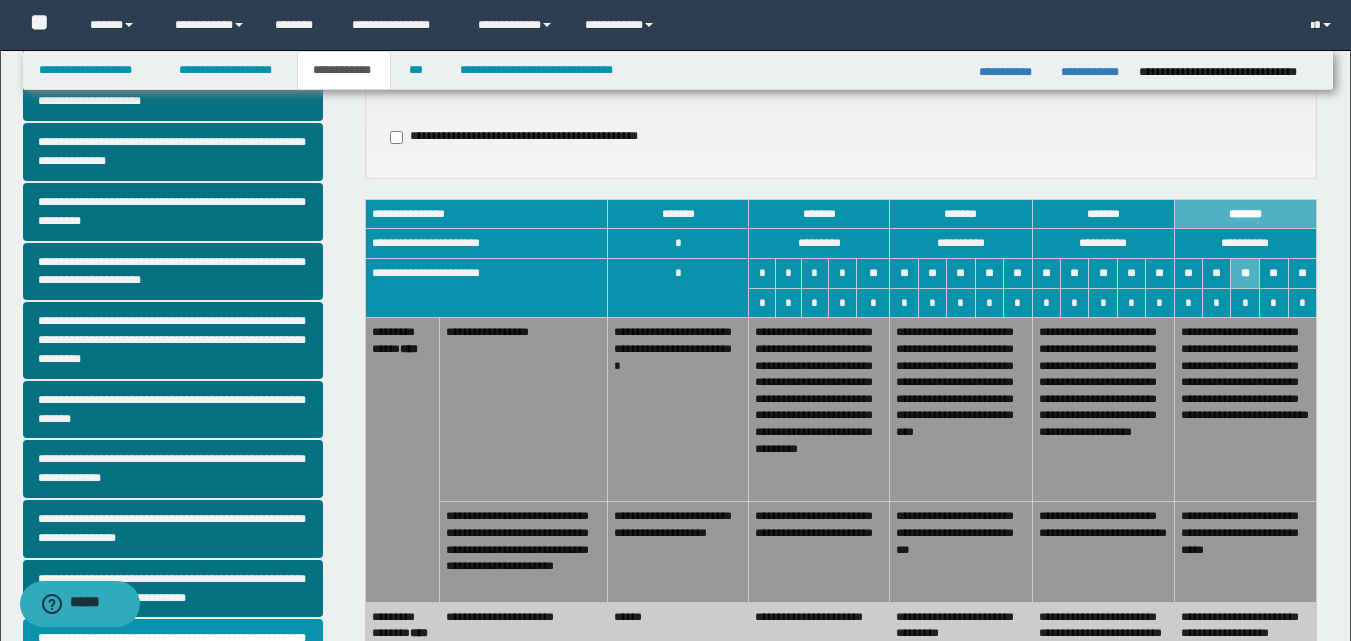 click on "**********" at bounding box center (1245, 552) 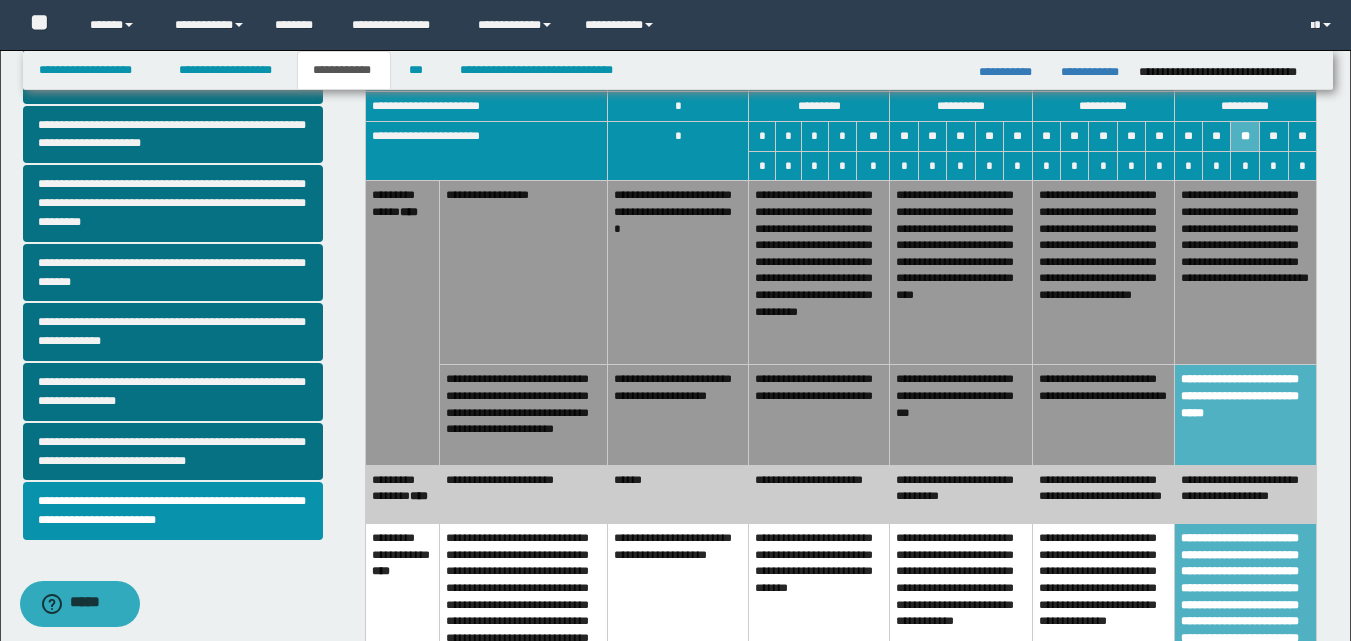 scroll, scrollTop: 502, scrollLeft: 0, axis: vertical 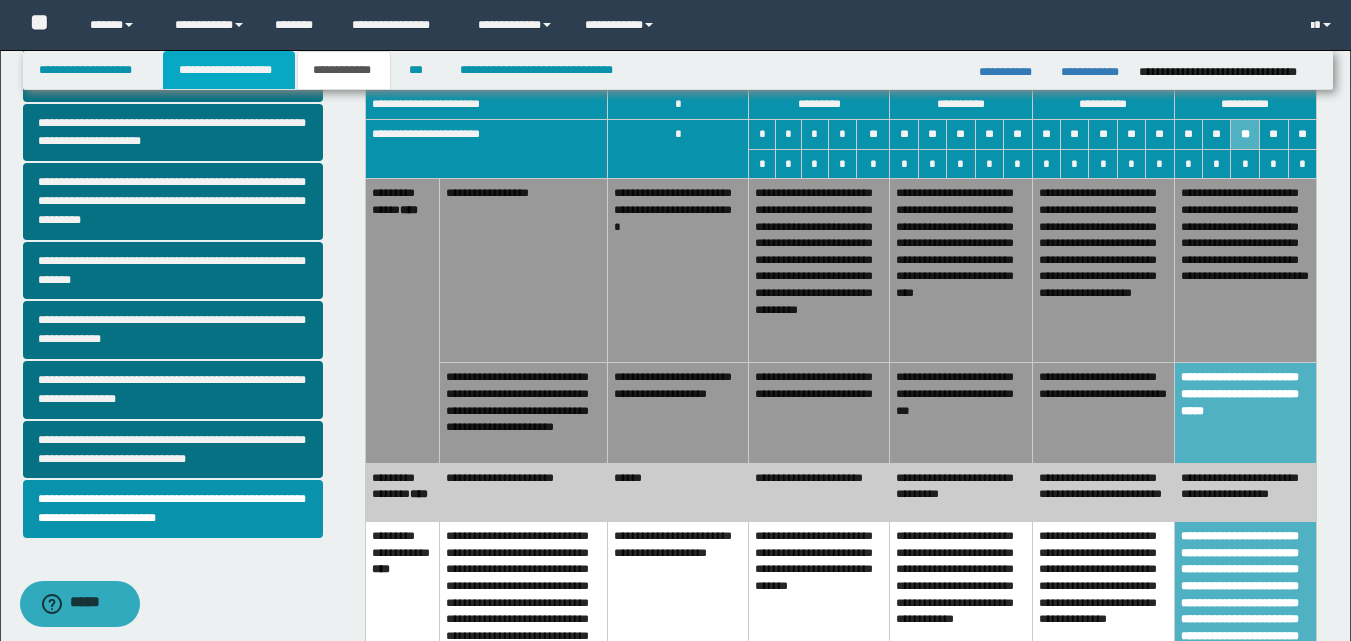 click on "**********" at bounding box center (229, 70) 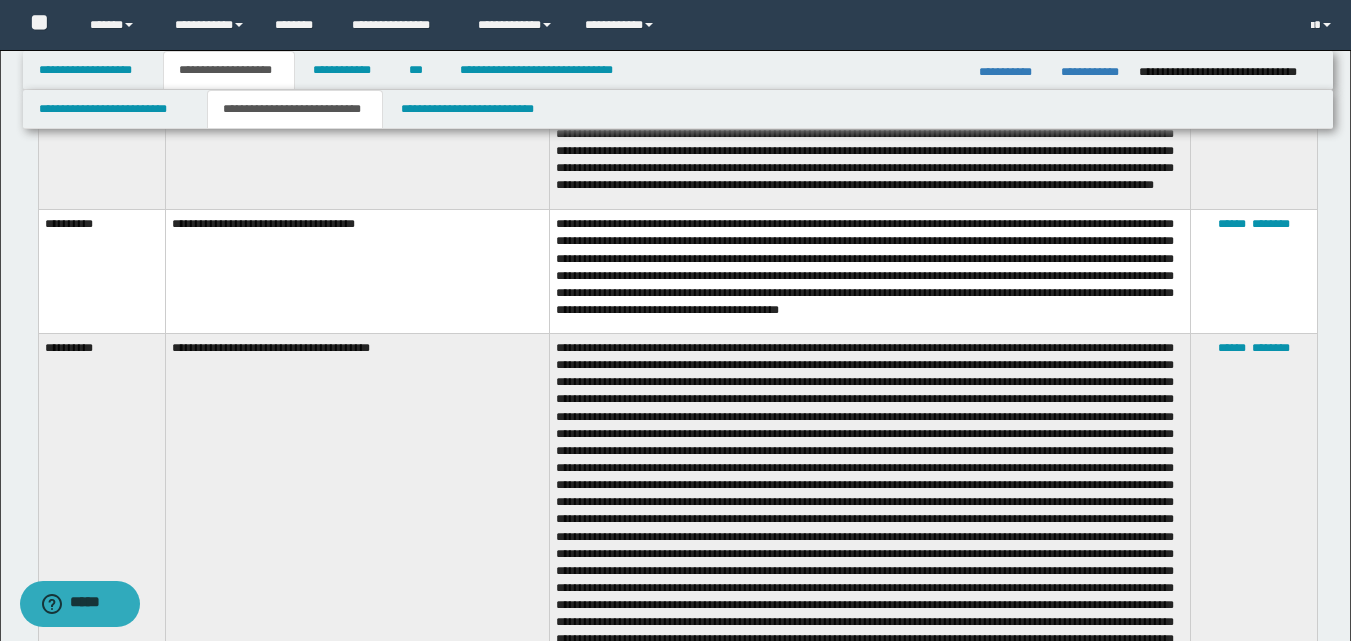 scroll, scrollTop: 2648, scrollLeft: 0, axis: vertical 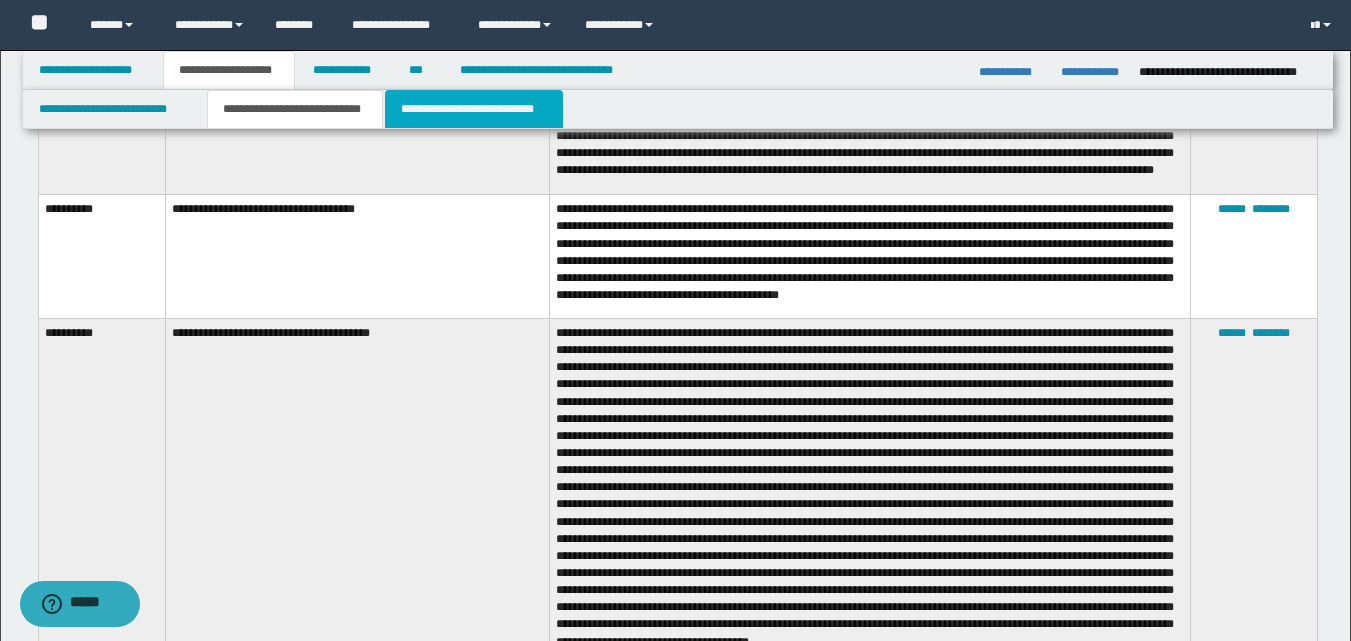 click on "**********" at bounding box center (474, 109) 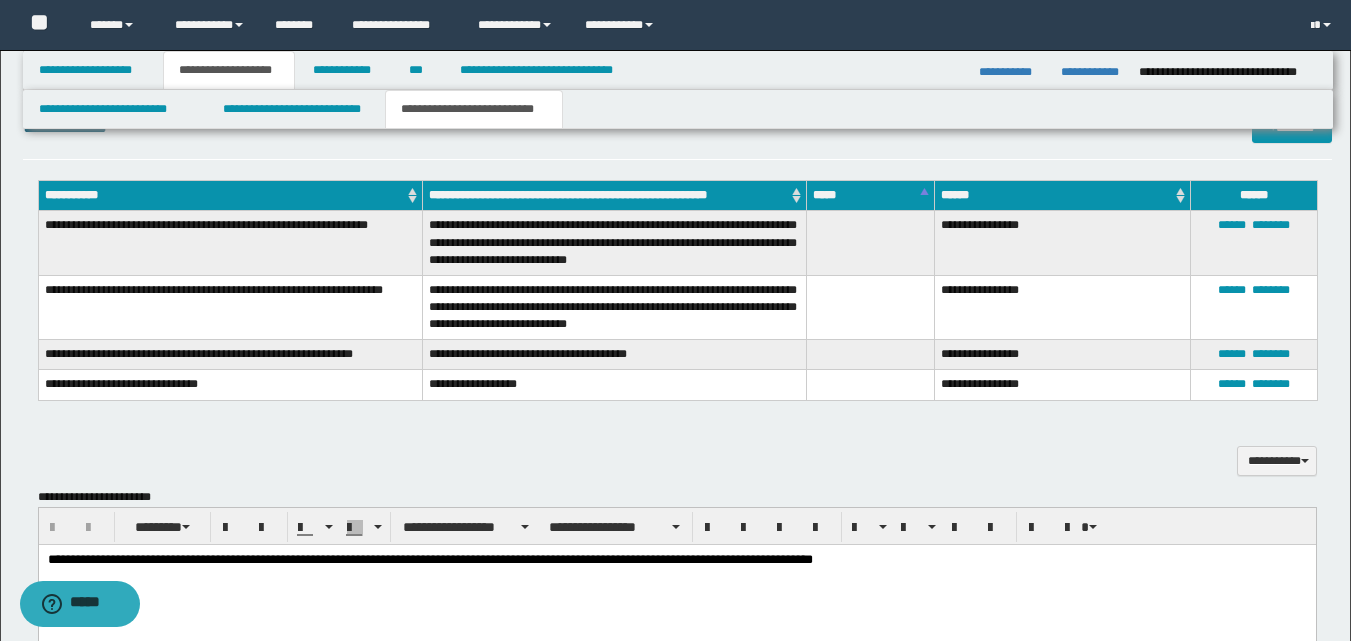 scroll, scrollTop: 489, scrollLeft: 0, axis: vertical 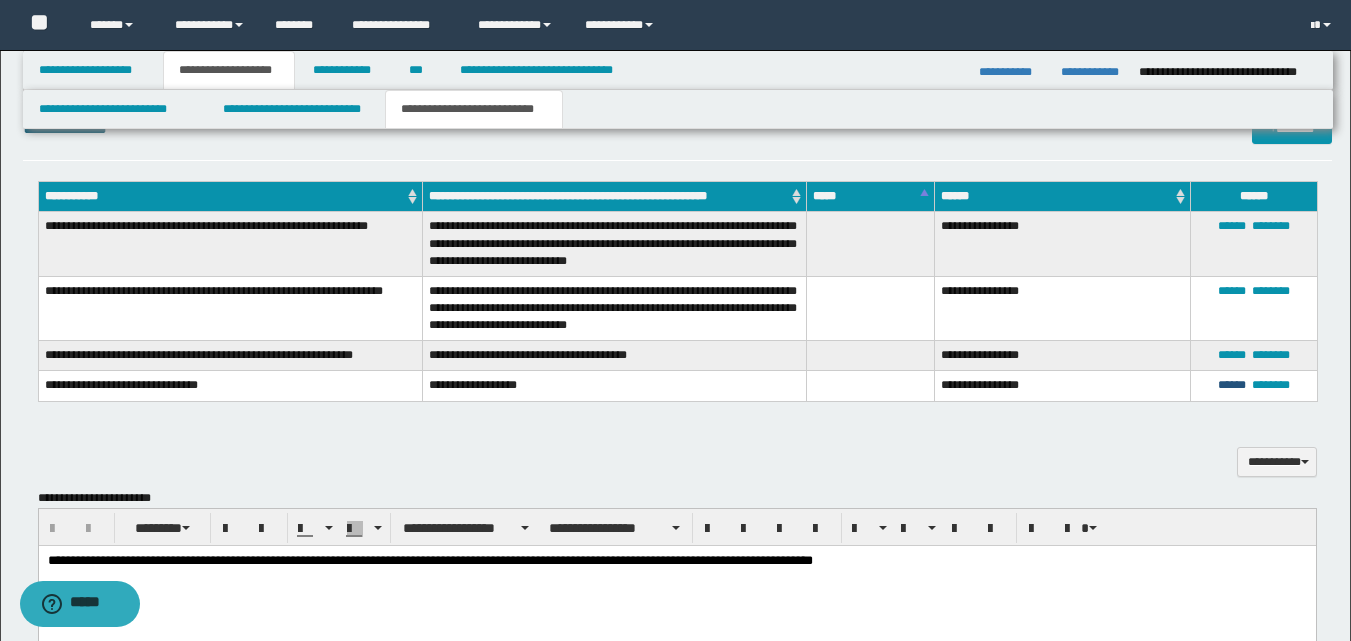 click on "******" at bounding box center [1232, 385] 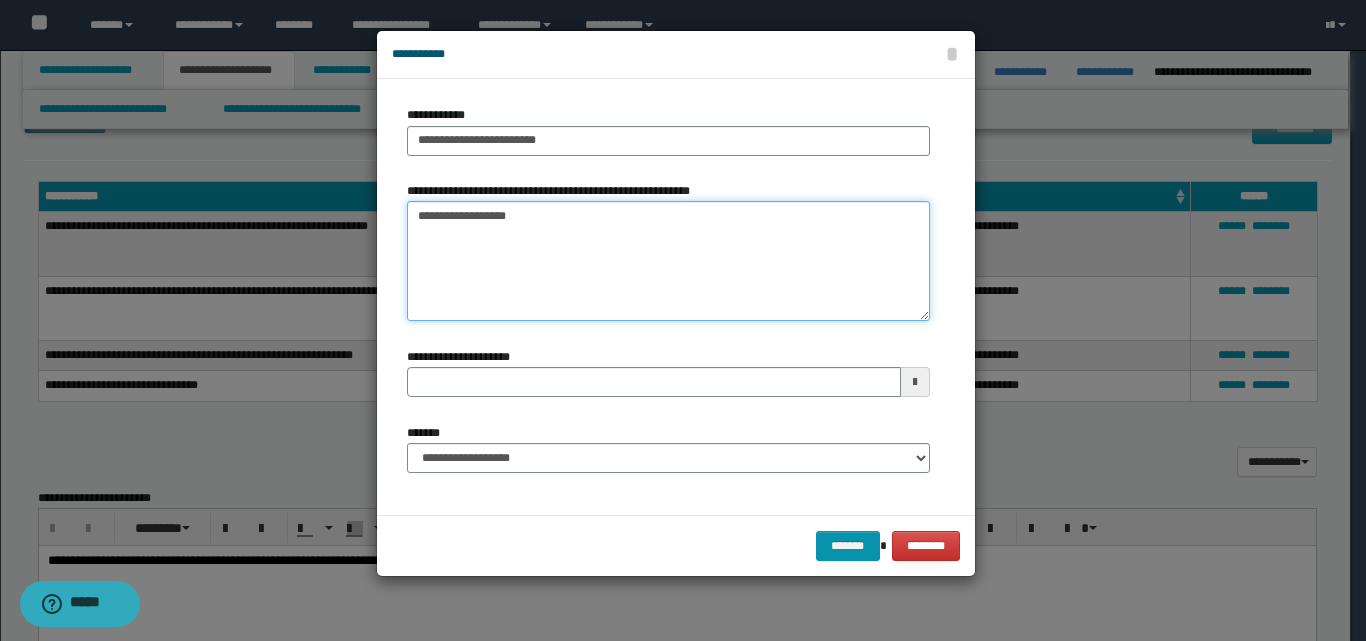 click on "**********" at bounding box center [668, 261] 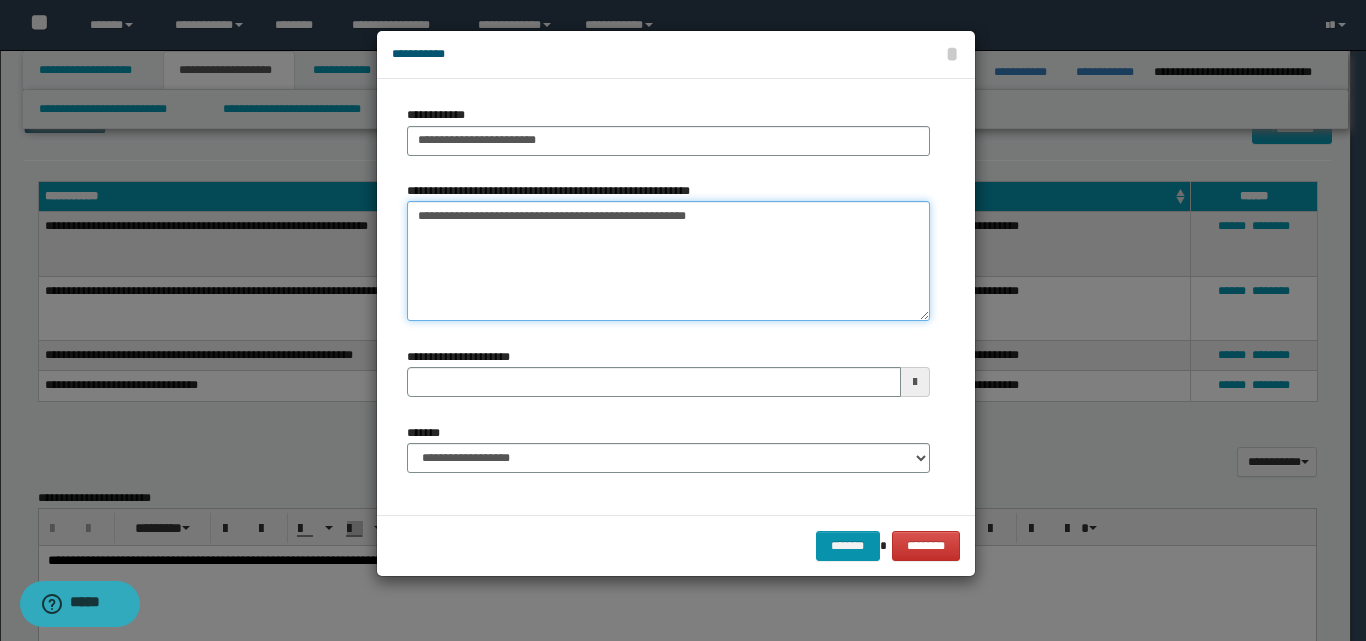 type on "**********" 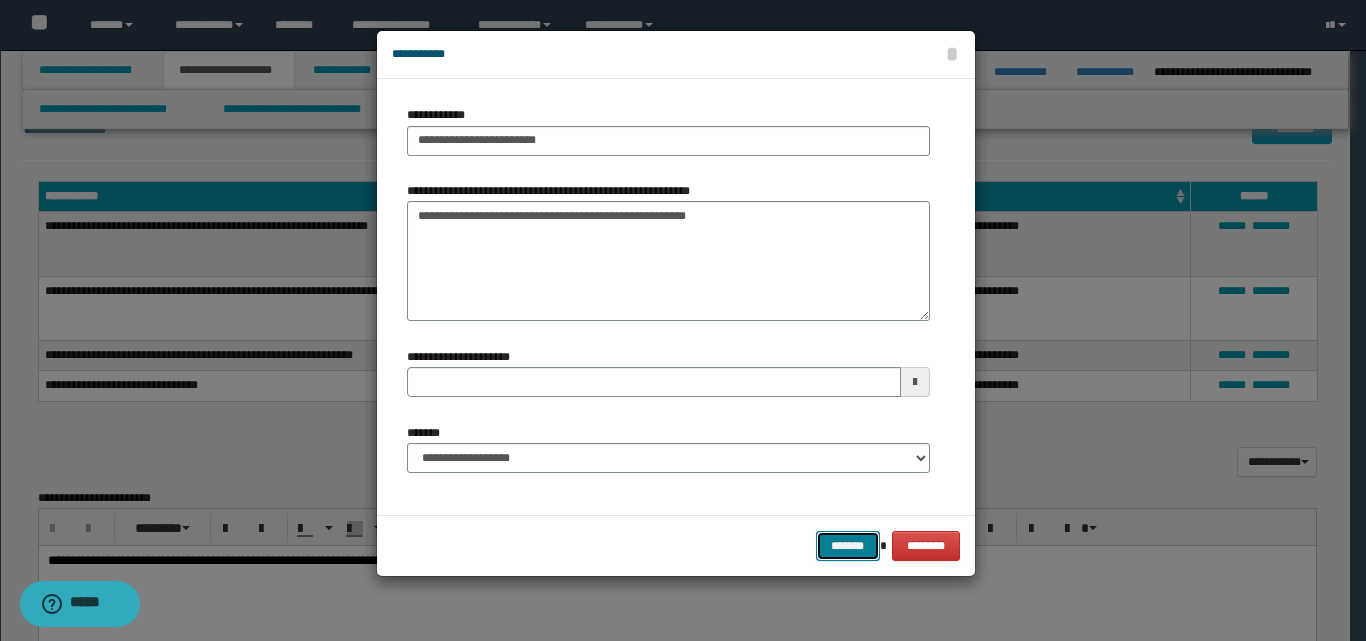 click on "*******" at bounding box center (848, 546) 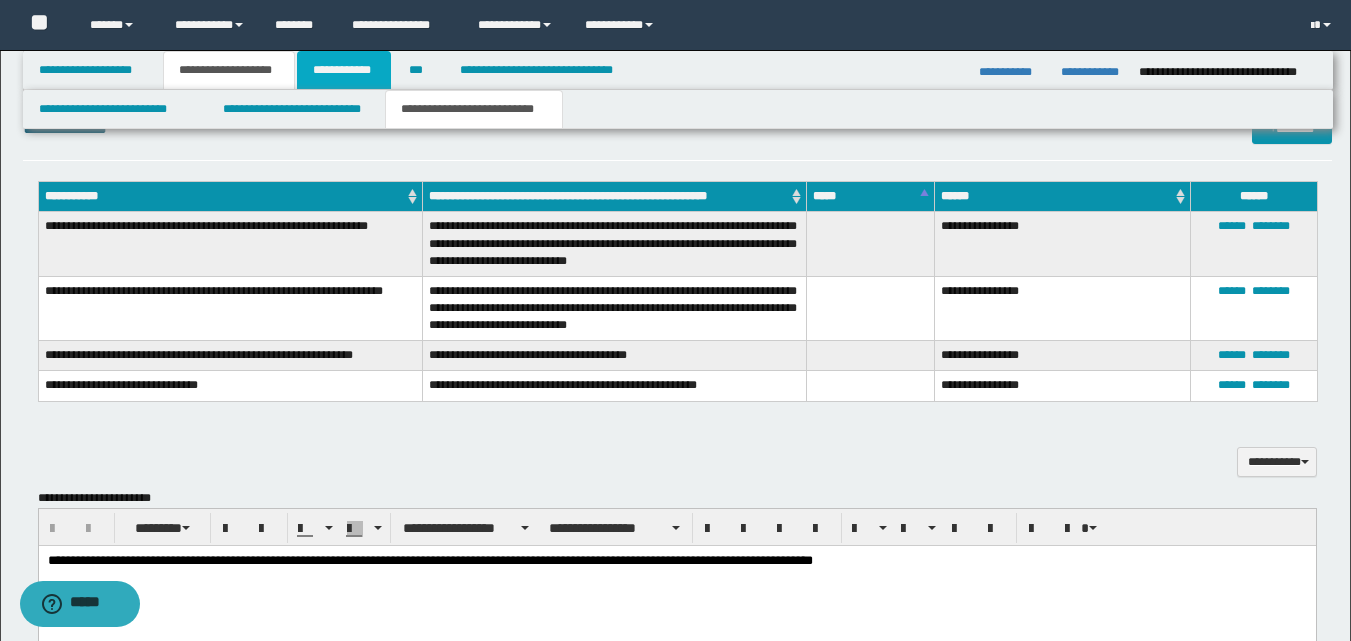 click on "**********" at bounding box center [344, 70] 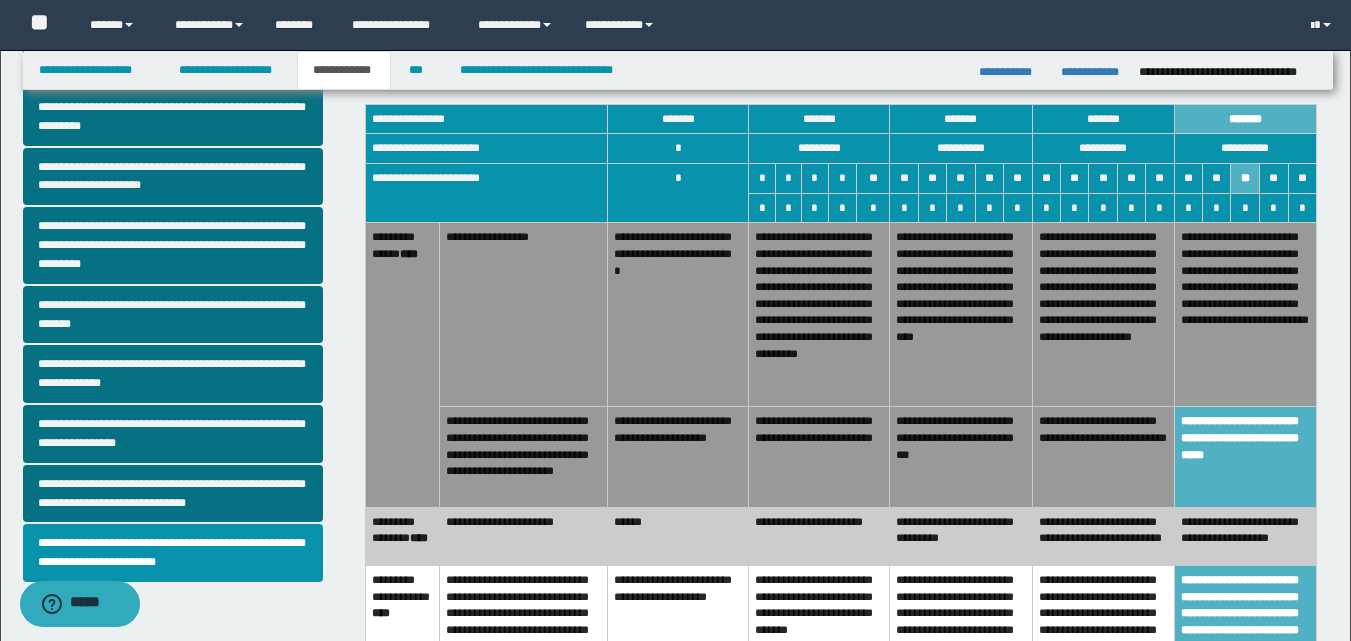 click on "**********" at bounding box center [961, 536] 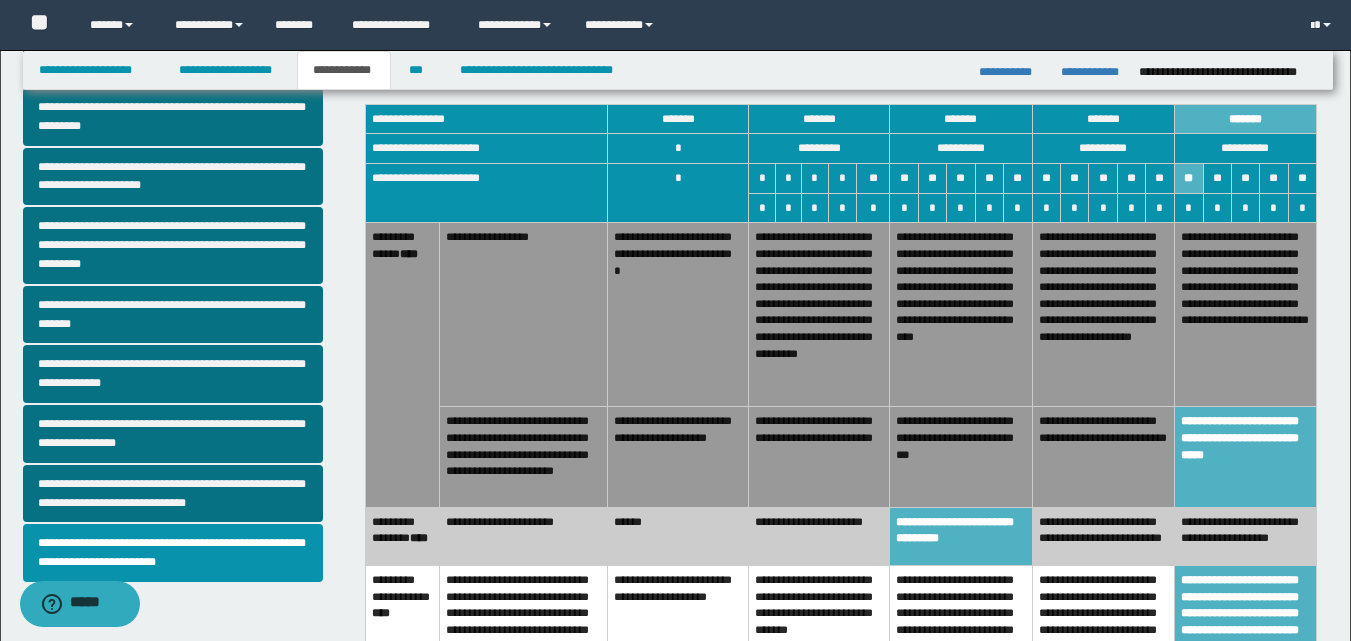 click on "**********" at bounding box center [1245, 315] 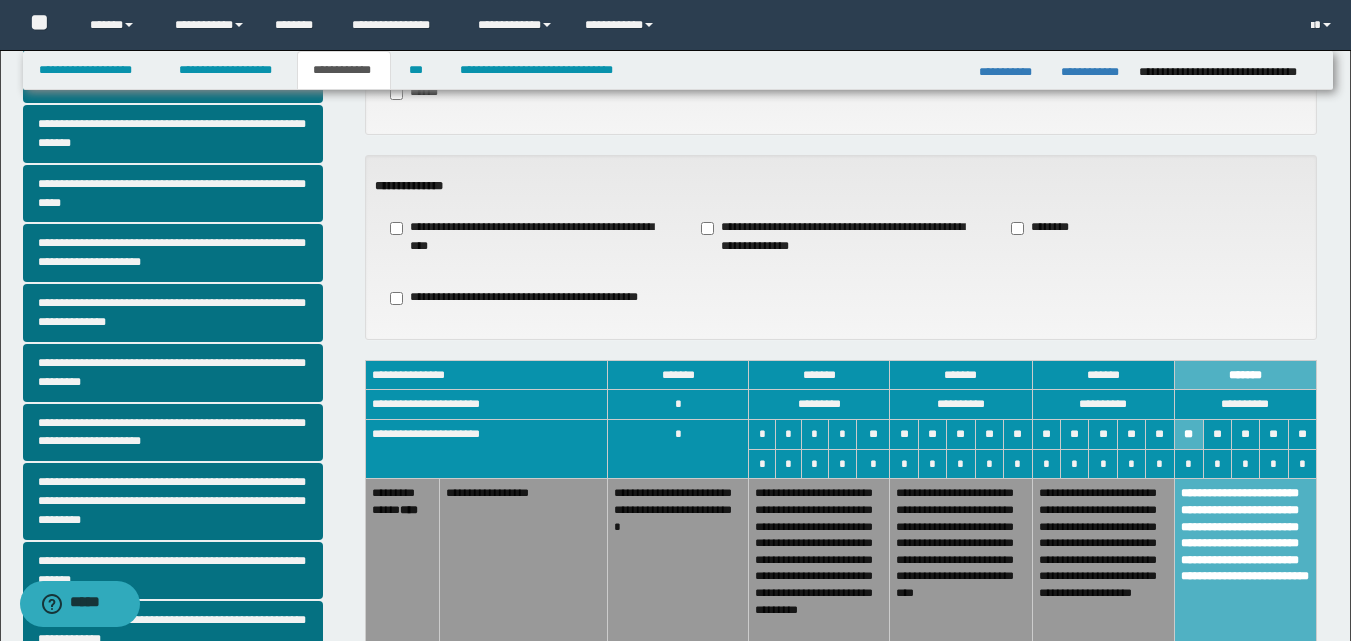 scroll, scrollTop: 199, scrollLeft: 0, axis: vertical 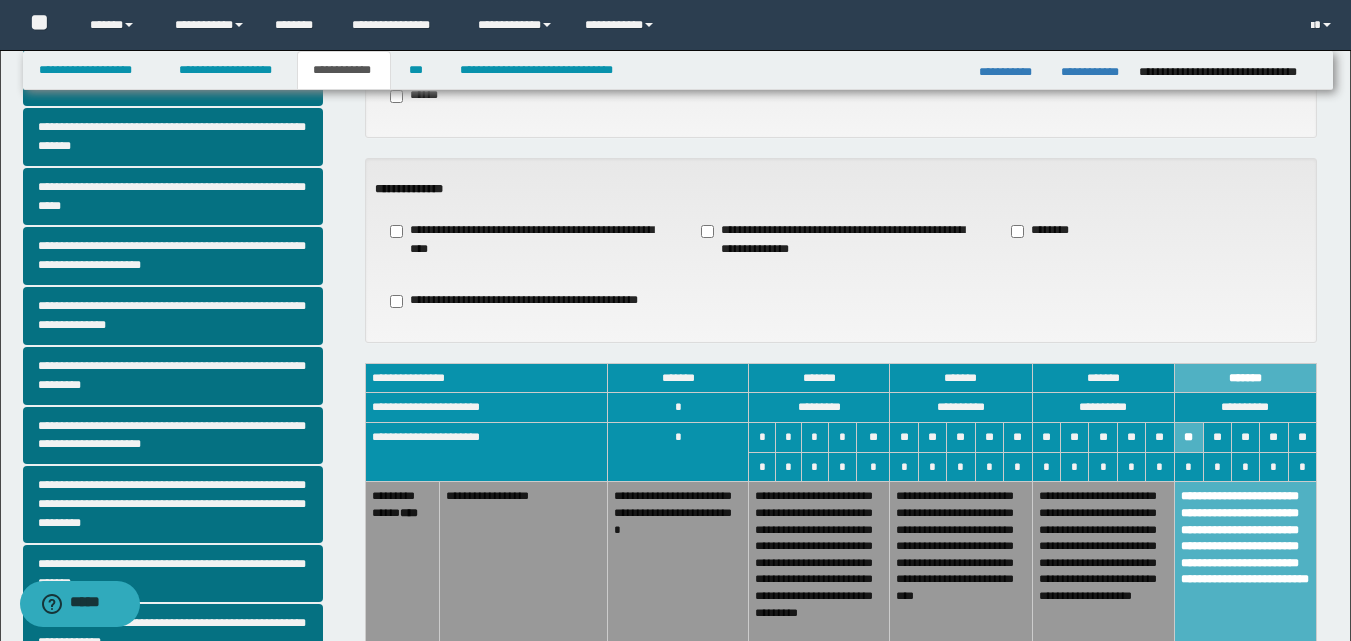 click on "**********" at bounding box center [841, 250] 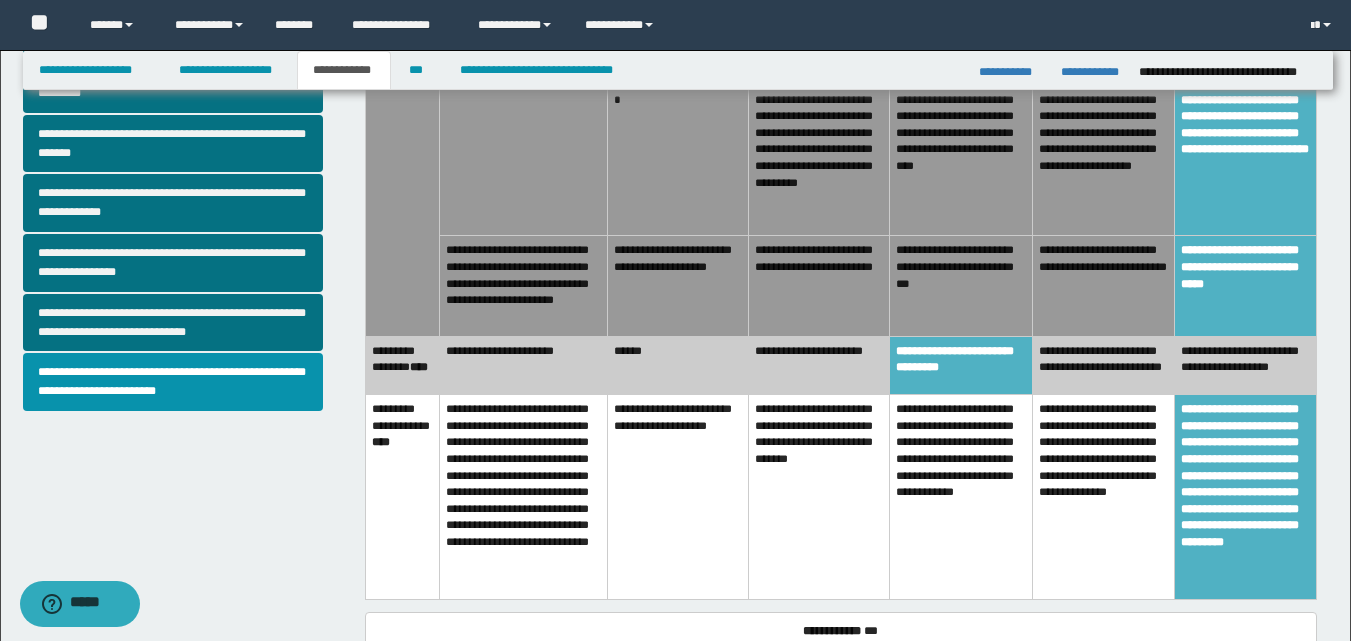 scroll, scrollTop: 631, scrollLeft: 0, axis: vertical 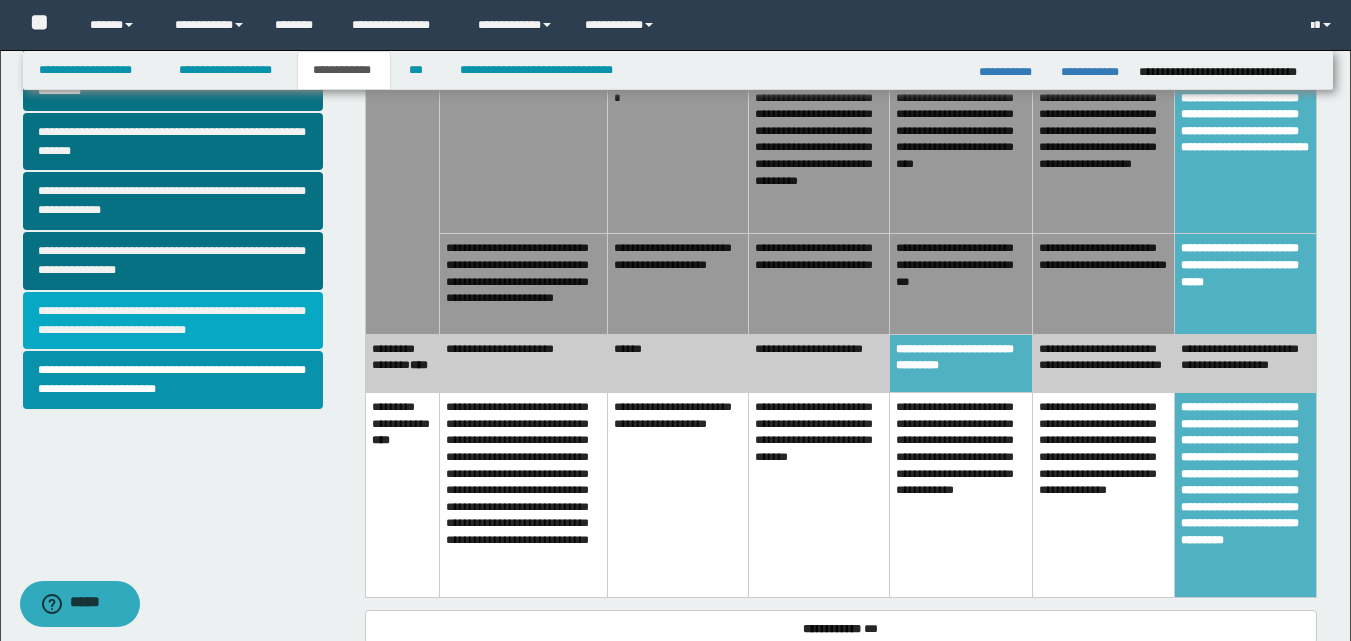 click on "**********" at bounding box center (173, 321) 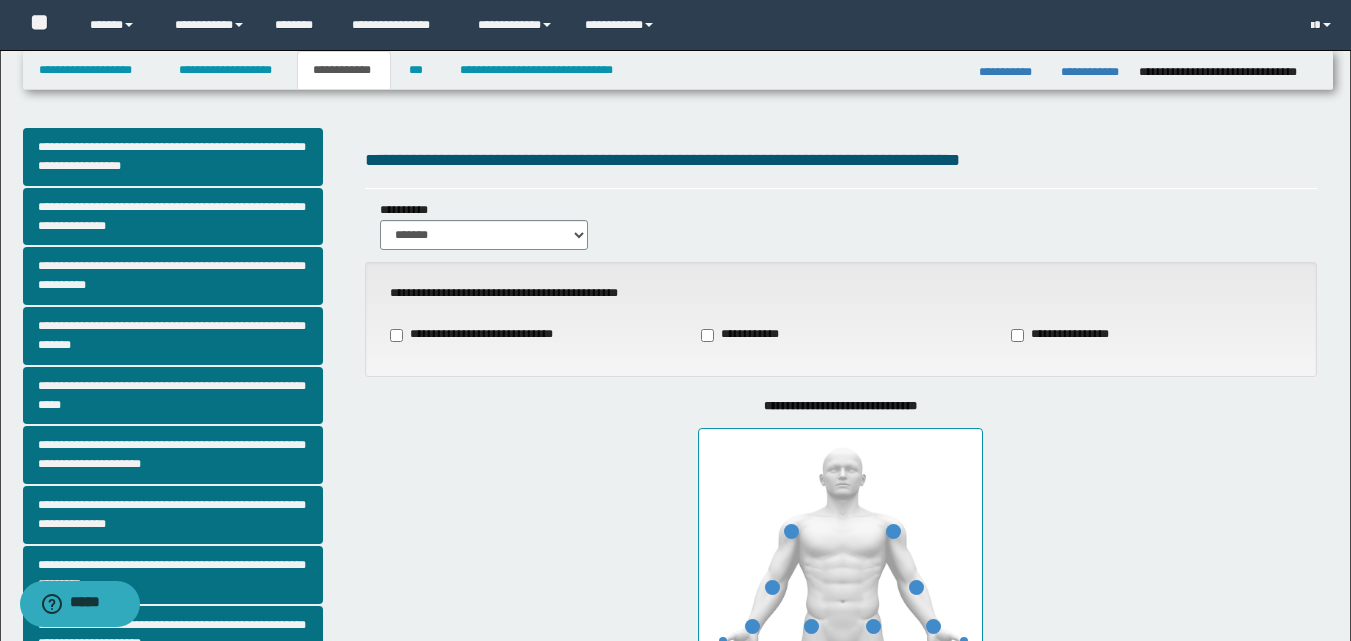 click on "**********" at bounding box center [1064, 335] 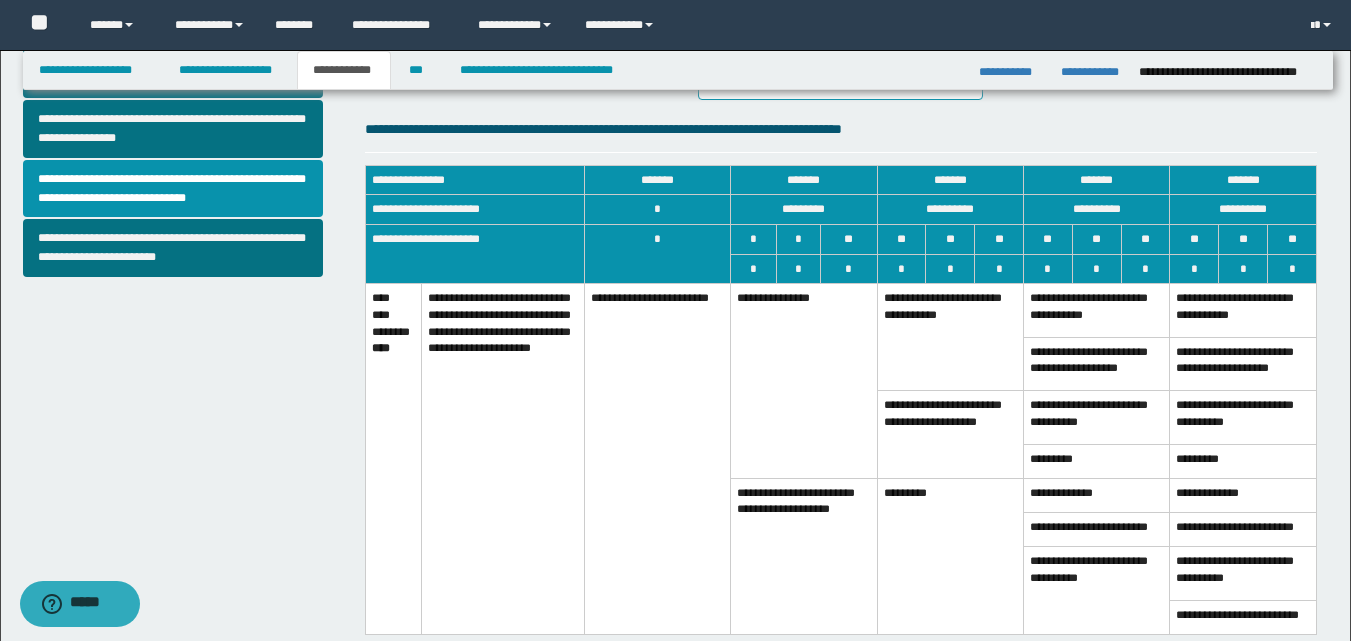 scroll, scrollTop: 766, scrollLeft: 0, axis: vertical 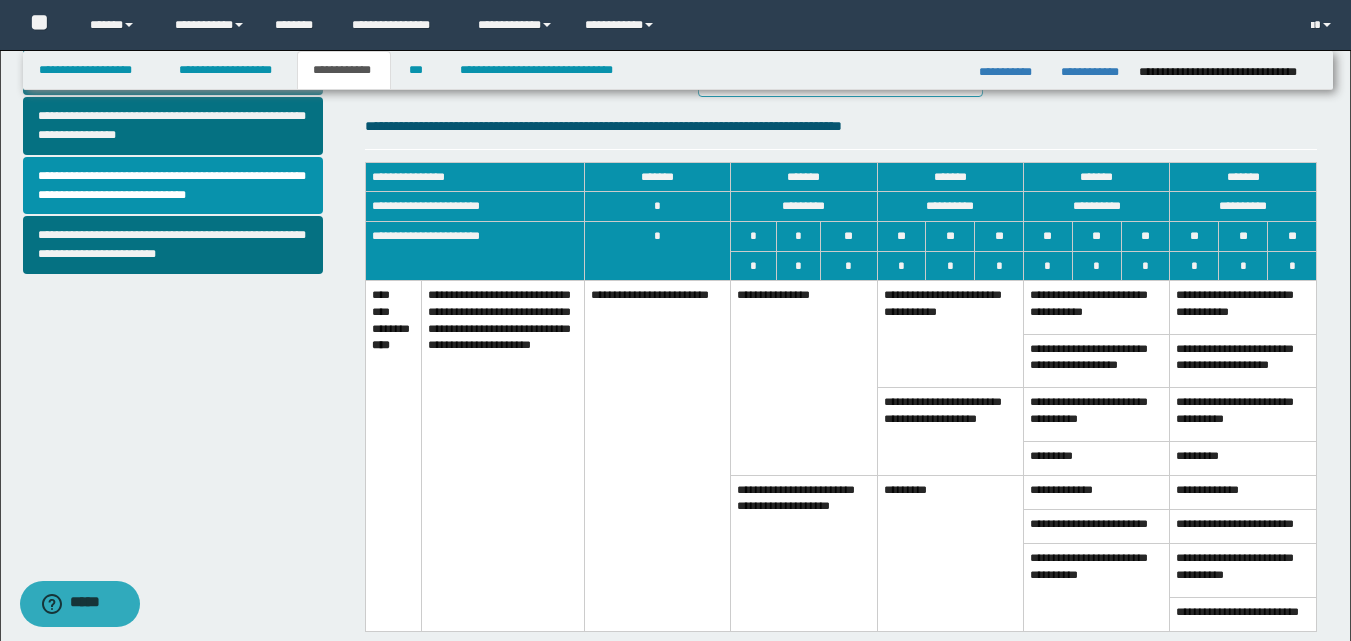 click on "**********" at bounding box center (950, 334) 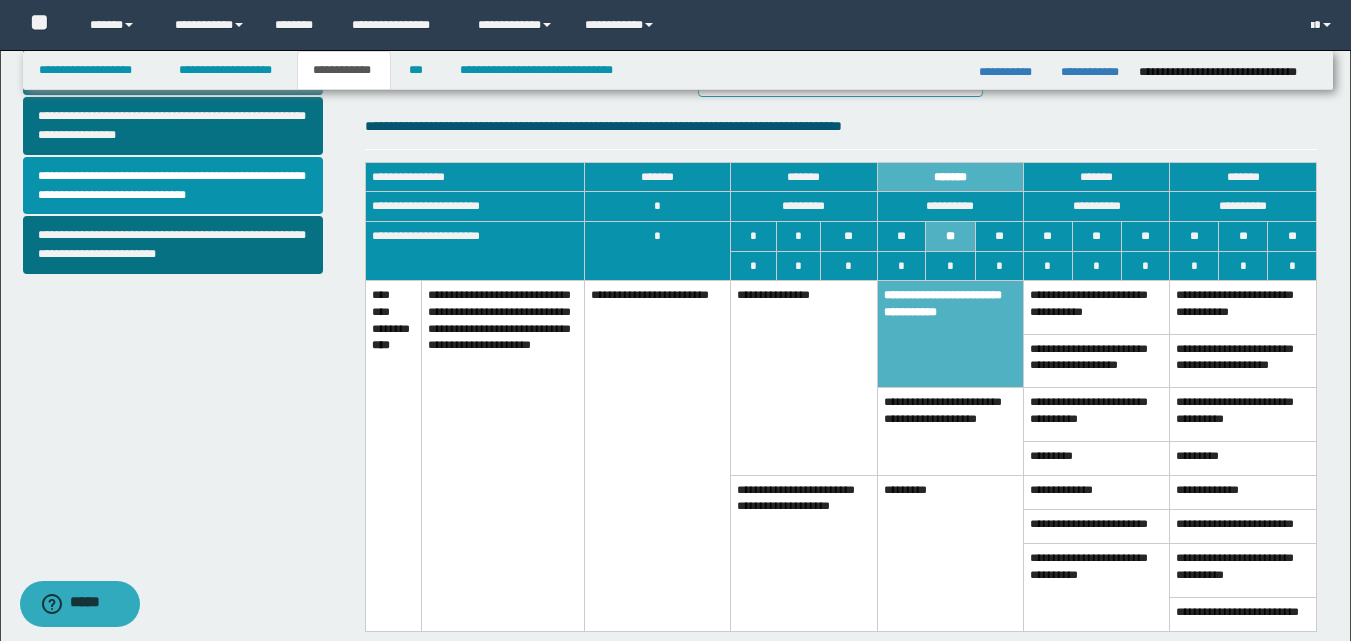 click on "**********" at bounding box center (950, 432) 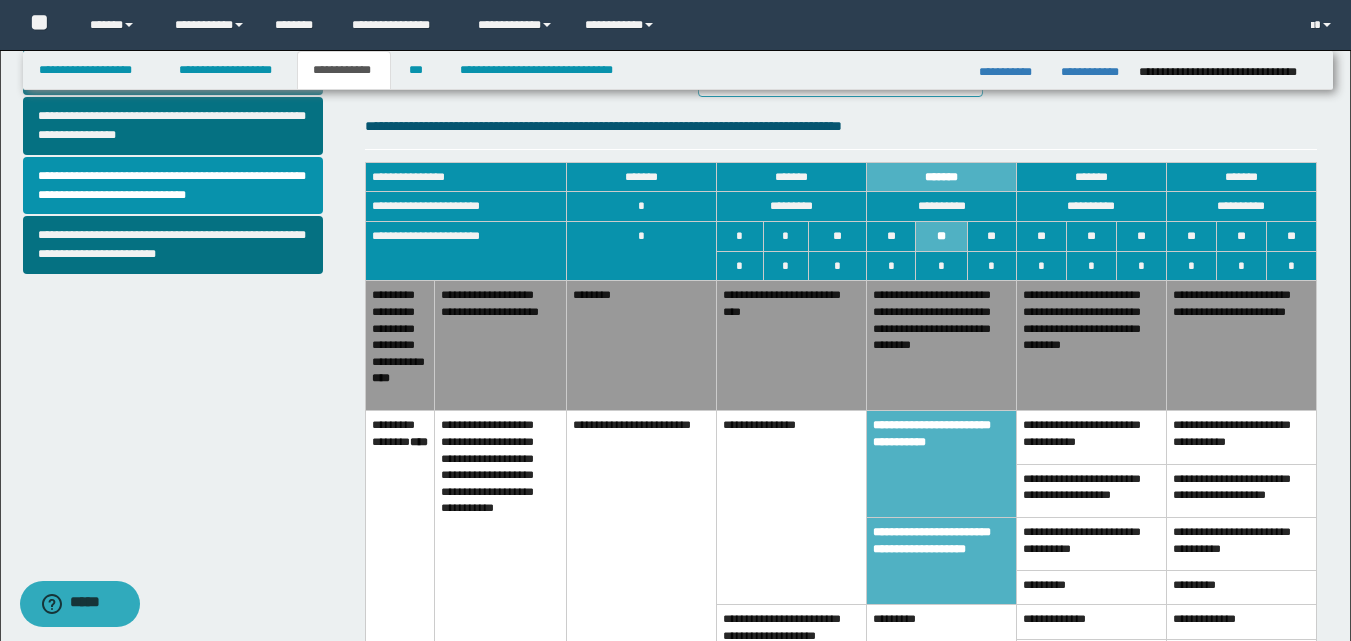 click on "**********" at bounding box center (792, 508) 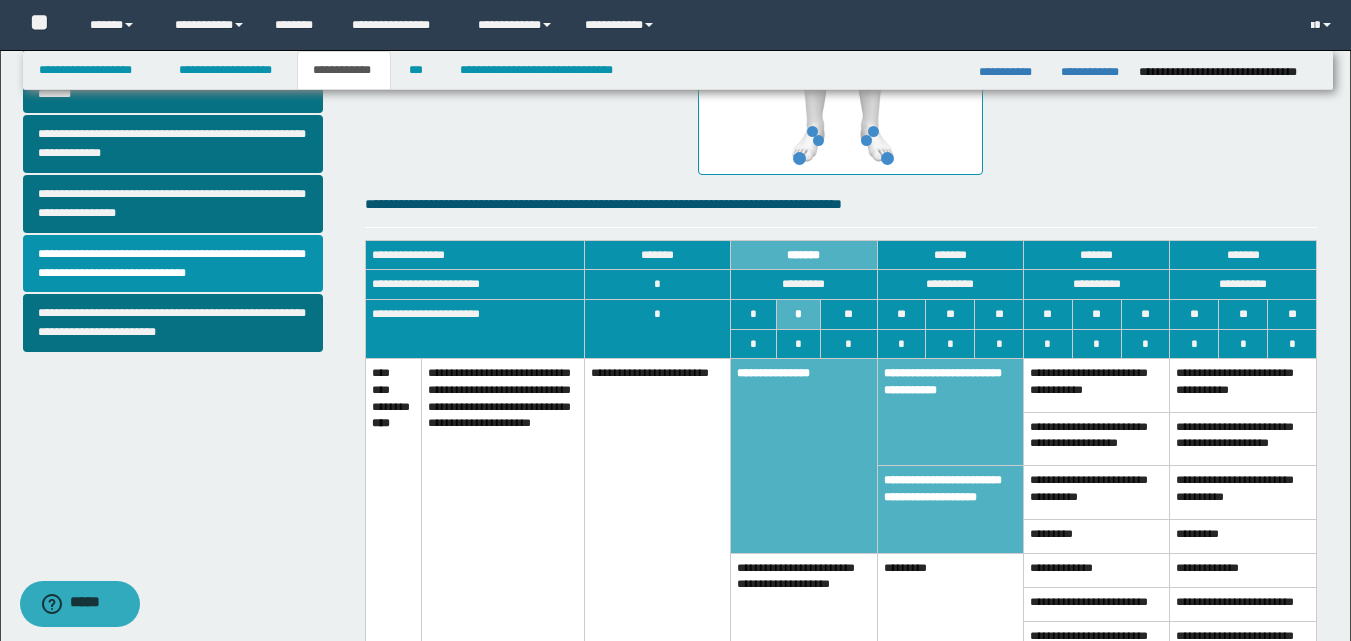 scroll, scrollTop: 675, scrollLeft: 0, axis: vertical 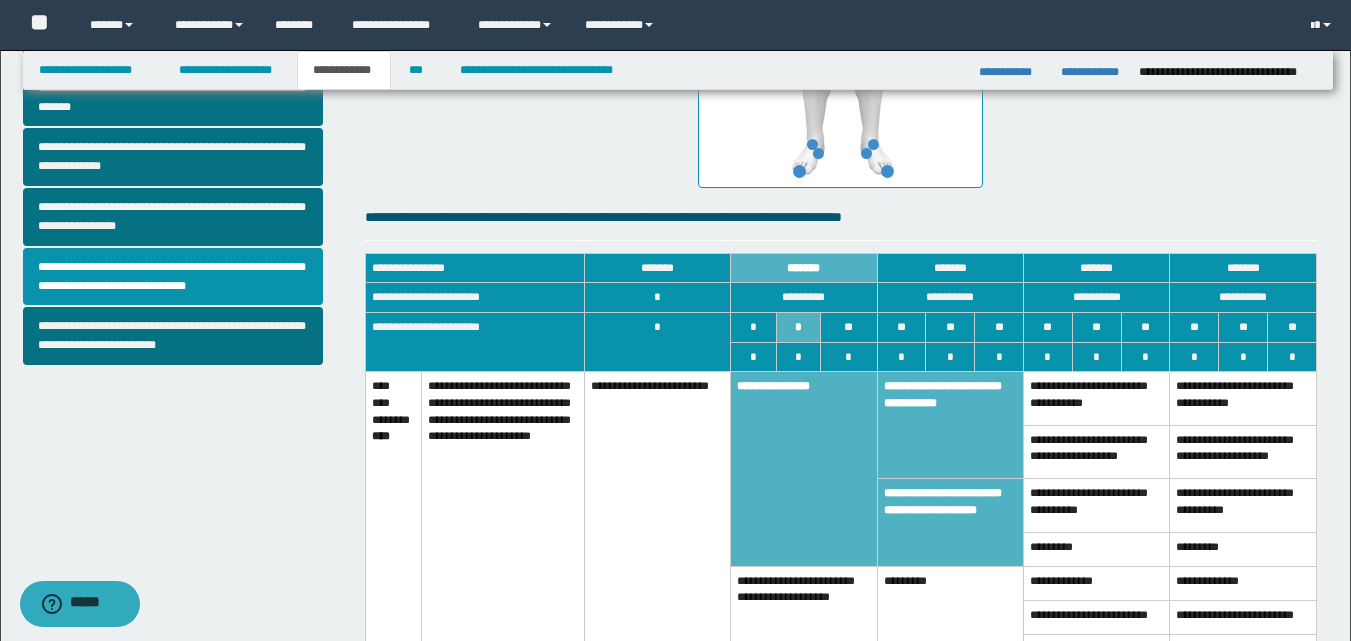 click on "**********" at bounding box center [804, 644] 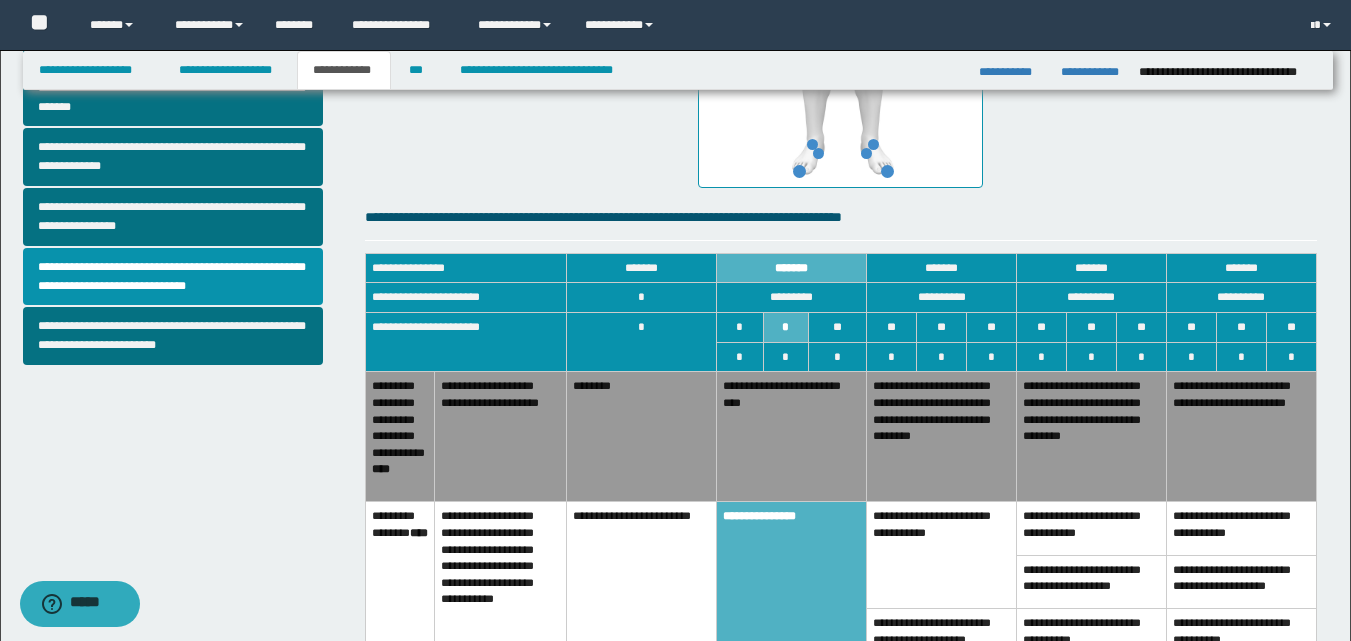 click on "**********" at bounding box center [942, 437] 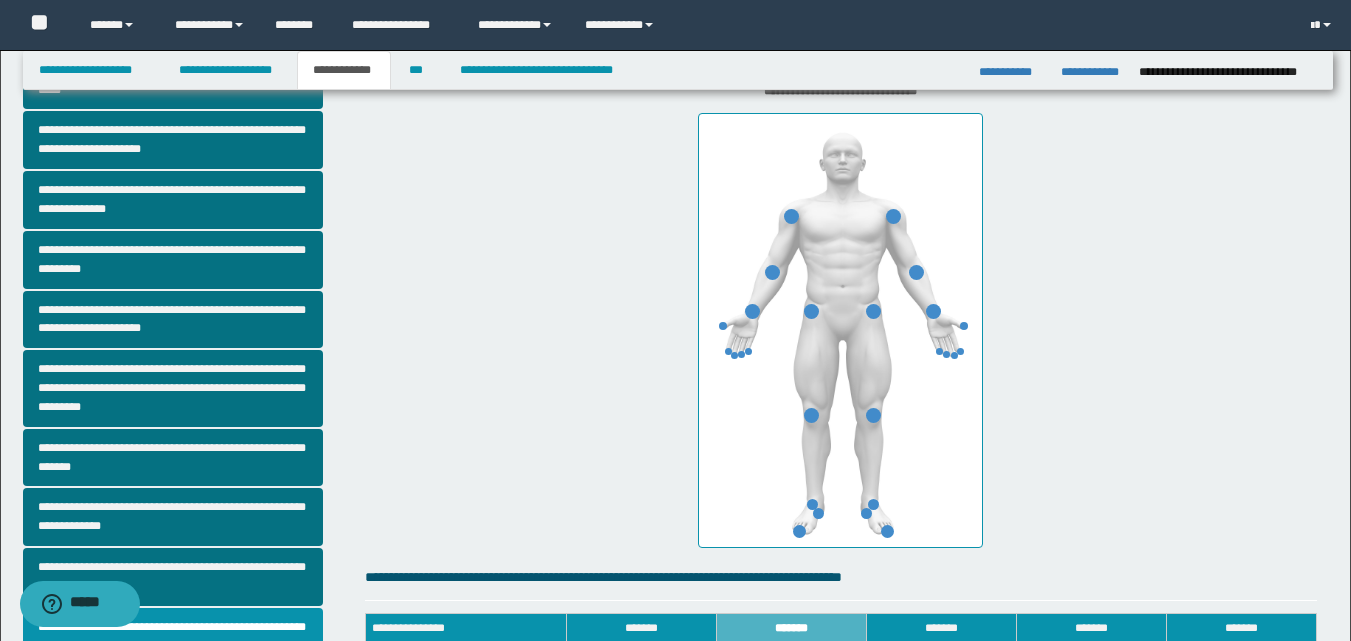 scroll, scrollTop: 310, scrollLeft: 0, axis: vertical 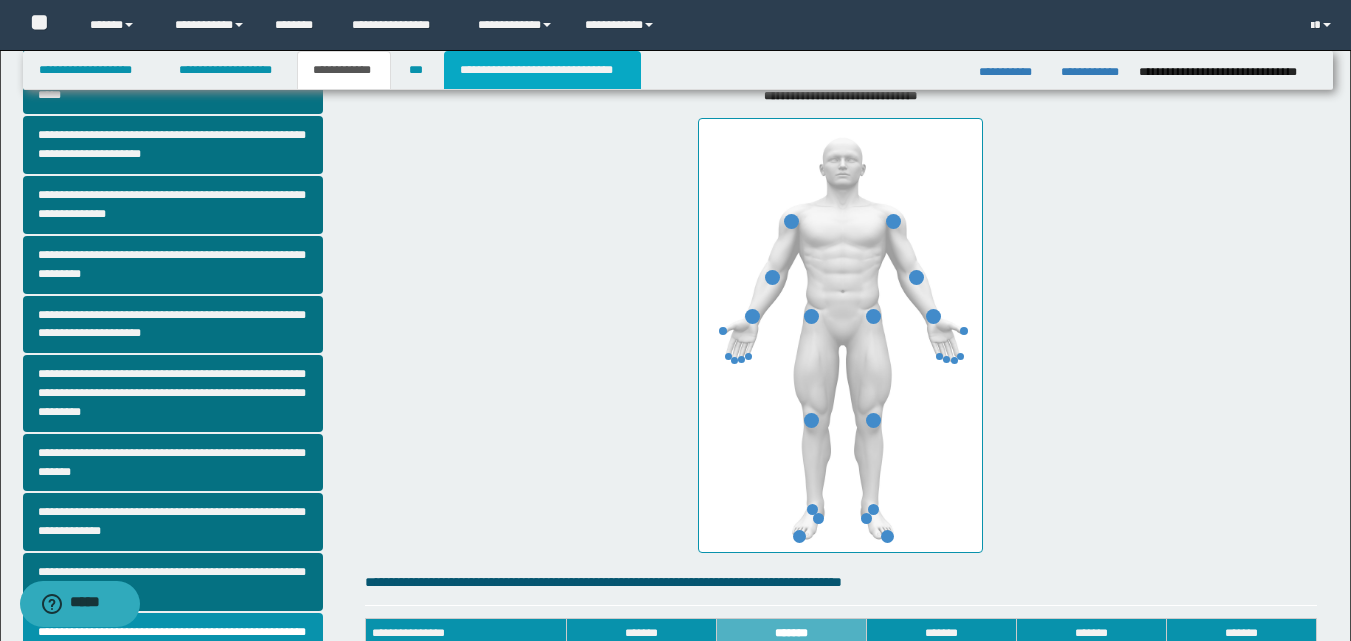 click on "**********" at bounding box center (542, 70) 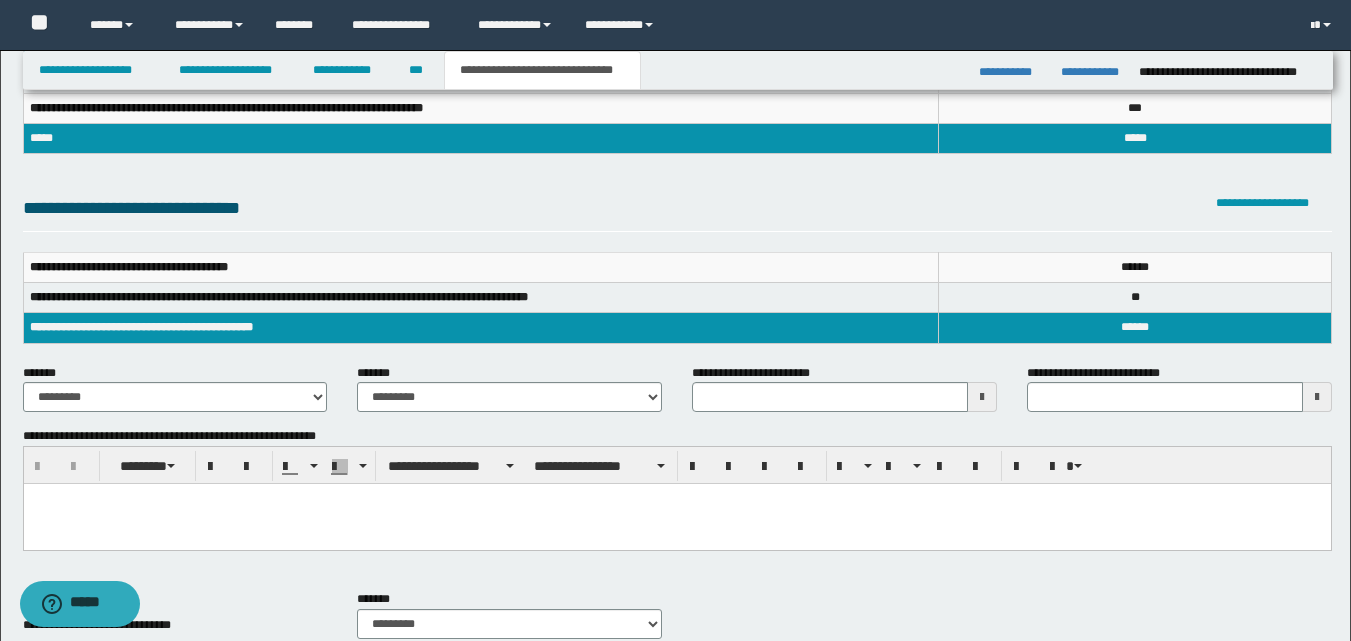 scroll, scrollTop: 166, scrollLeft: 0, axis: vertical 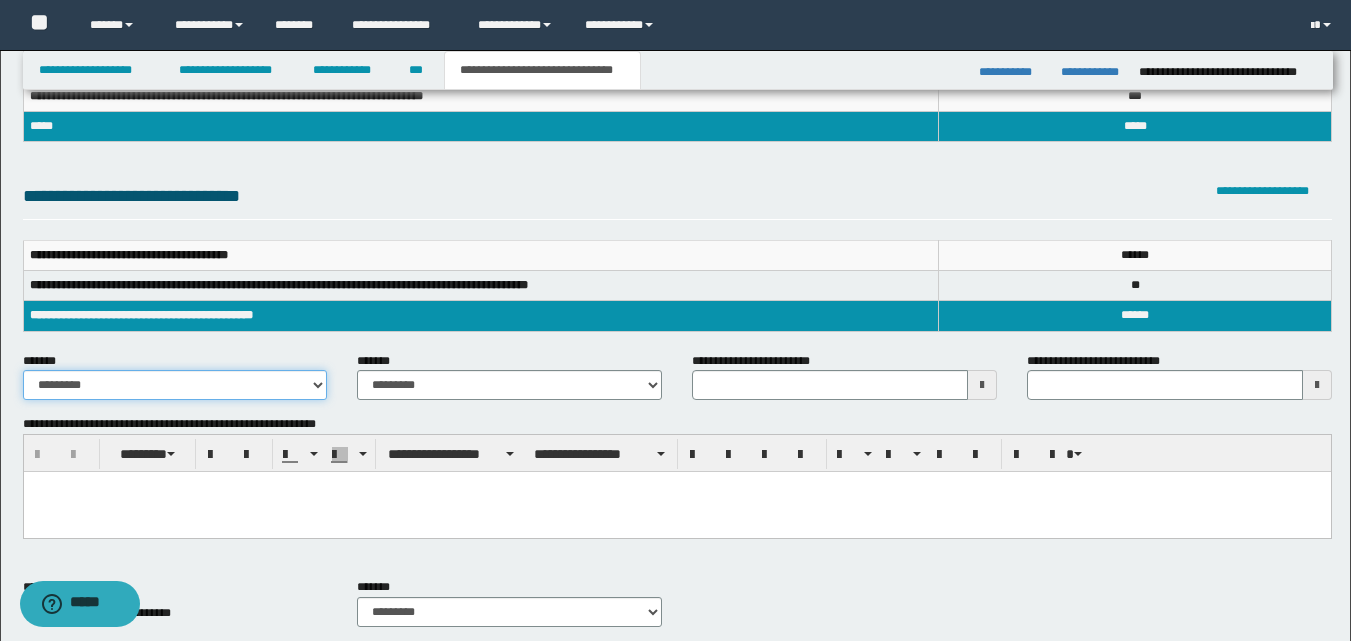 click on "**********" at bounding box center (175, 385) 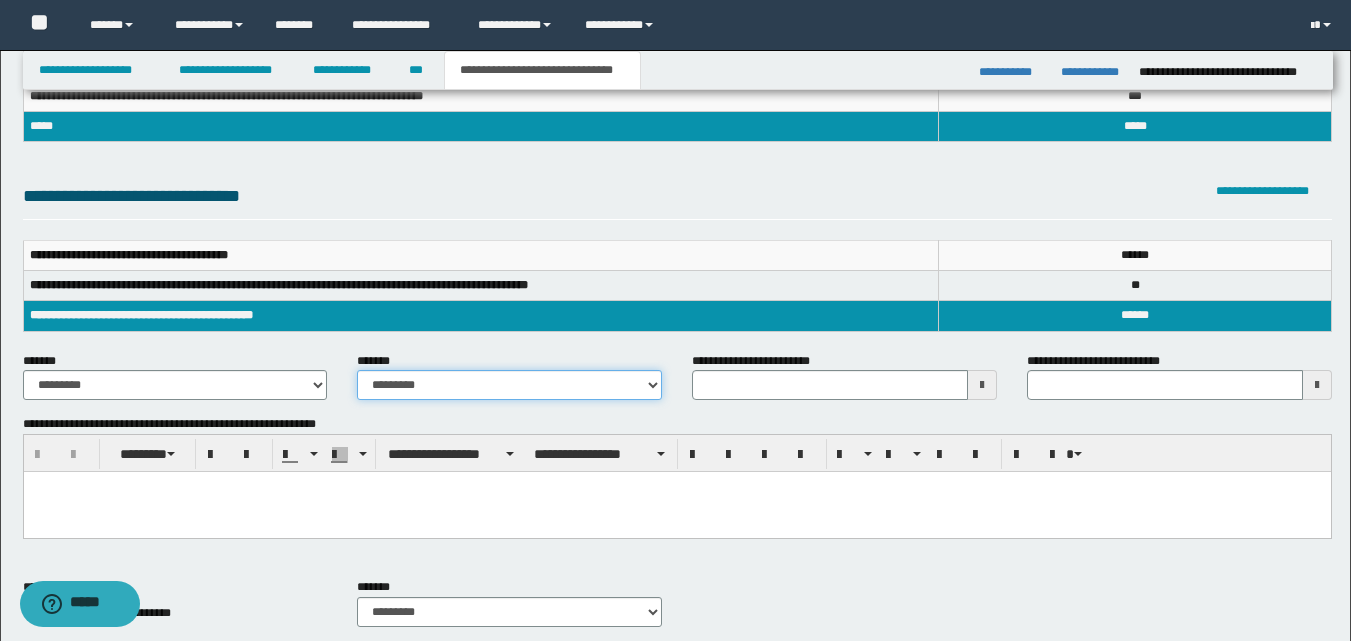 click on "**********" at bounding box center [509, 385] 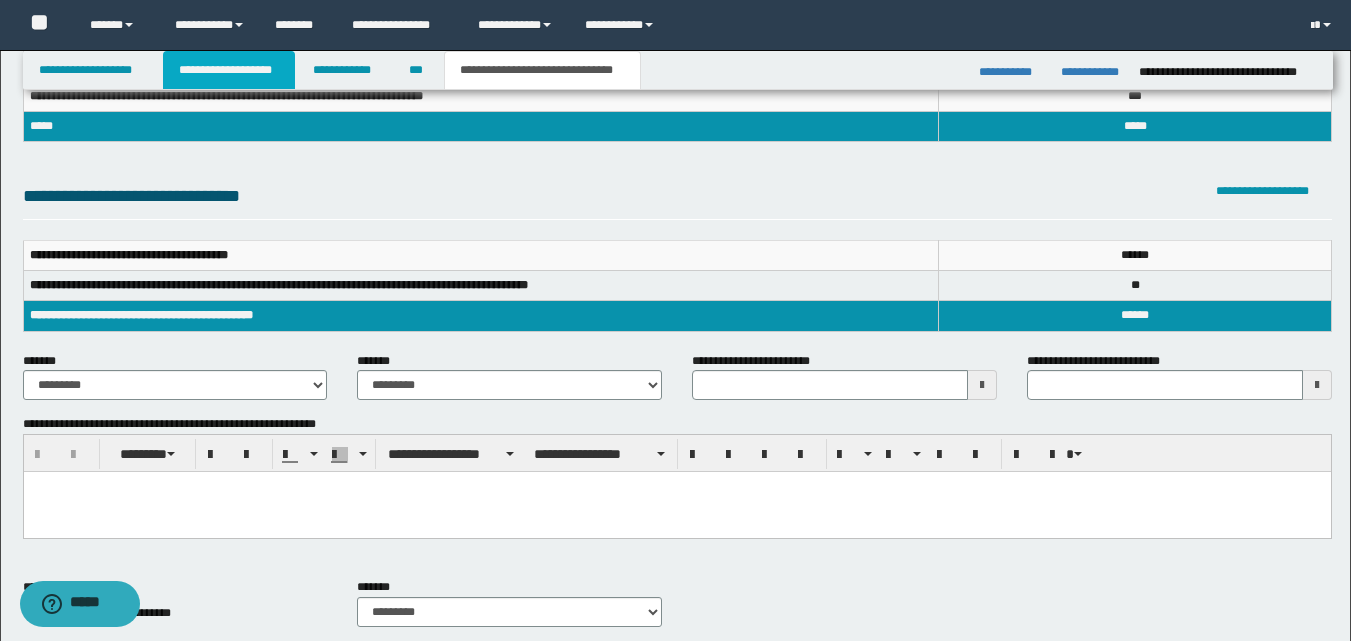click on "**********" at bounding box center (229, 70) 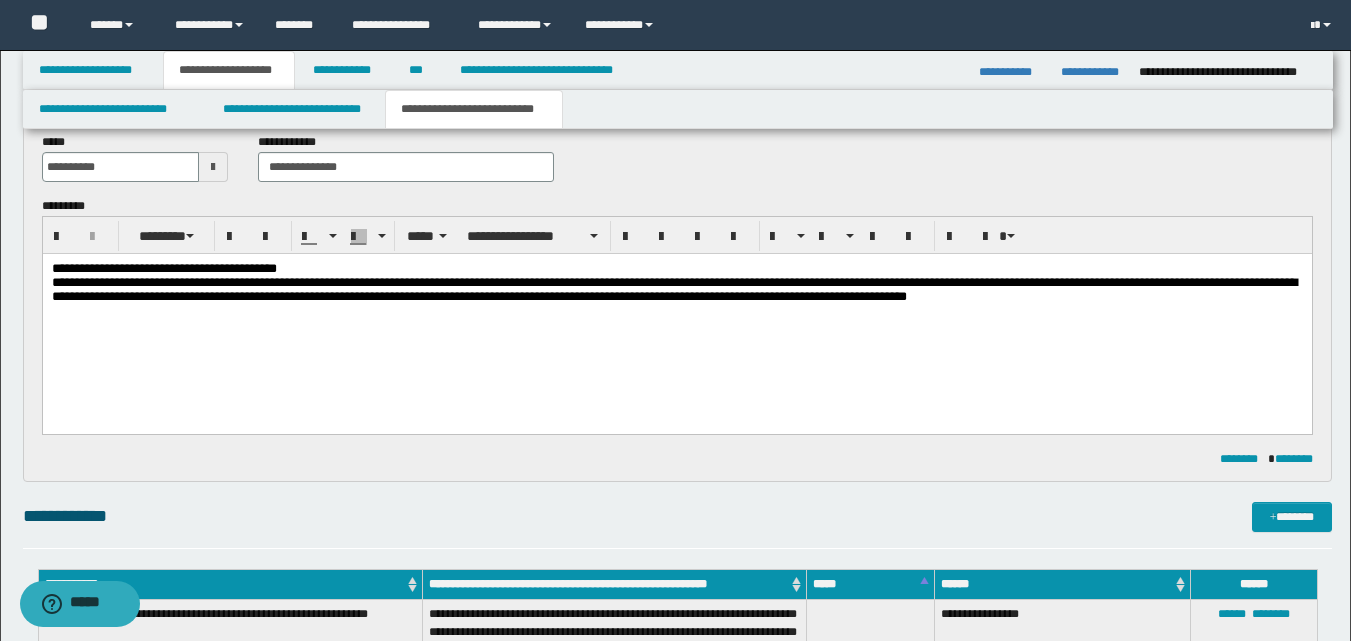 scroll, scrollTop: 92, scrollLeft: 0, axis: vertical 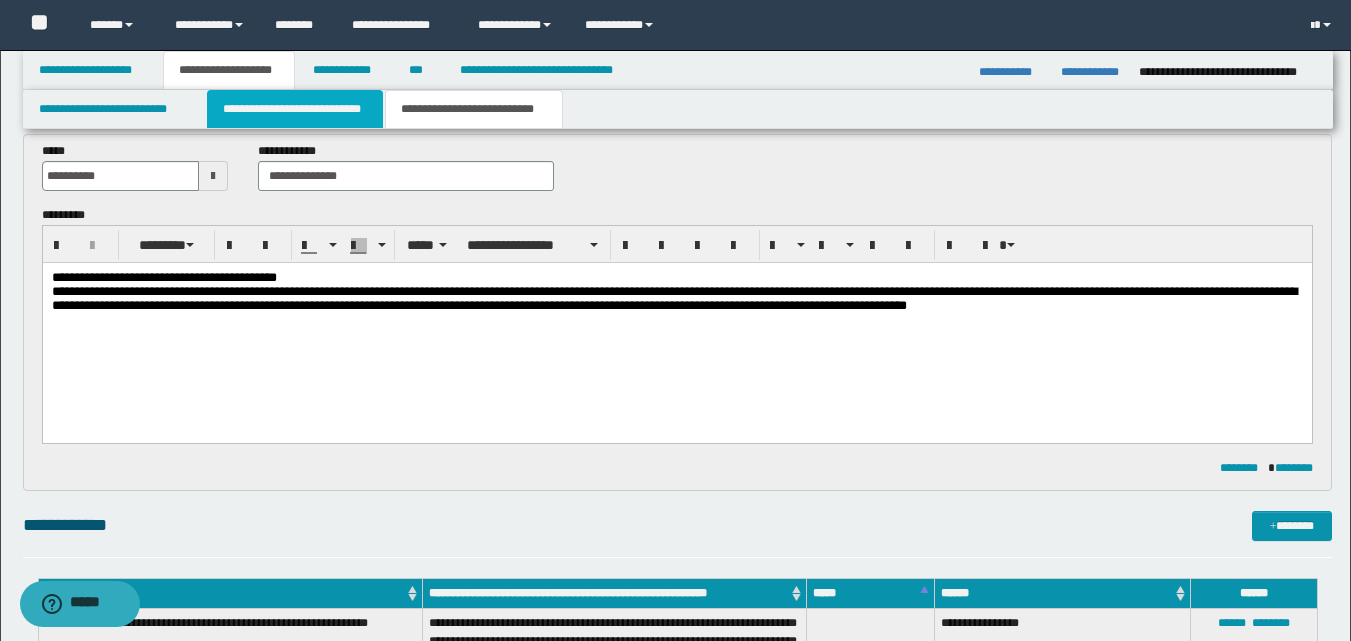click on "**********" at bounding box center (295, 109) 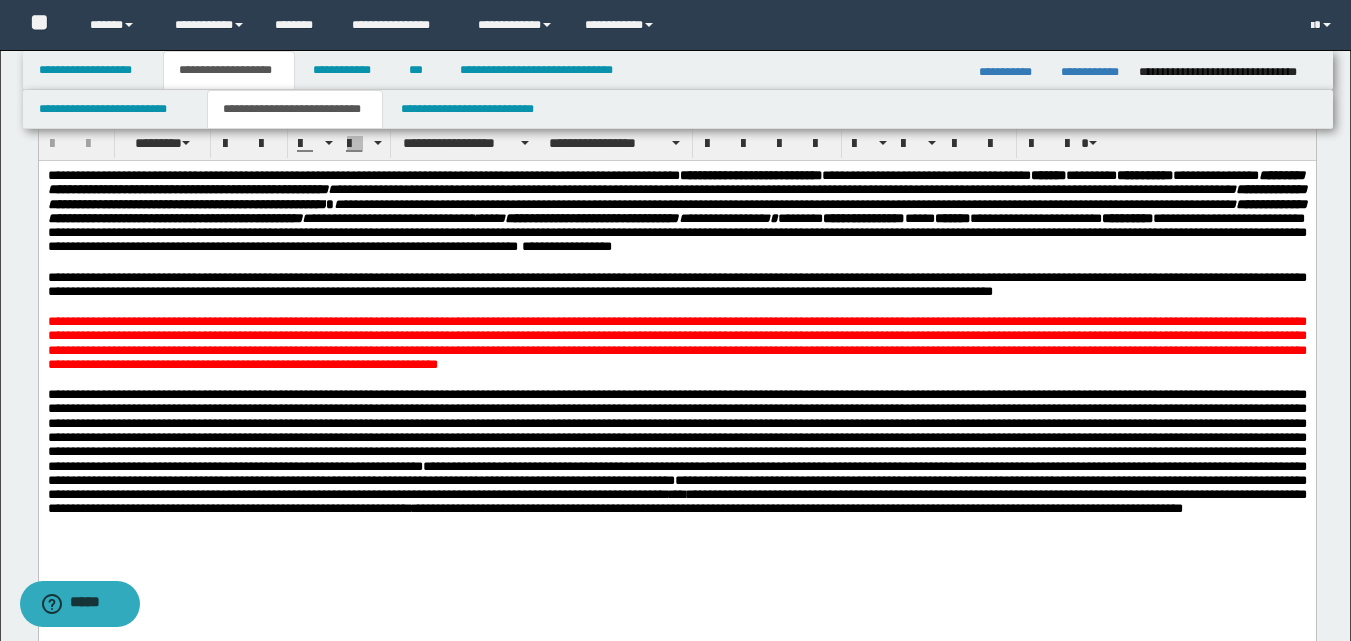 scroll, scrollTop: 0, scrollLeft: 0, axis: both 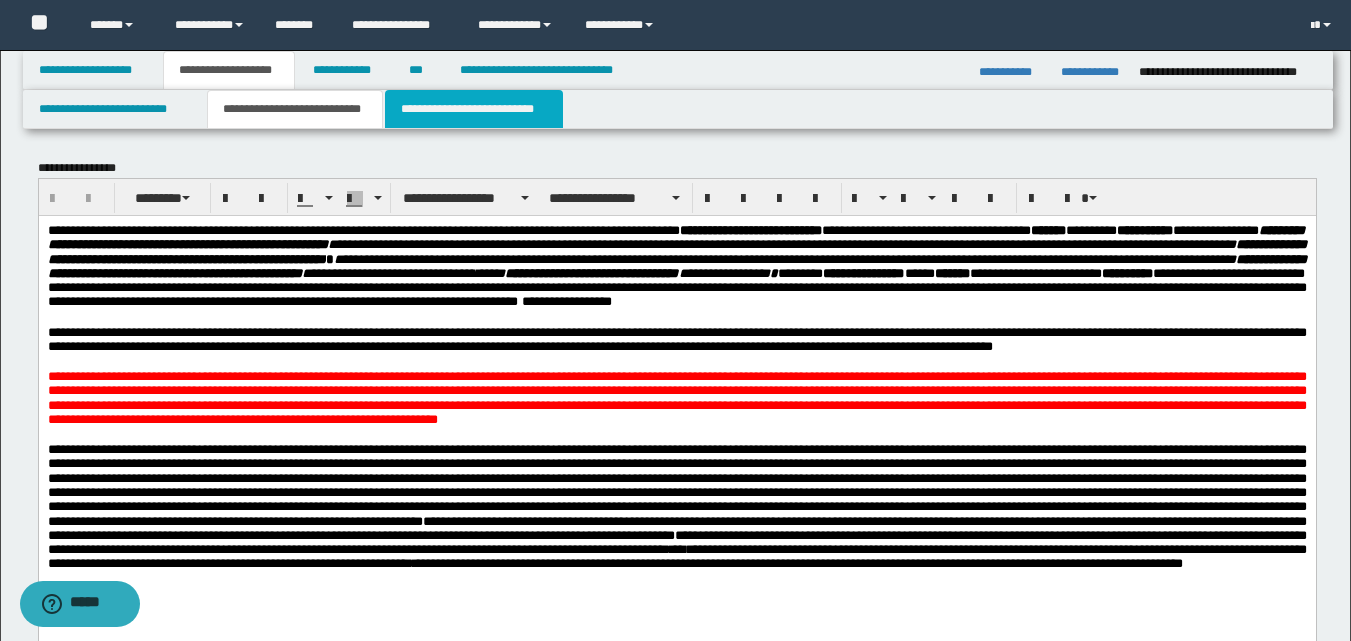 click on "**********" at bounding box center (474, 109) 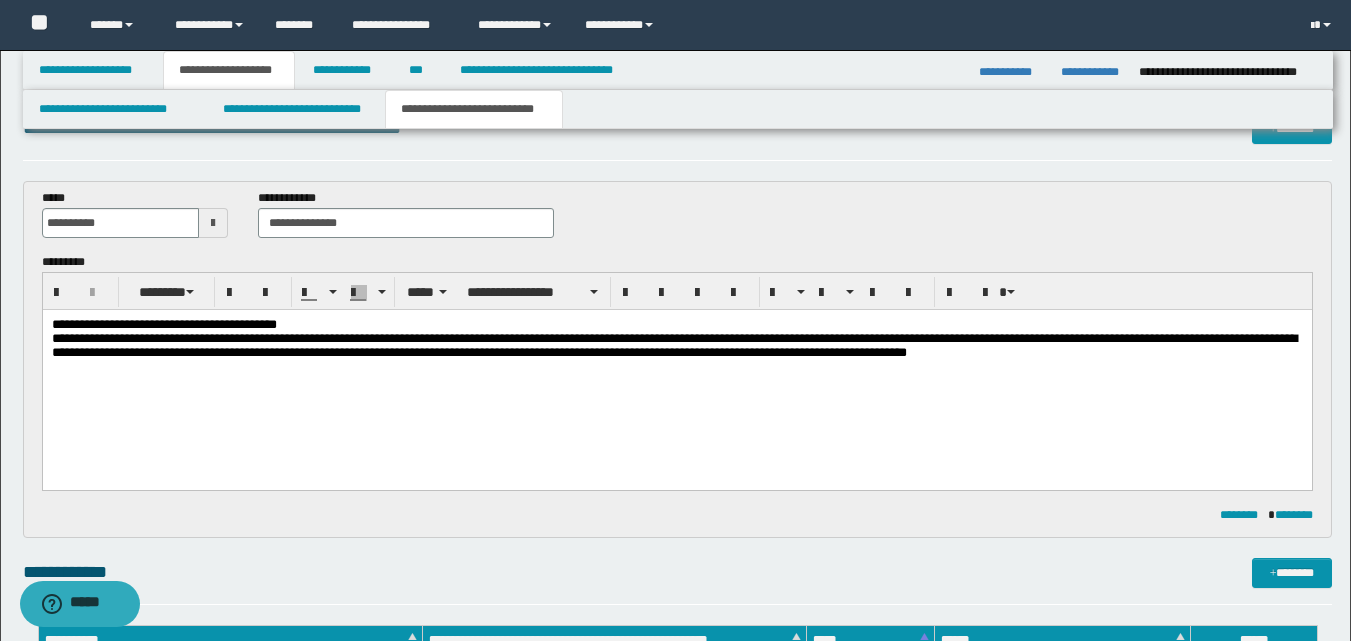 scroll, scrollTop: 0, scrollLeft: 0, axis: both 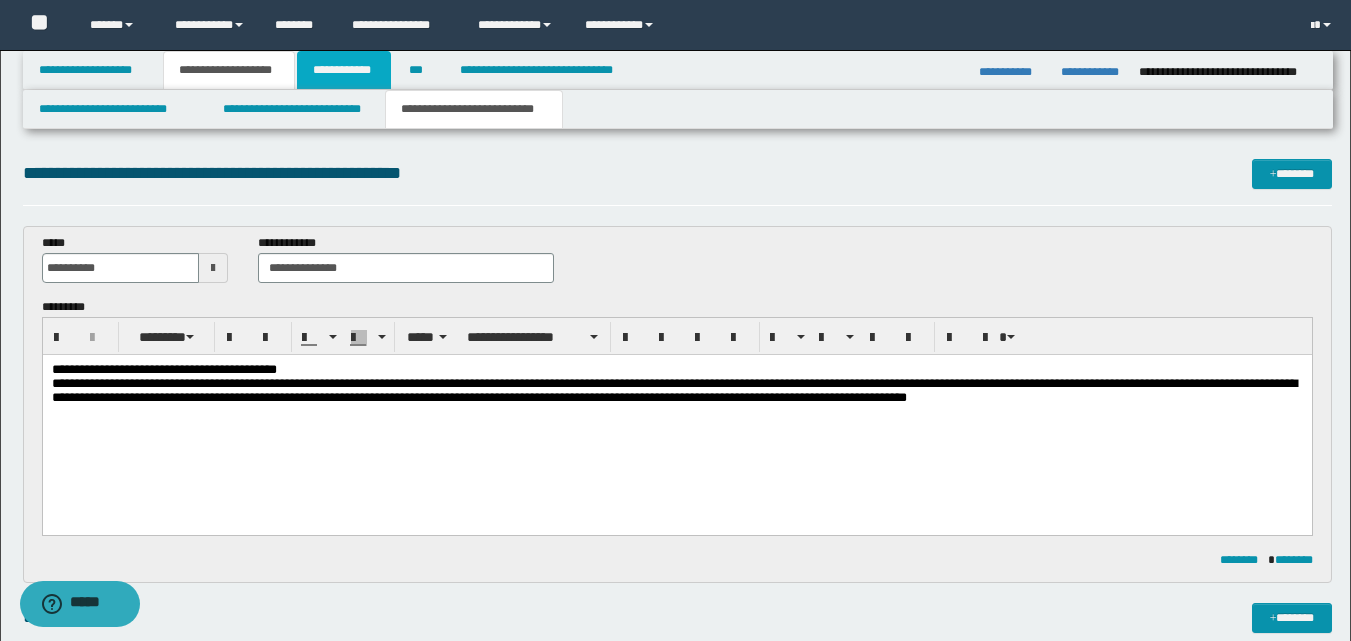 click on "**********" at bounding box center (344, 70) 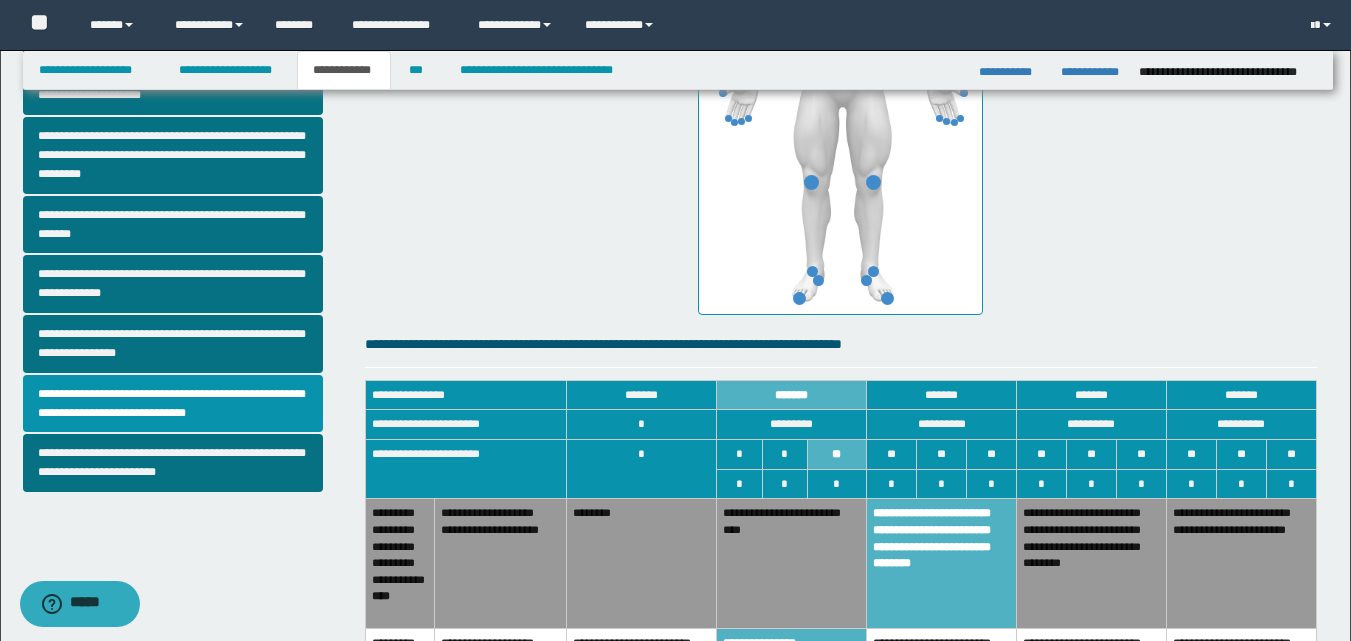 scroll, scrollTop: 549, scrollLeft: 0, axis: vertical 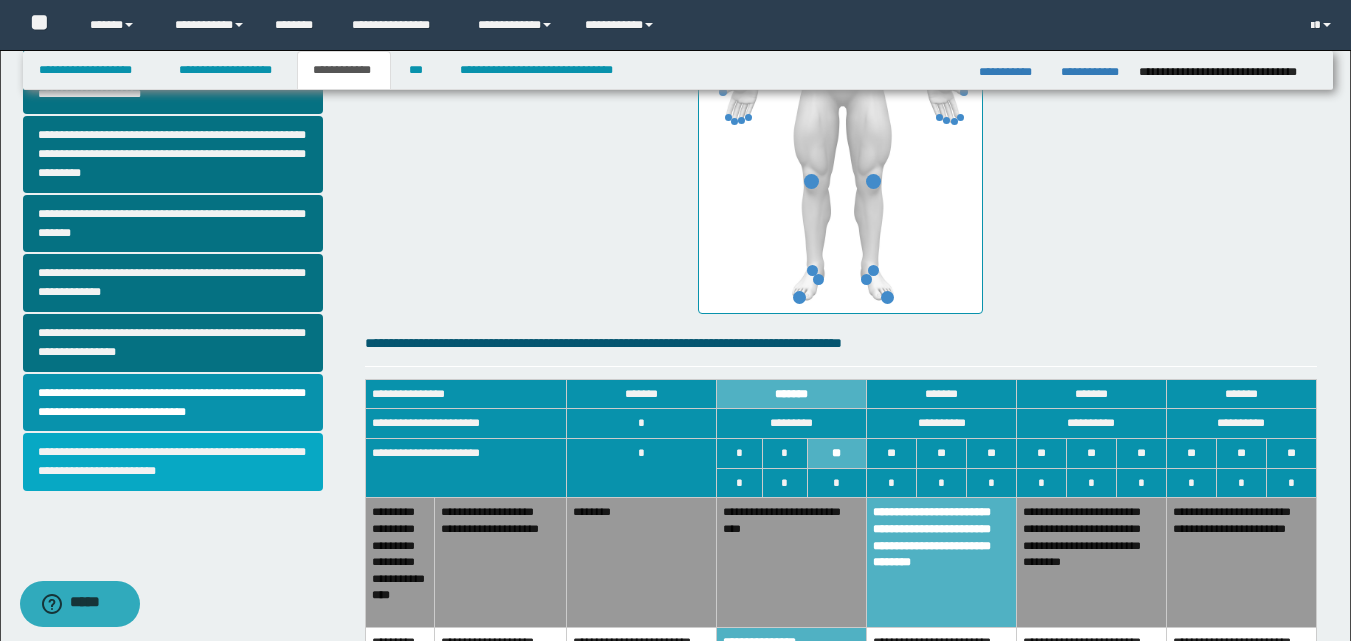 click on "**********" at bounding box center (173, 462) 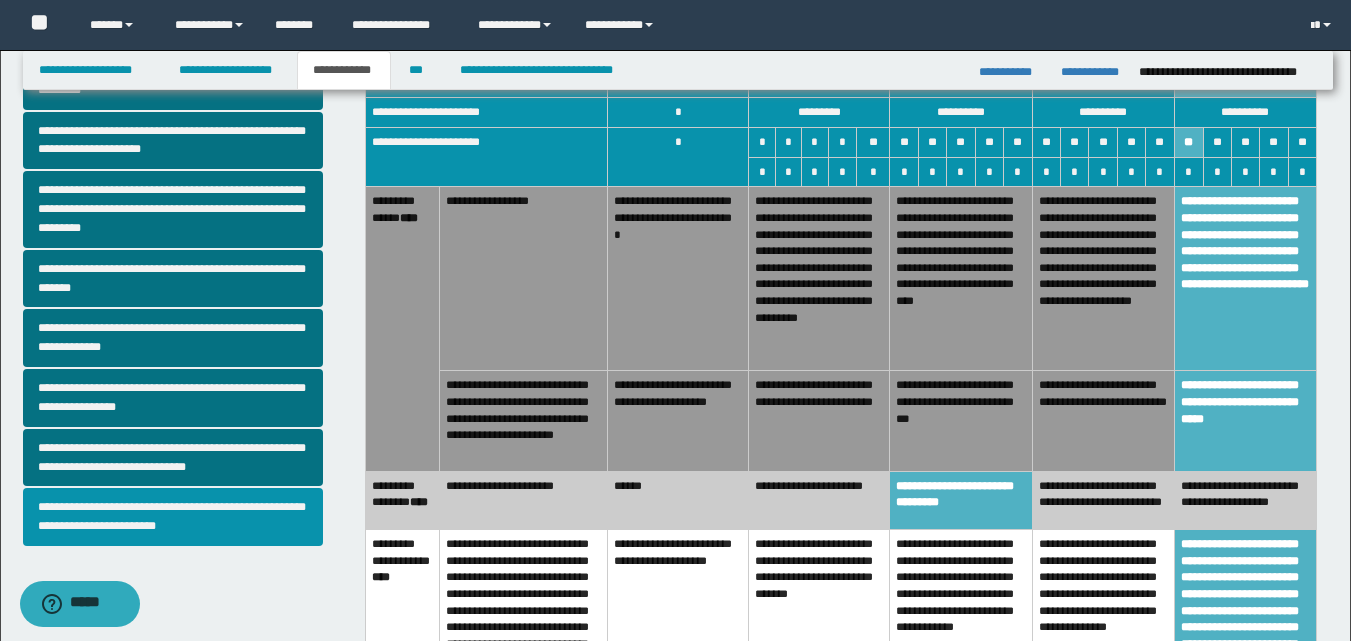 scroll, scrollTop: 505, scrollLeft: 0, axis: vertical 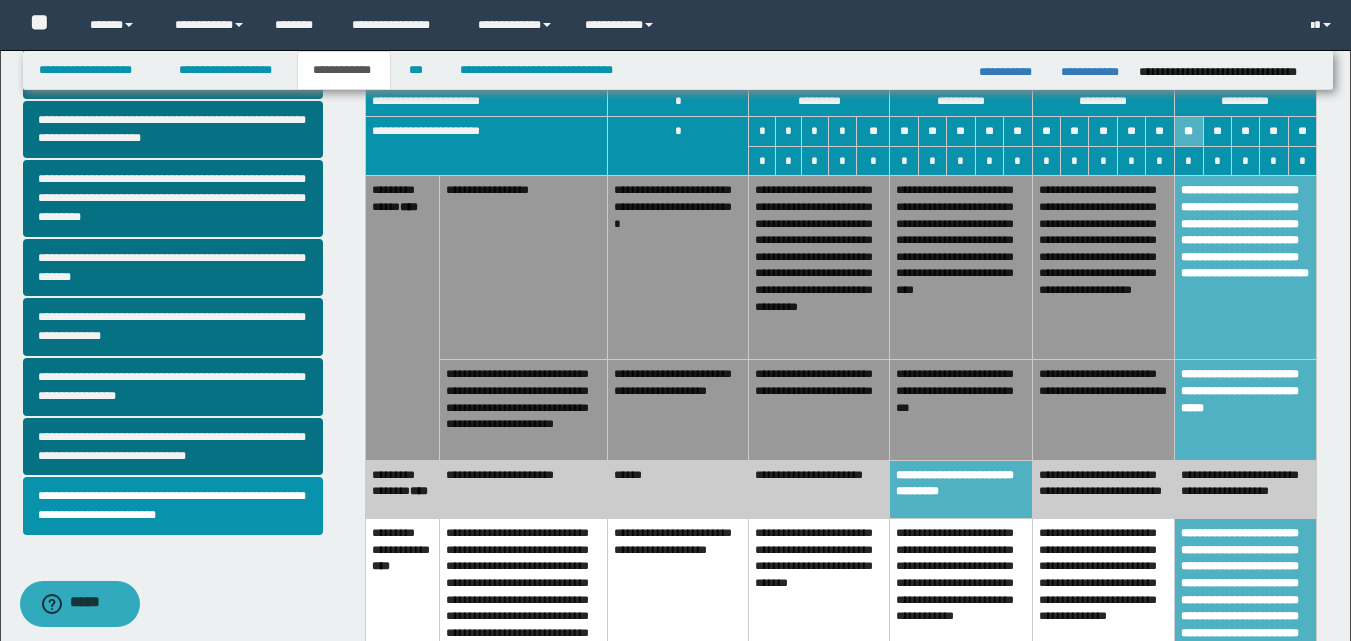 click on "**********" at bounding box center (961, 489) 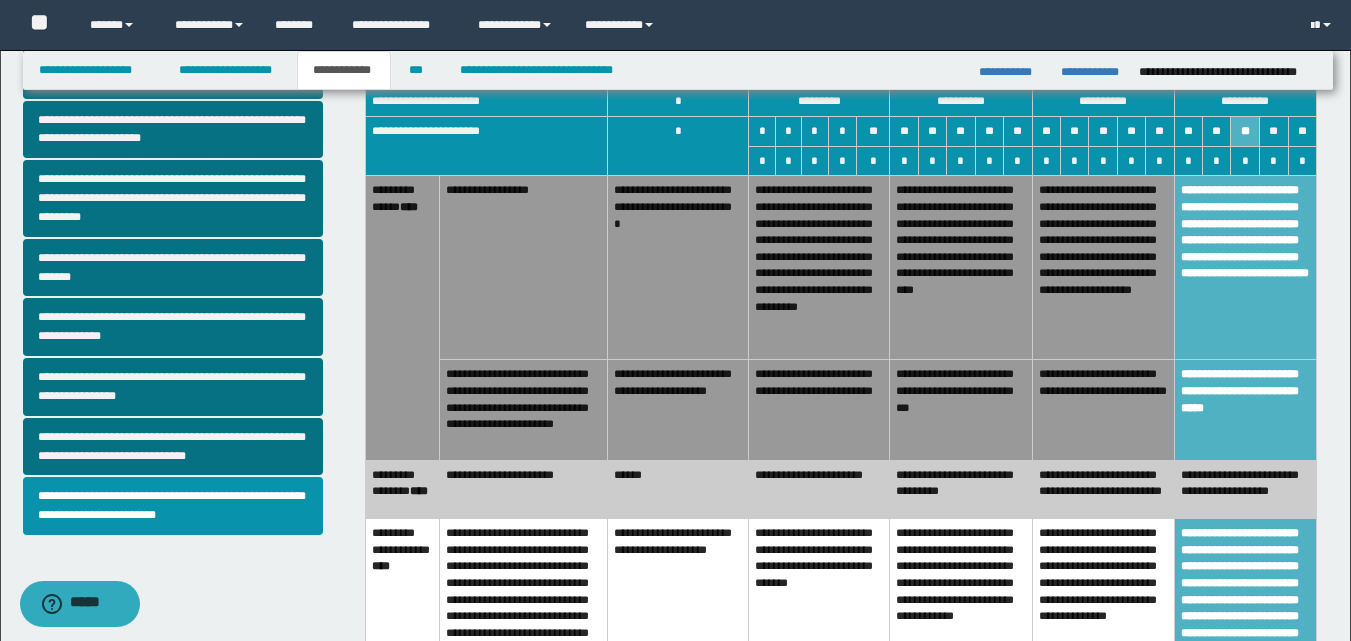 click on "**********" at bounding box center (961, 489) 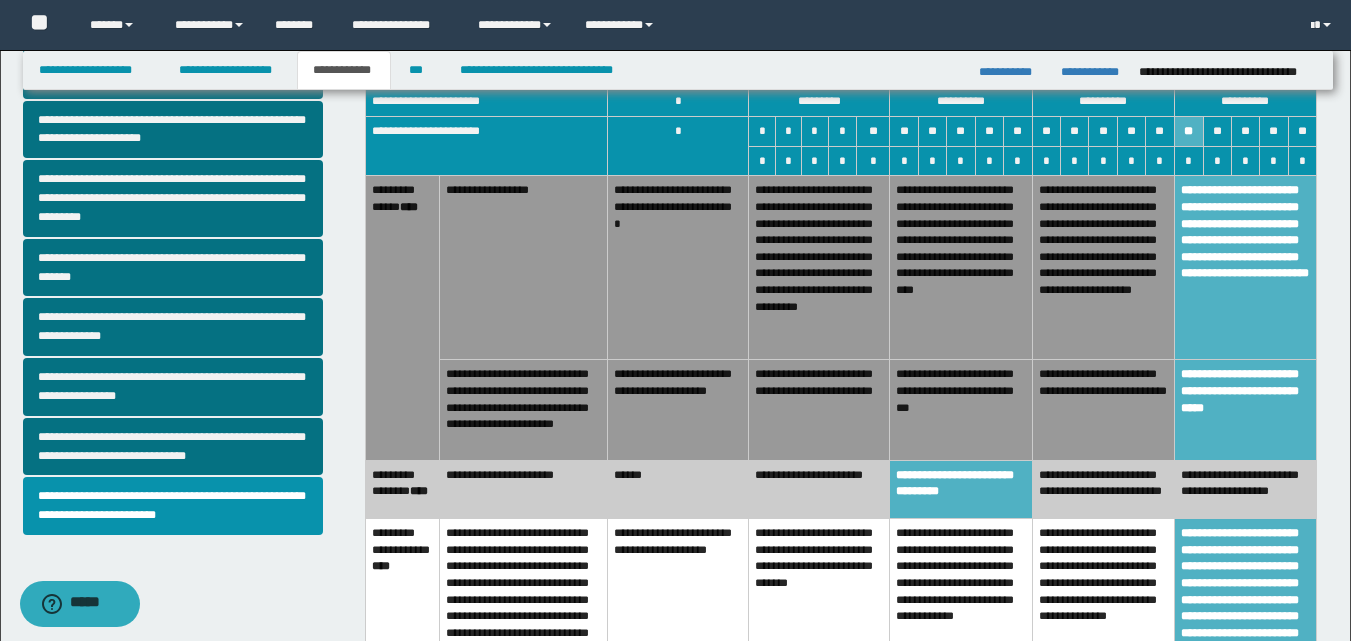 click on "**********" at bounding box center [1103, 489] 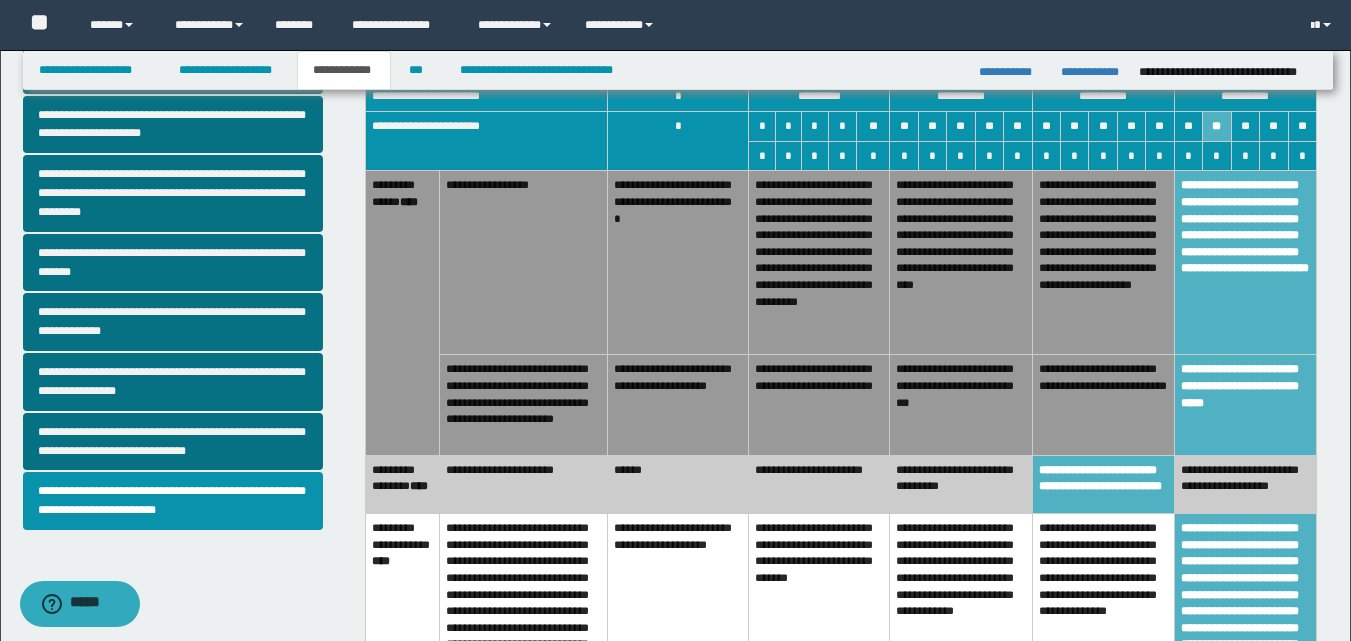 scroll, scrollTop: 511, scrollLeft: 0, axis: vertical 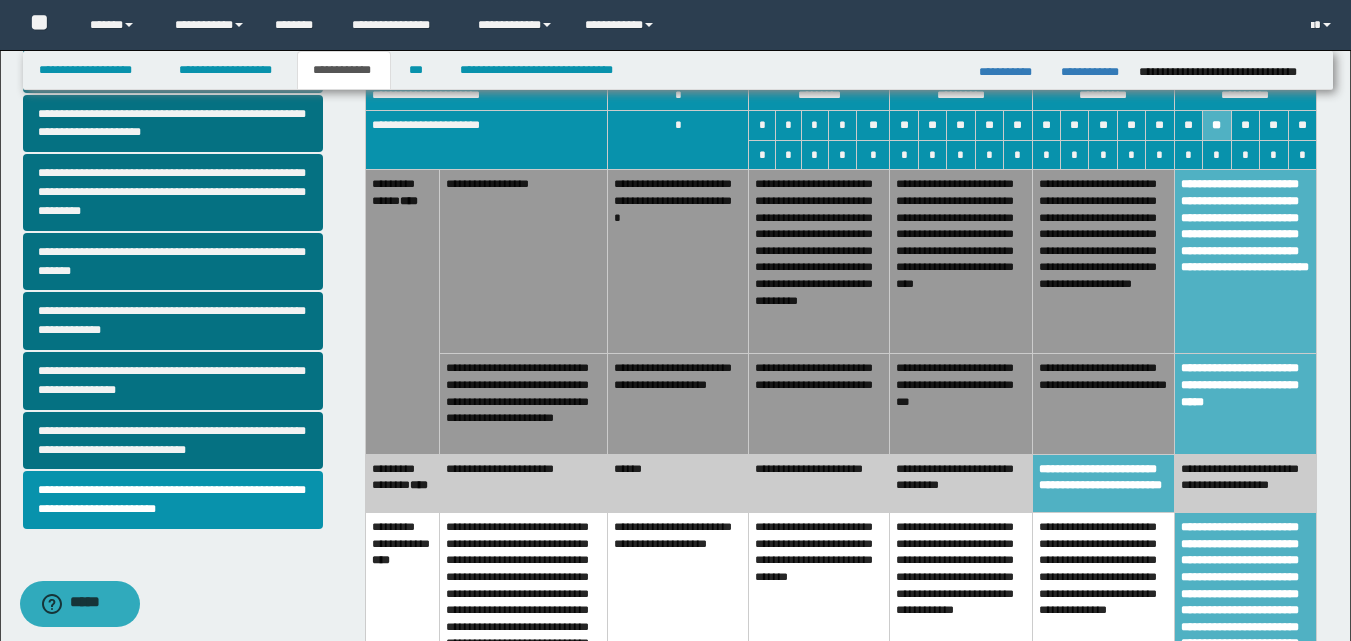 click on "**********" at bounding box center (1245, 483) 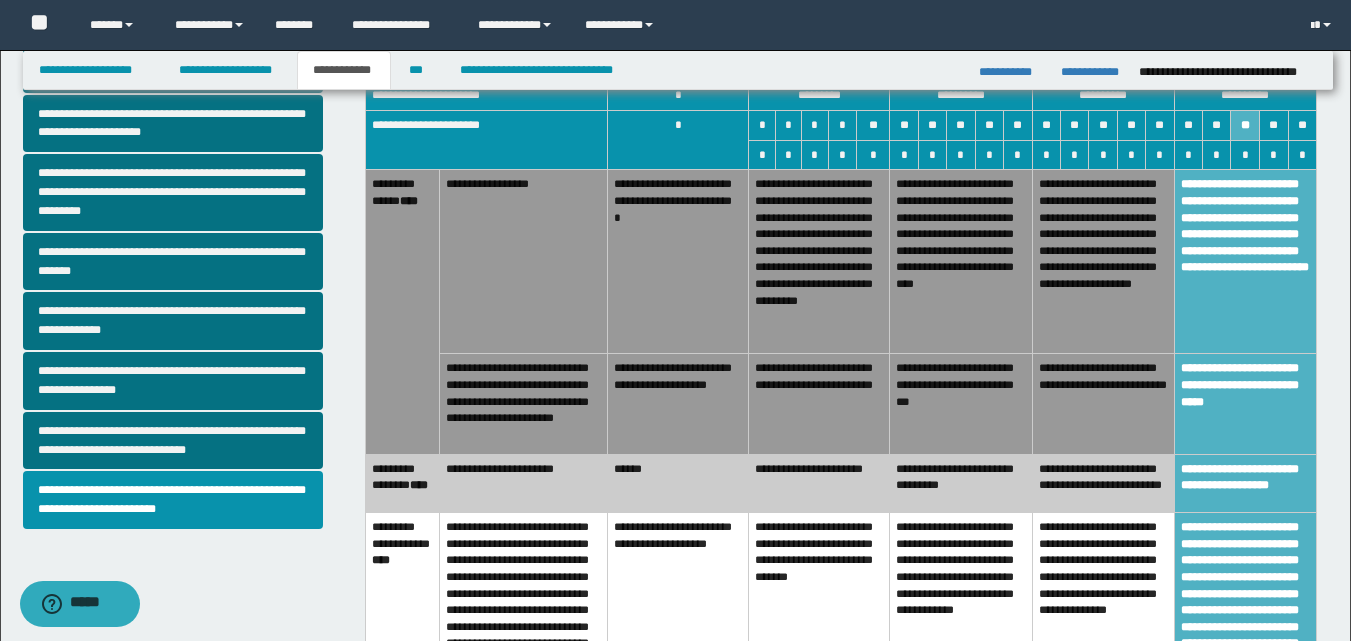 click on "**********" at bounding box center (961, 404) 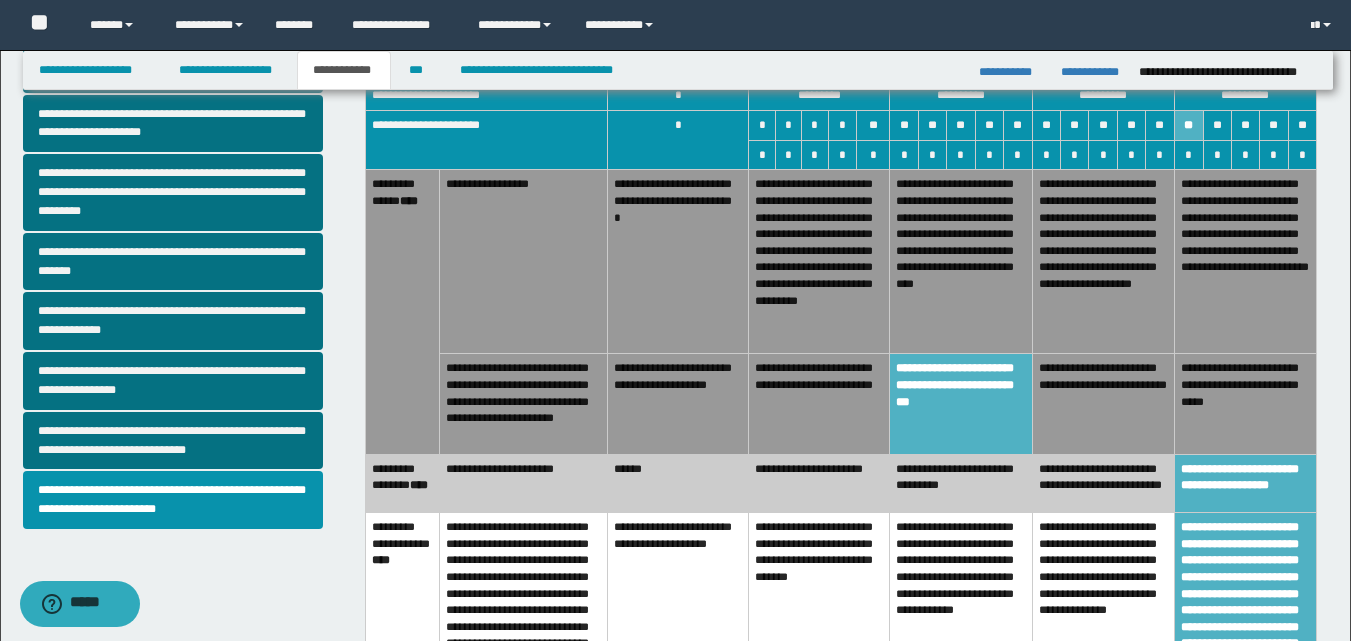 click on "**********" at bounding box center (1103, 404) 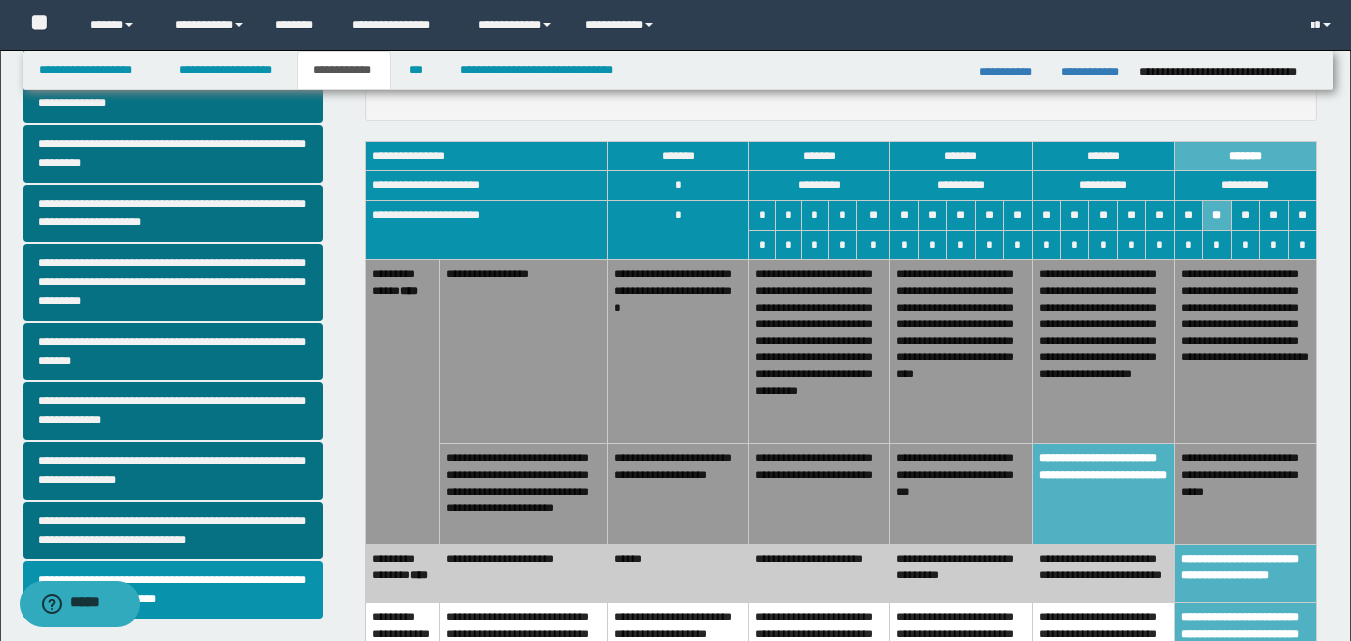 scroll, scrollTop: 420, scrollLeft: 0, axis: vertical 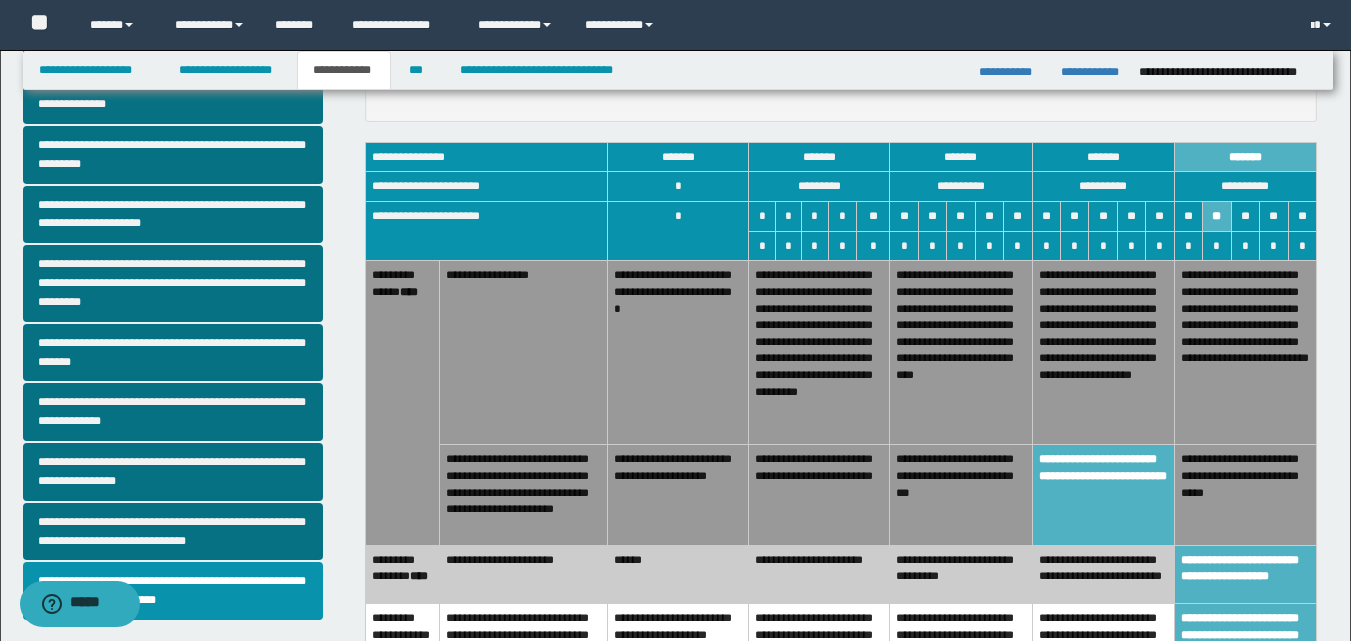 click on "**********" at bounding box center (1245, 495) 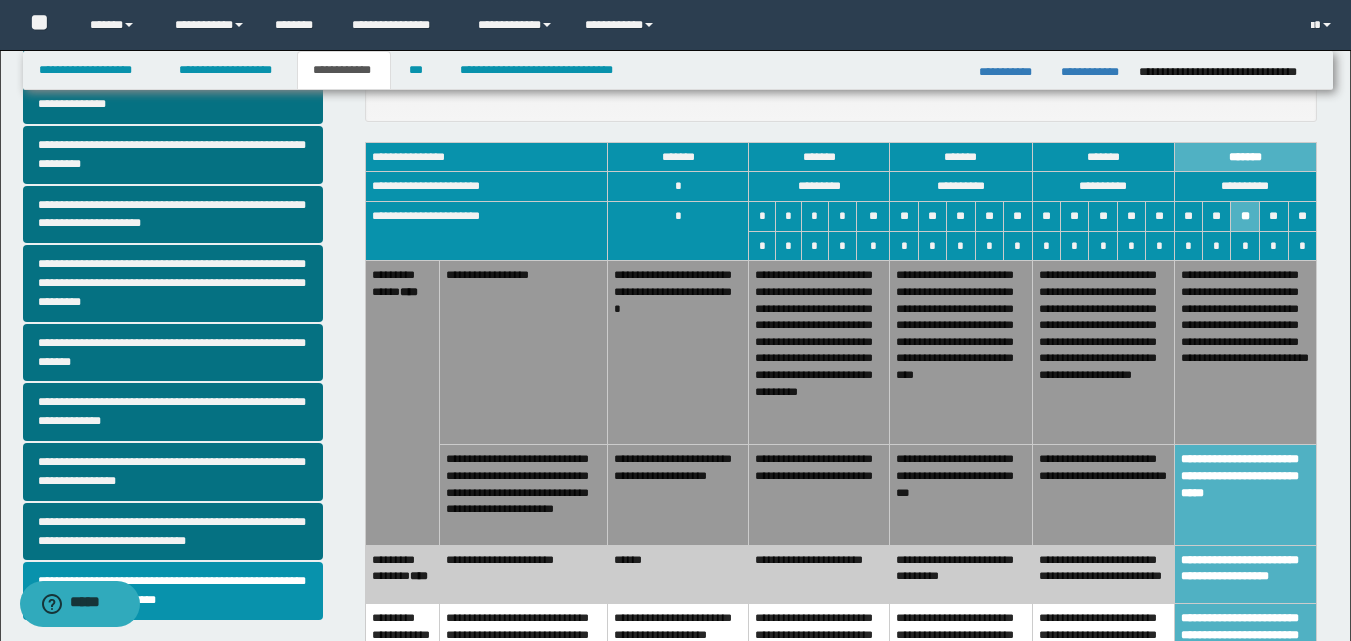 click on "**********" at bounding box center [1245, 353] 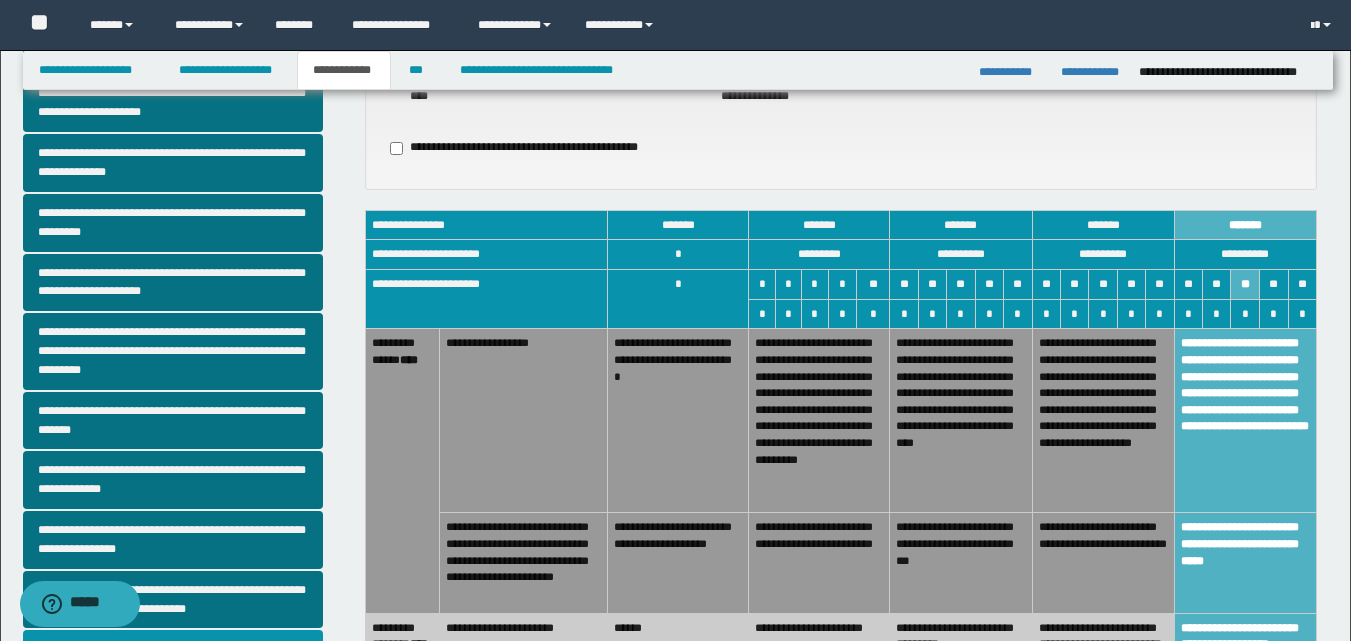 scroll, scrollTop: 351, scrollLeft: 0, axis: vertical 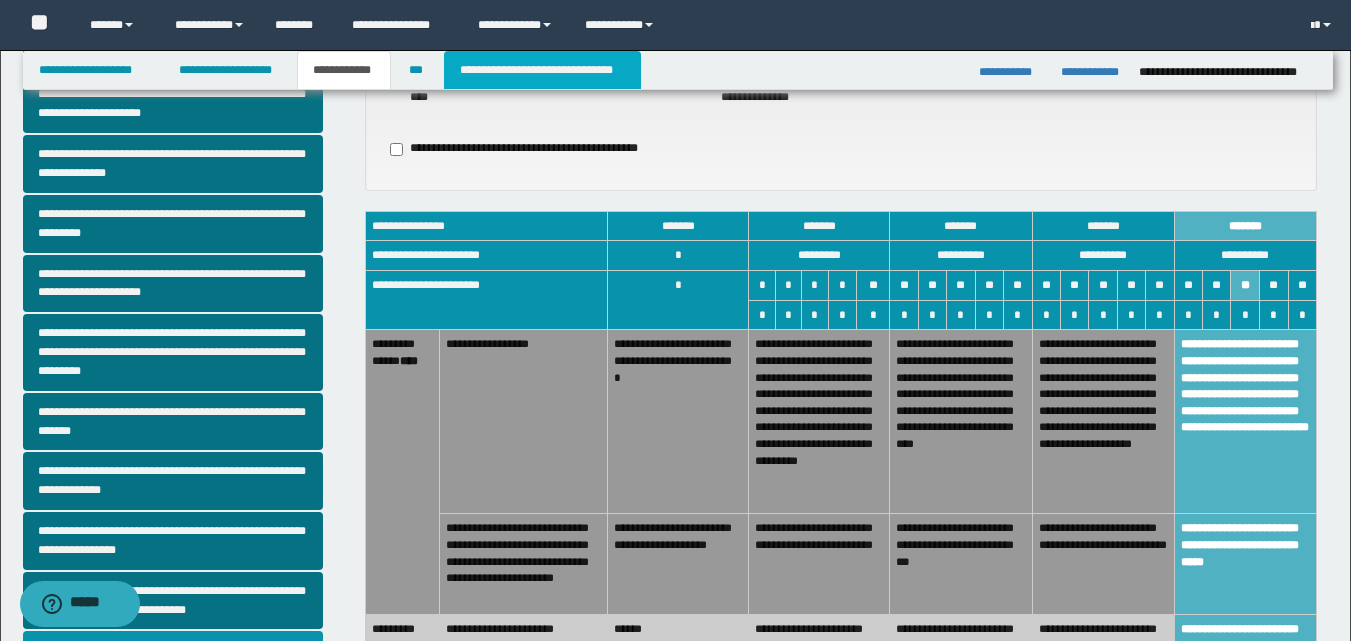 click on "**********" at bounding box center (542, 70) 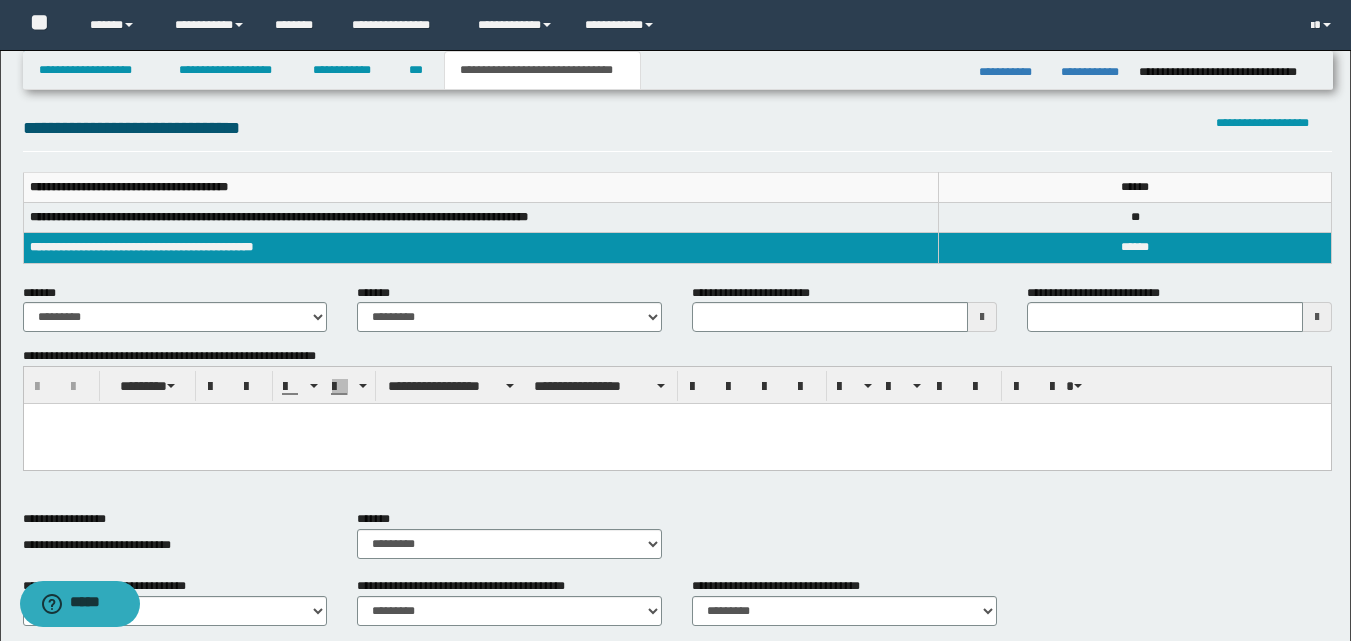 scroll, scrollTop: 232, scrollLeft: 0, axis: vertical 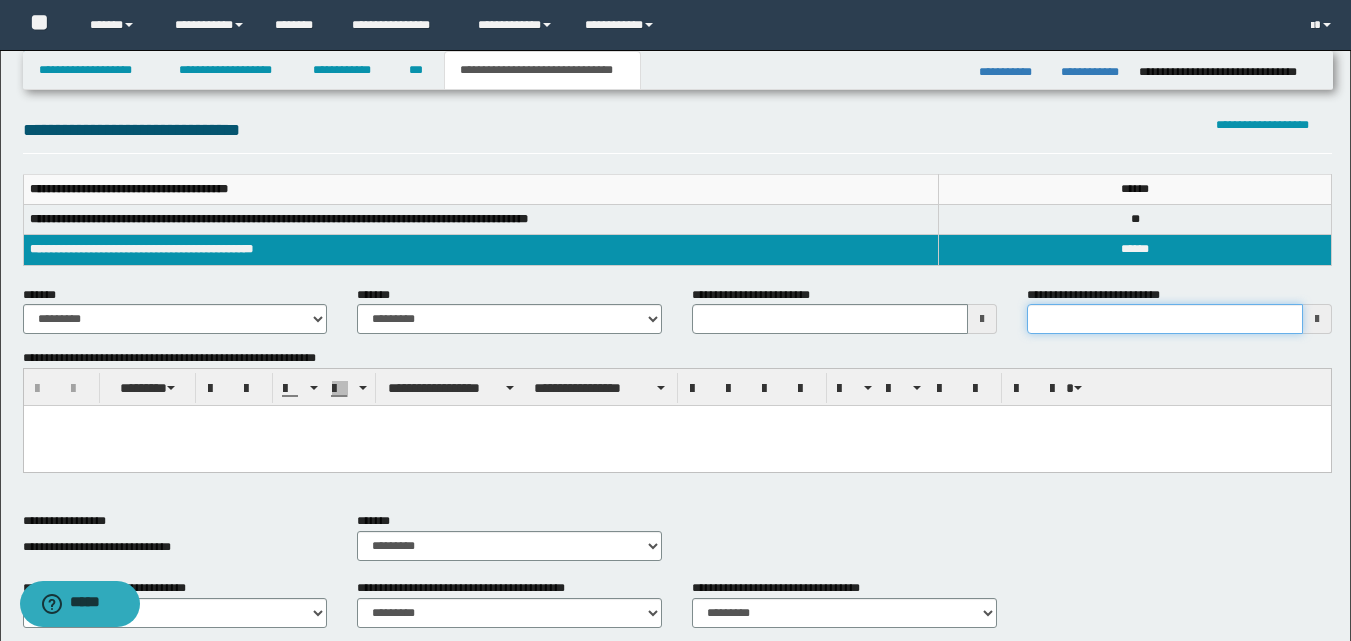 click on "**********" at bounding box center [1165, 319] 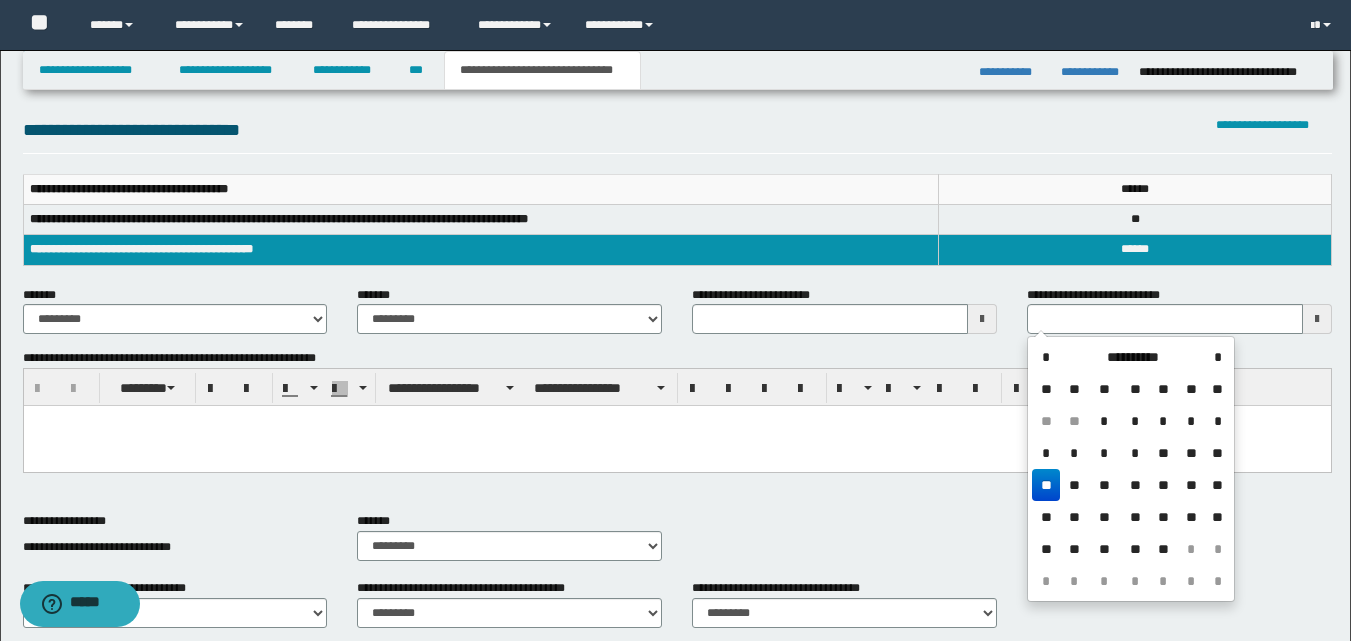 click on "**" at bounding box center (1217, 453) 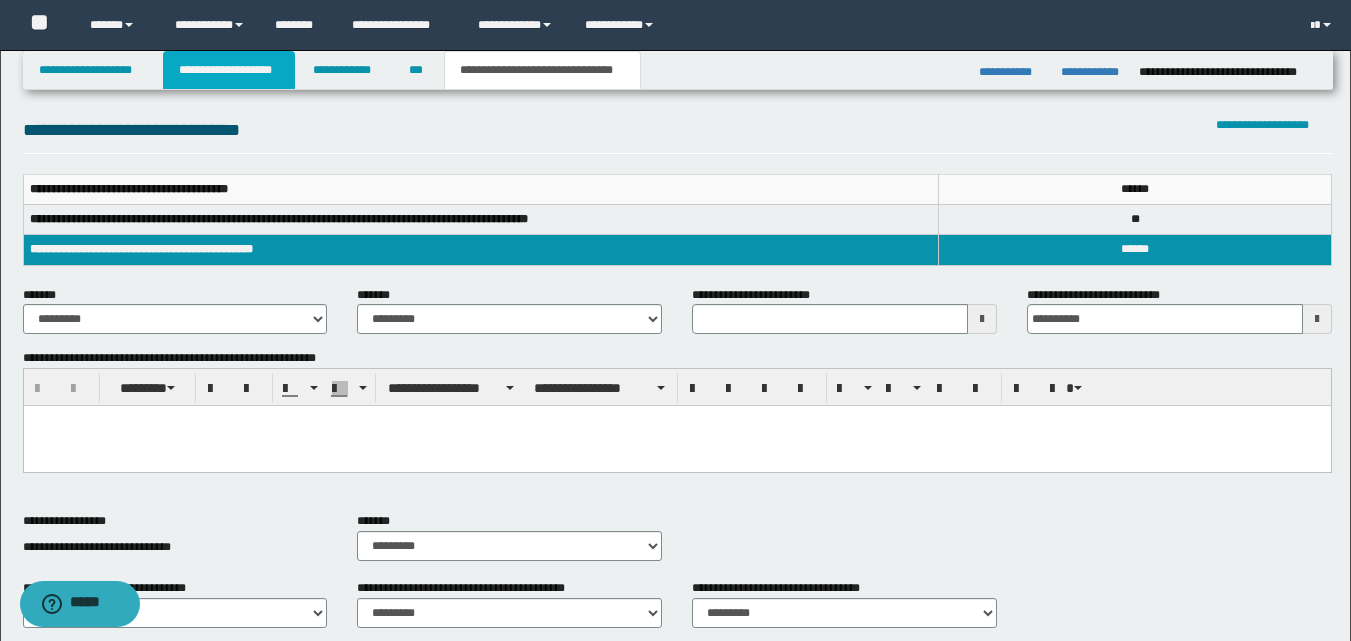 click on "**********" at bounding box center [229, 70] 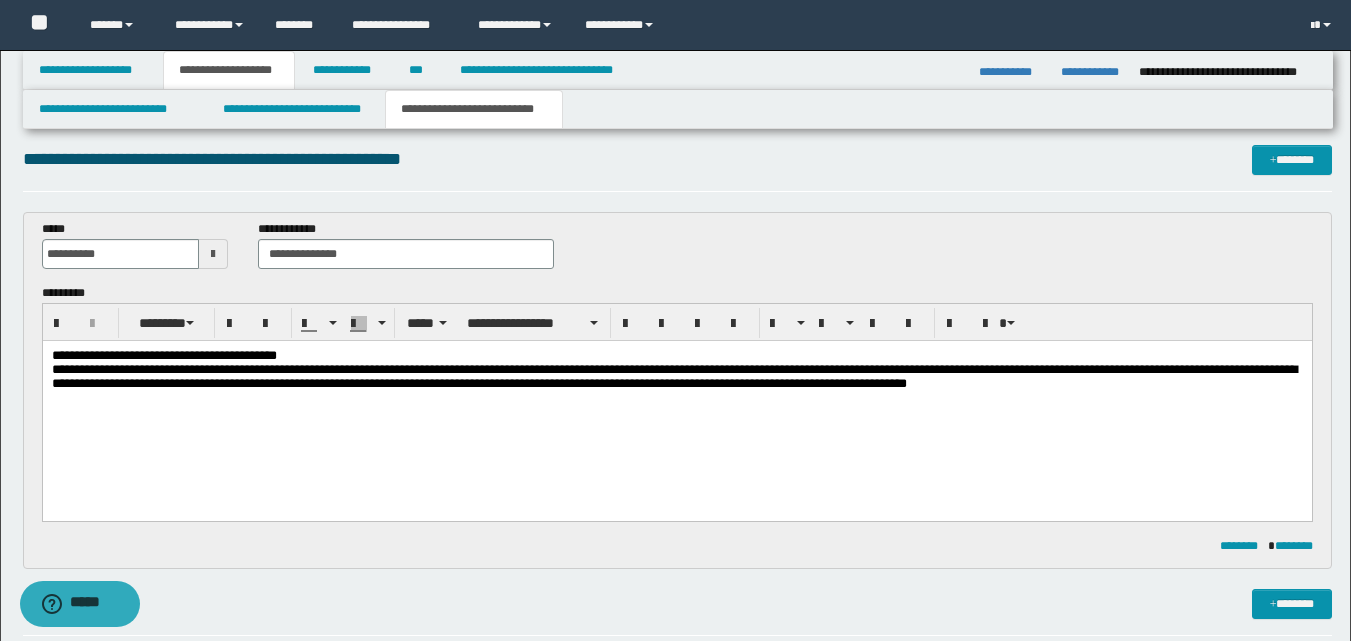 scroll, scrollTop: 0, scrollLeft: 0, axis: both 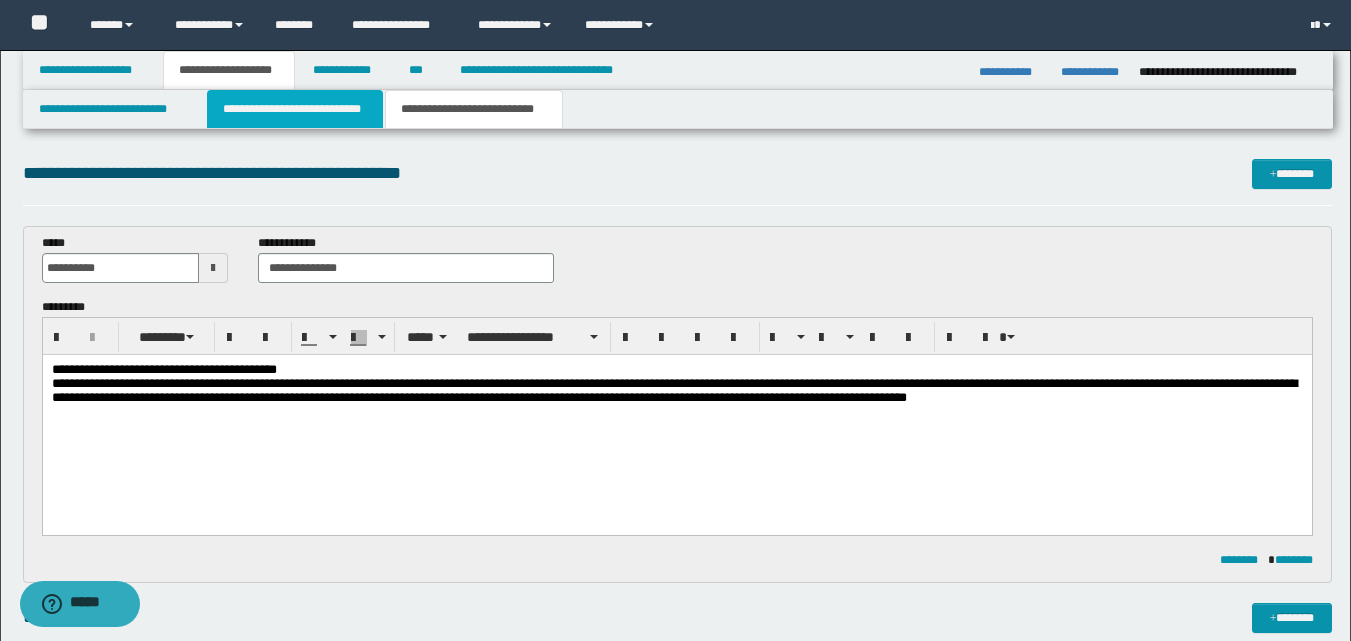 click on "**********" at bounding box center [295, 109] 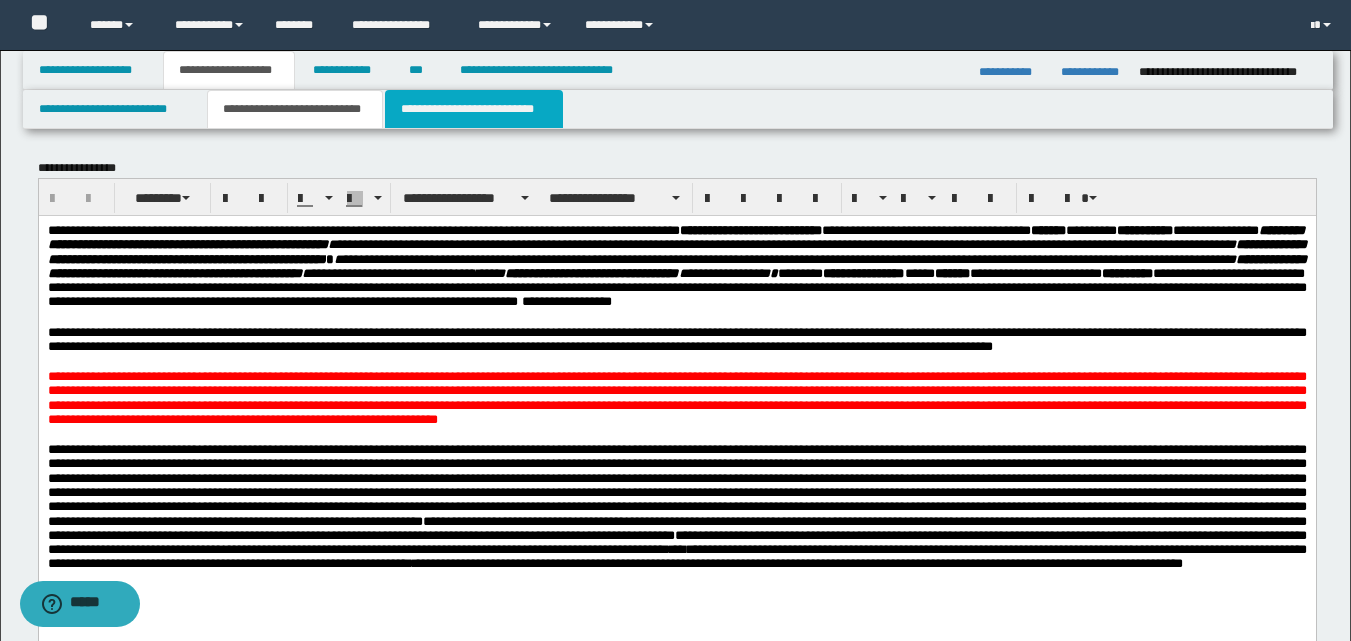 click on "**********" at bounding box center (474, 109) 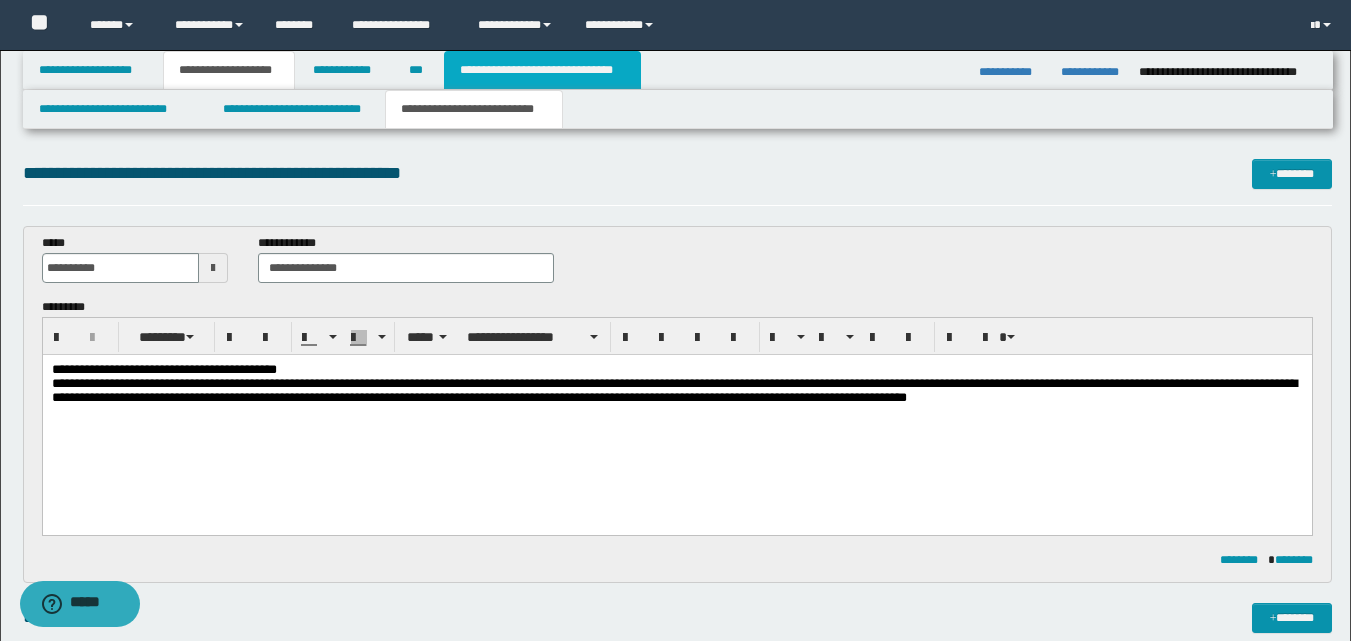 click on "**********" at bounding box center [542, 70] 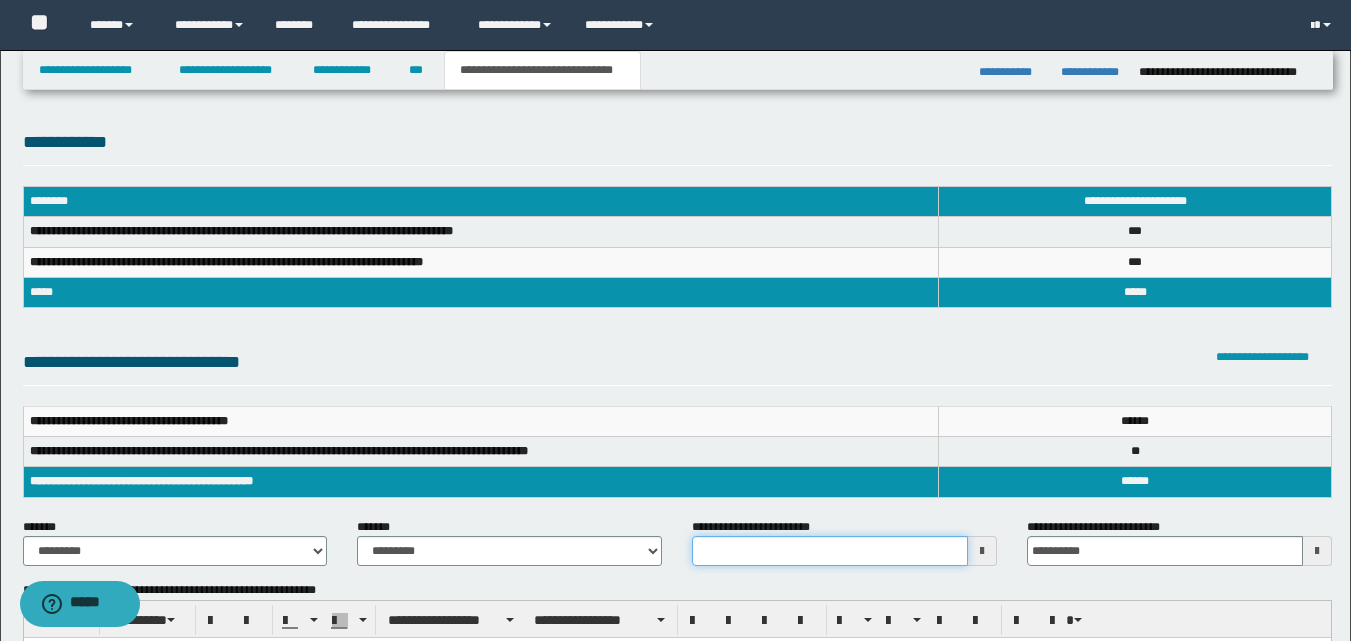 click on "**********" at bounding box center (830, 551) 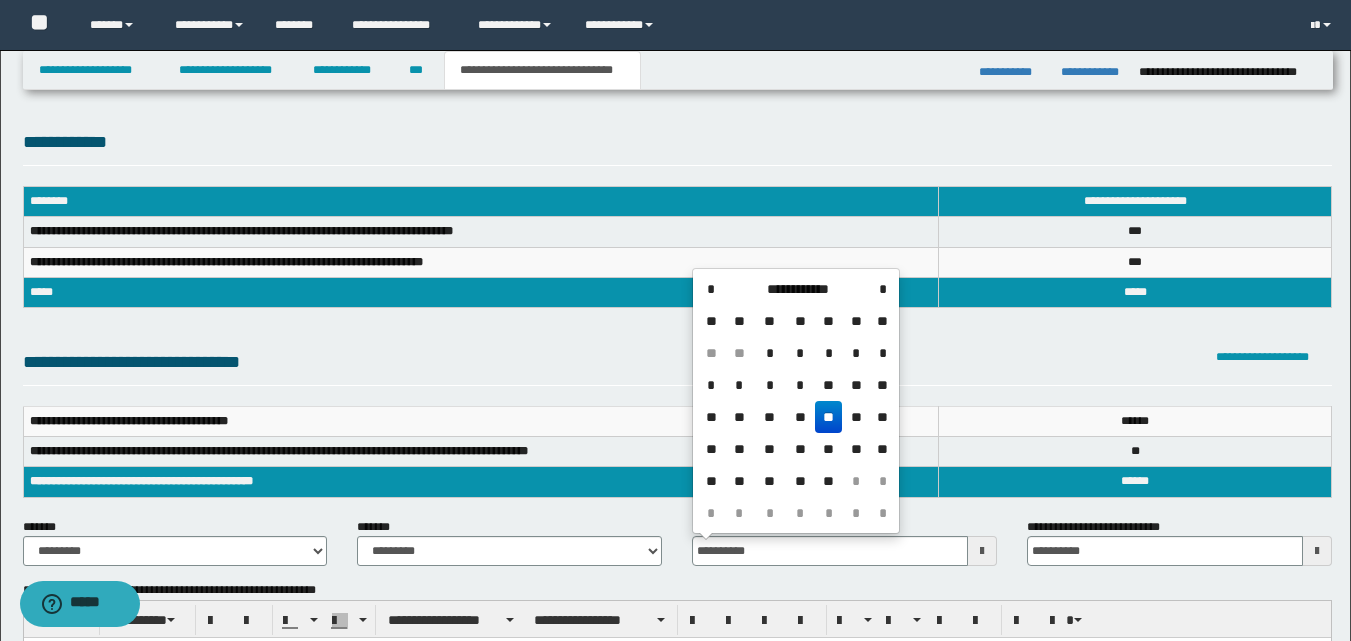 click on "**********" at bounding box center (677, 147) 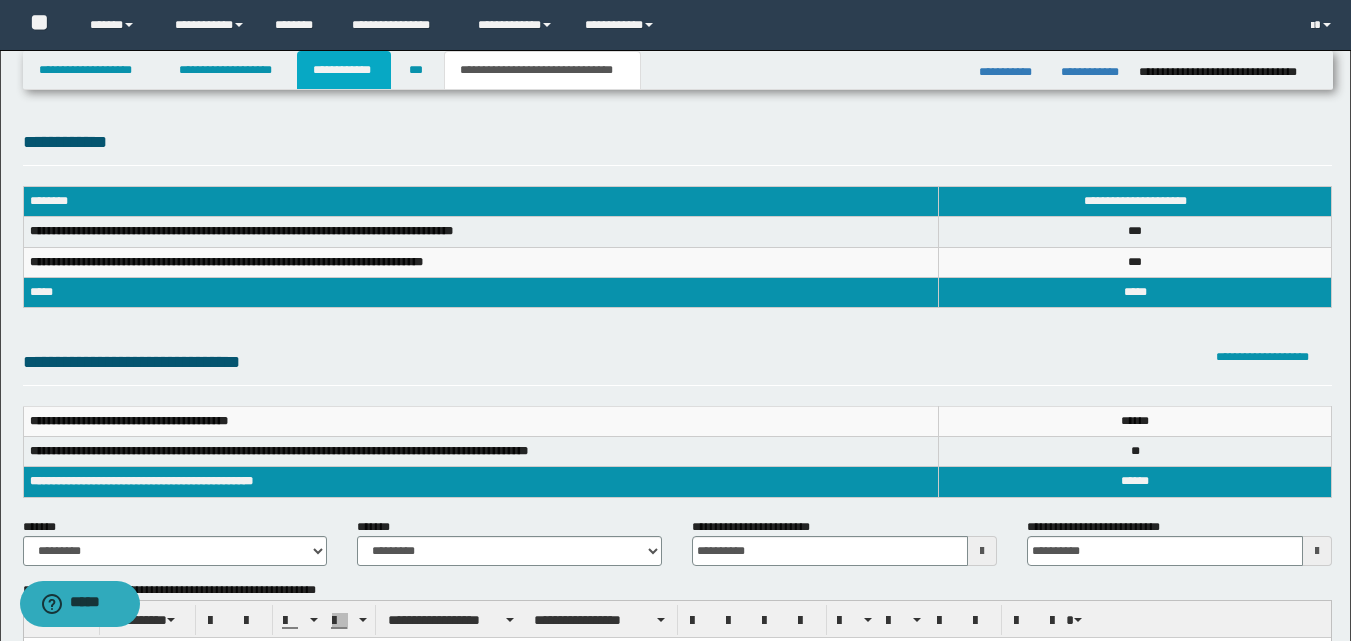 click on "**********" at bounding box center [344, 70] 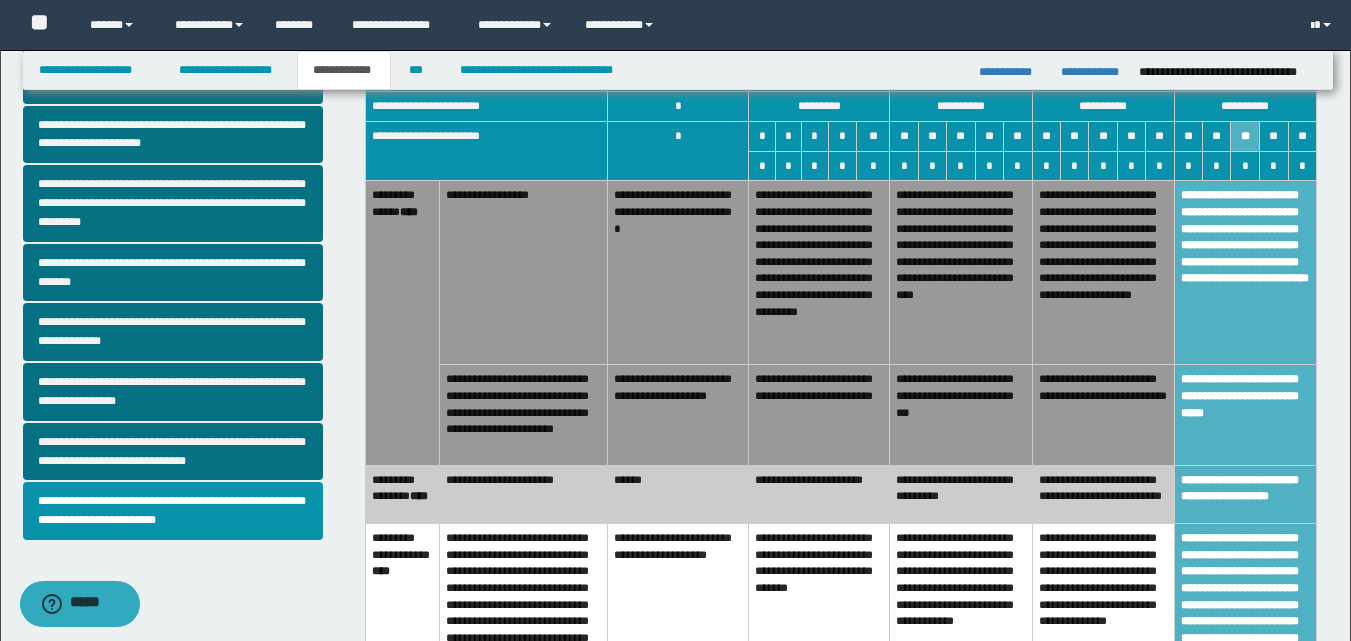 scroll, scrollTop: 627, scrollLeft: 0, axis: vertical 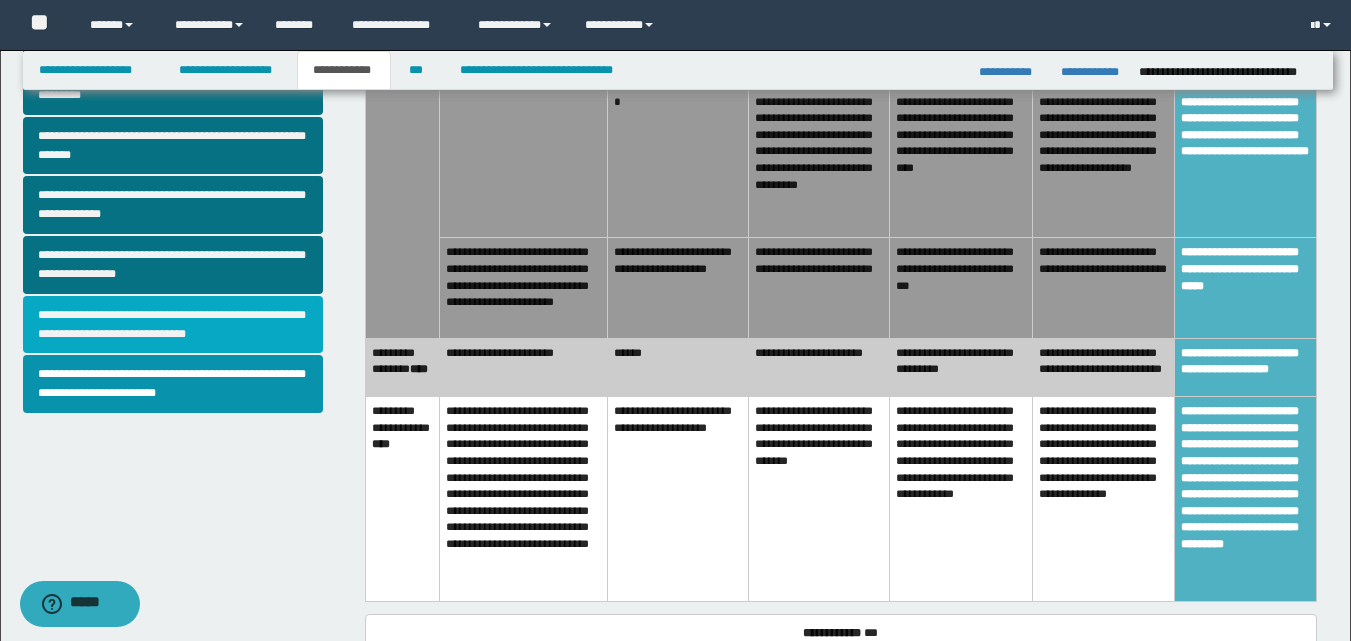 click on "**********" at bounding box center [173, 325] 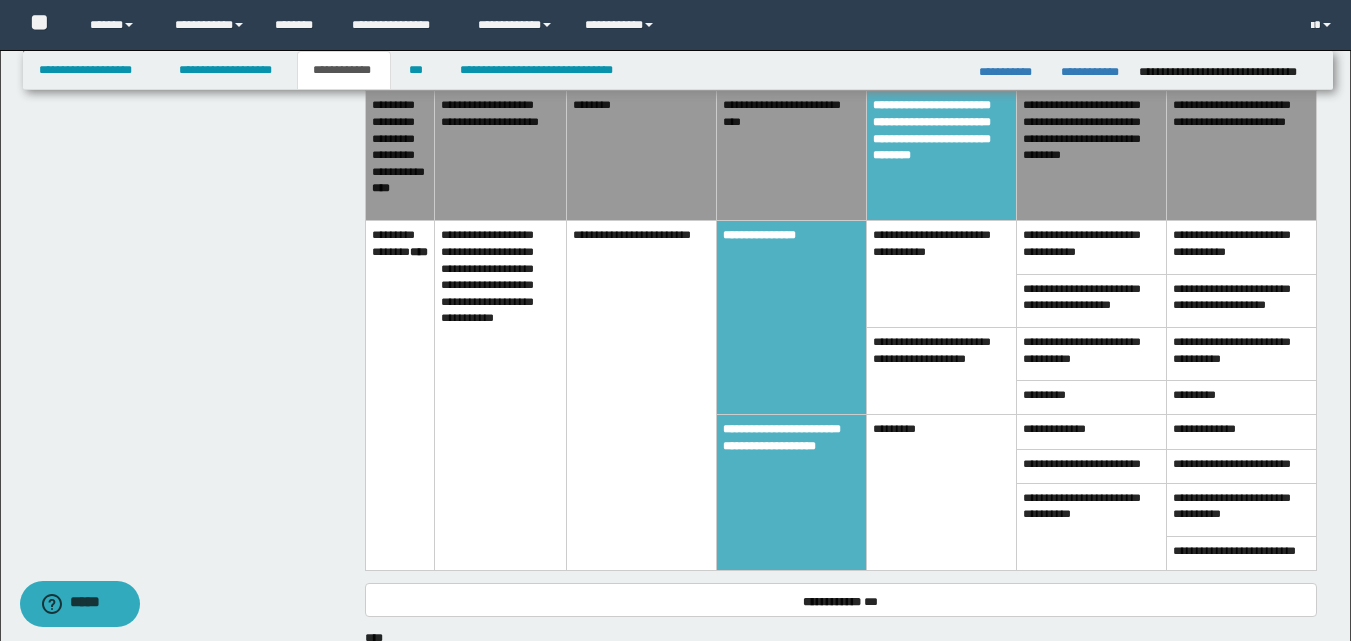 scroll, scrollTop: 957, scrollLeft: 0, axis: vertical 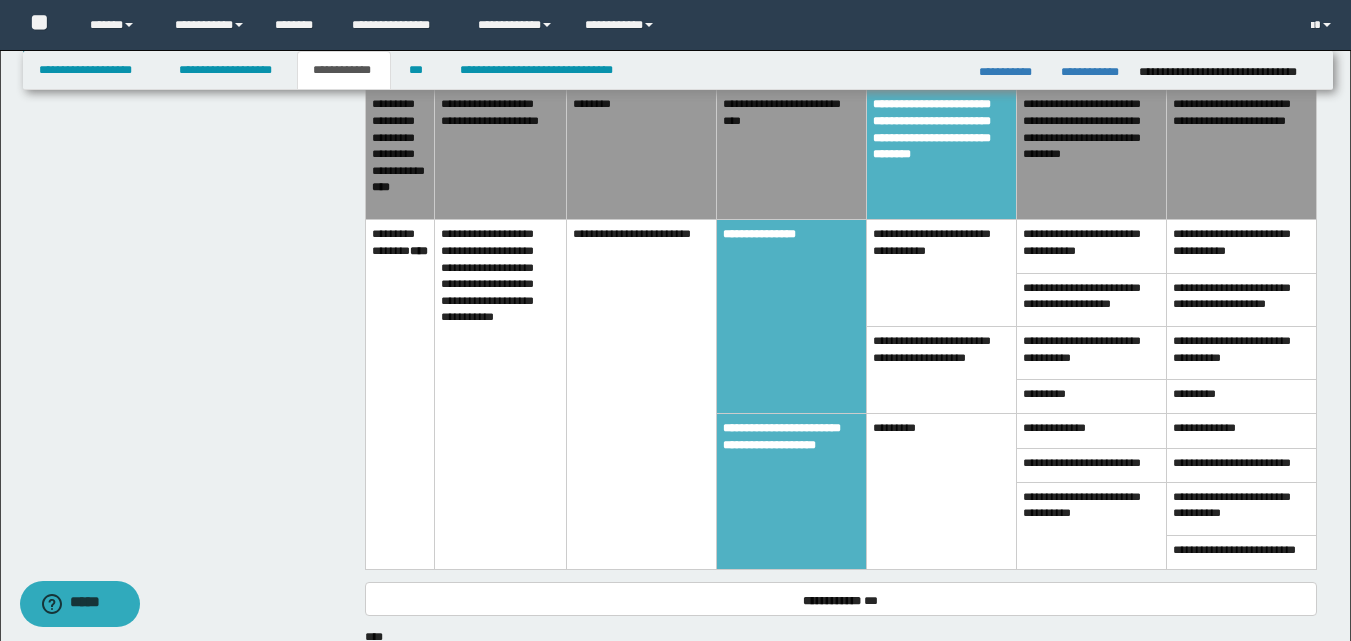 click on "**********" at bounding box center [942, 369] 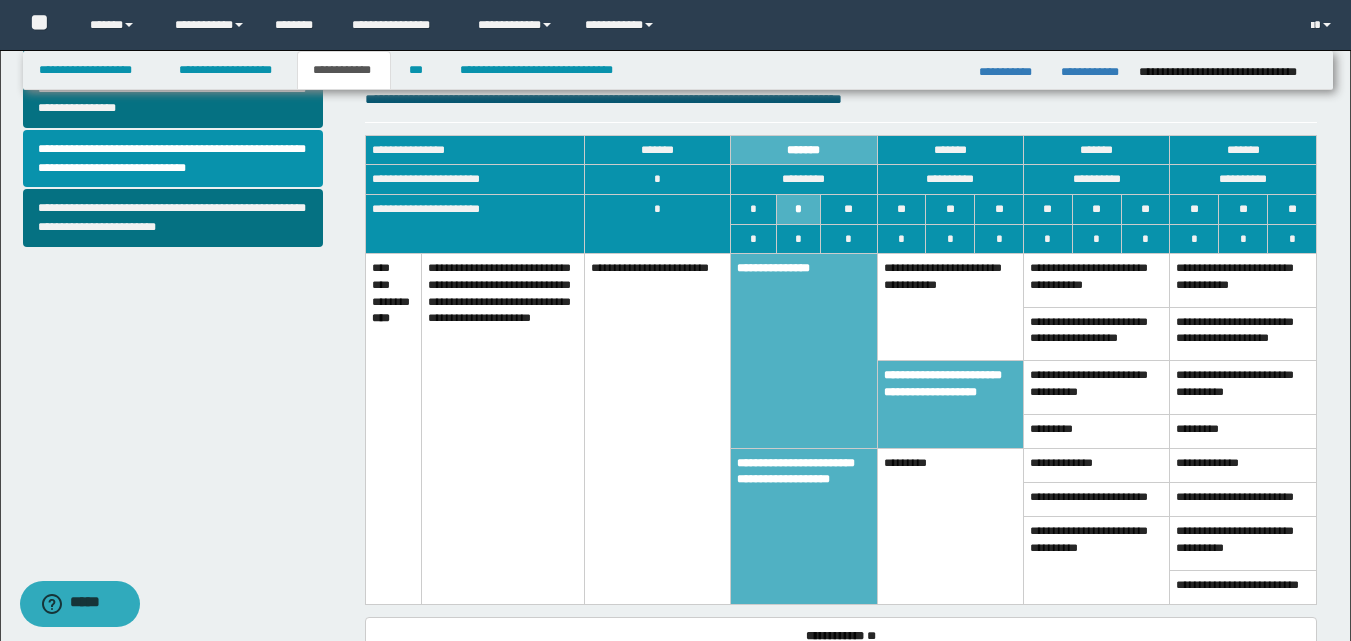 scroll, scrollTop: 792, scrollLeft: 0, axis: vertical 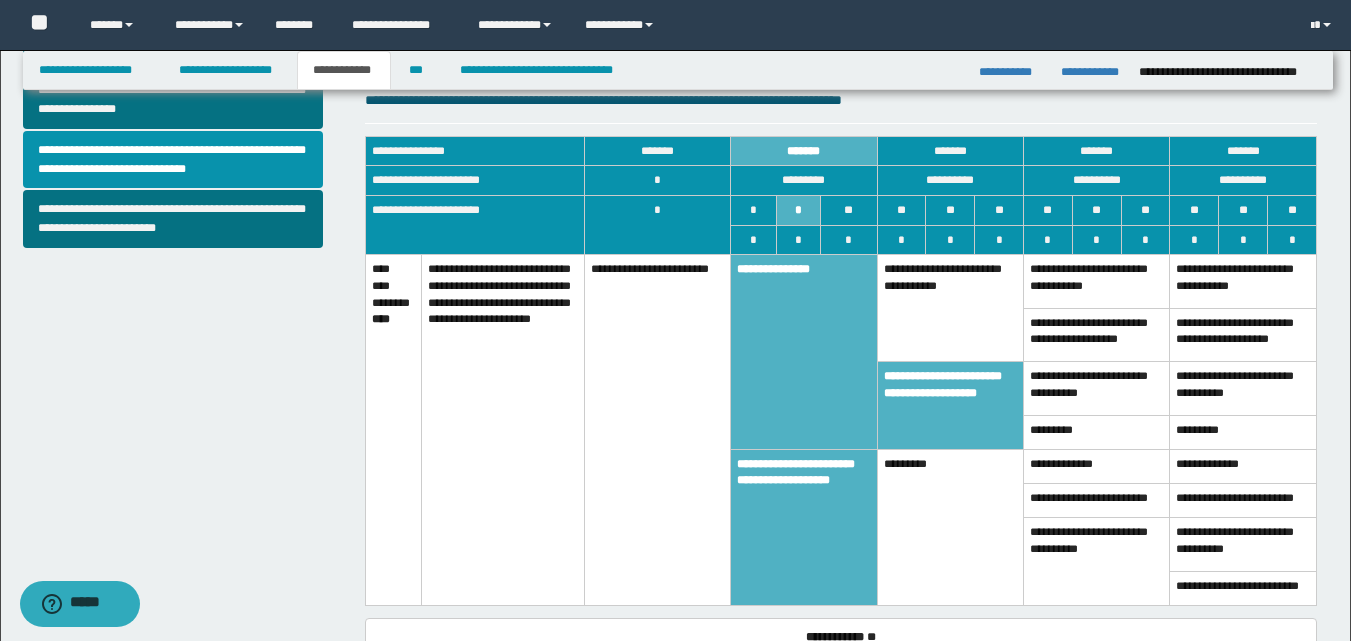 click on "*********" at bounding box center [950, 527] 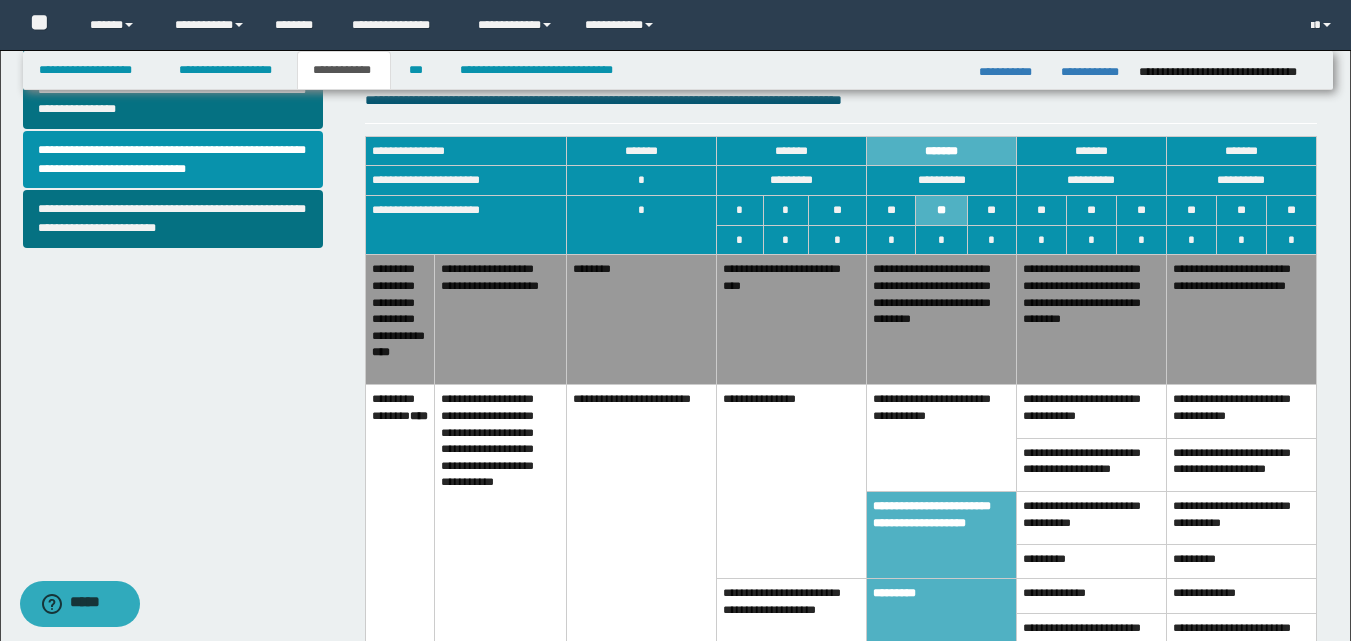 click on "**********" at bounding box center [942, 320] 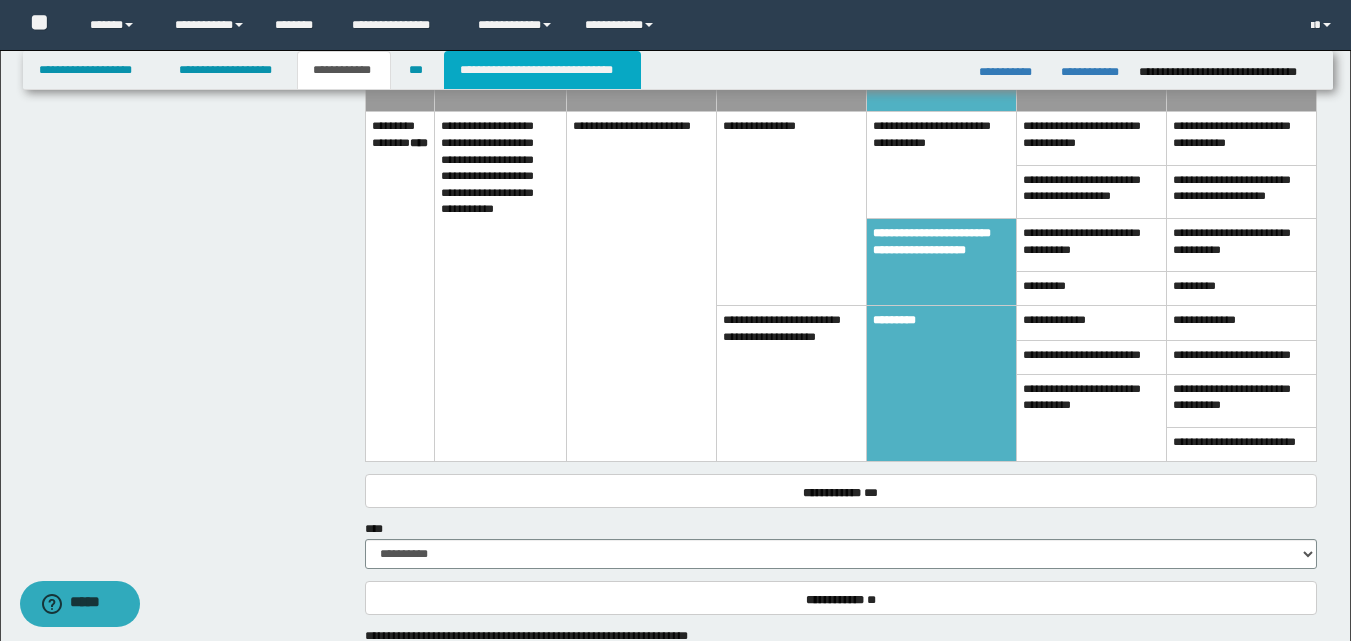 click on "**********" at bounding box center (542, 70) 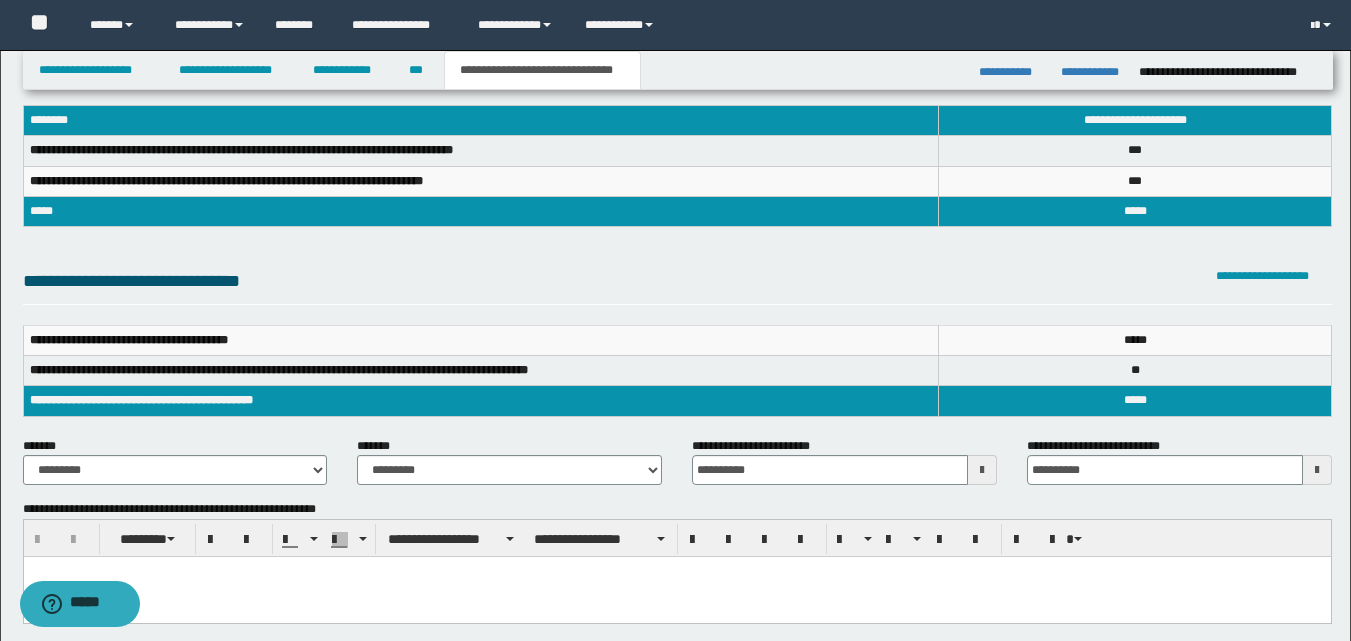 scroll, scrollTop: 84, scrollLeft: 0, axis: vertical 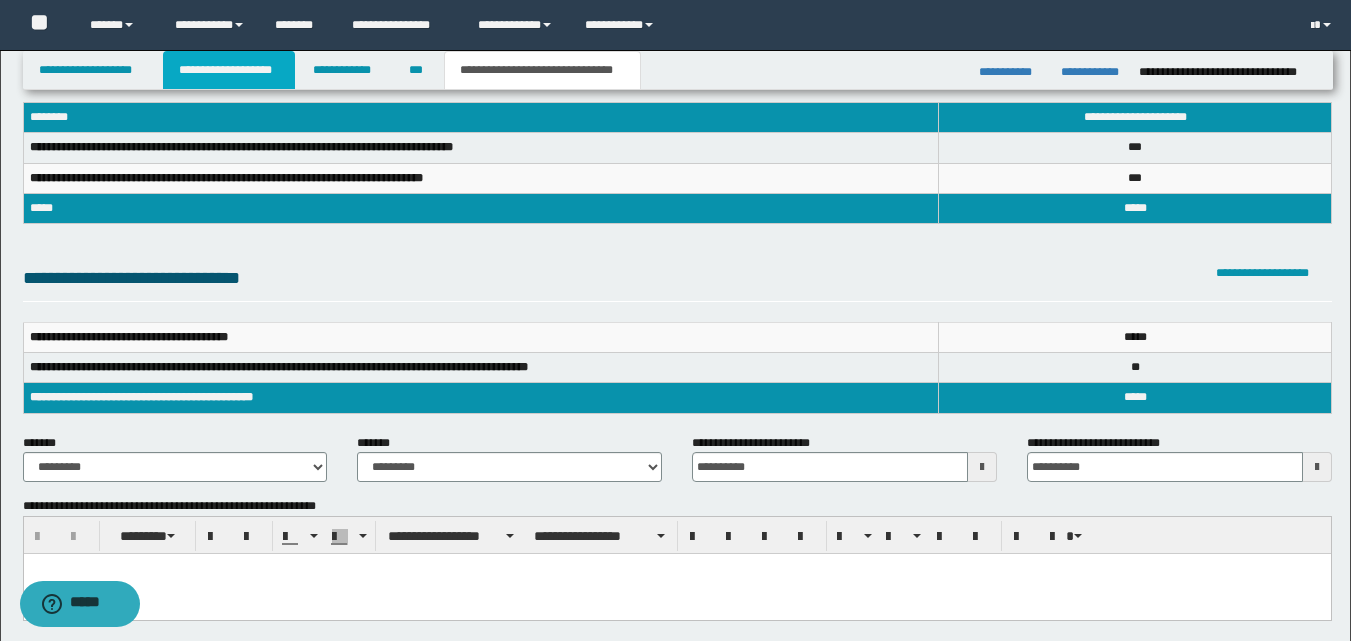 click on "**********" at bounding box center (229, 70) 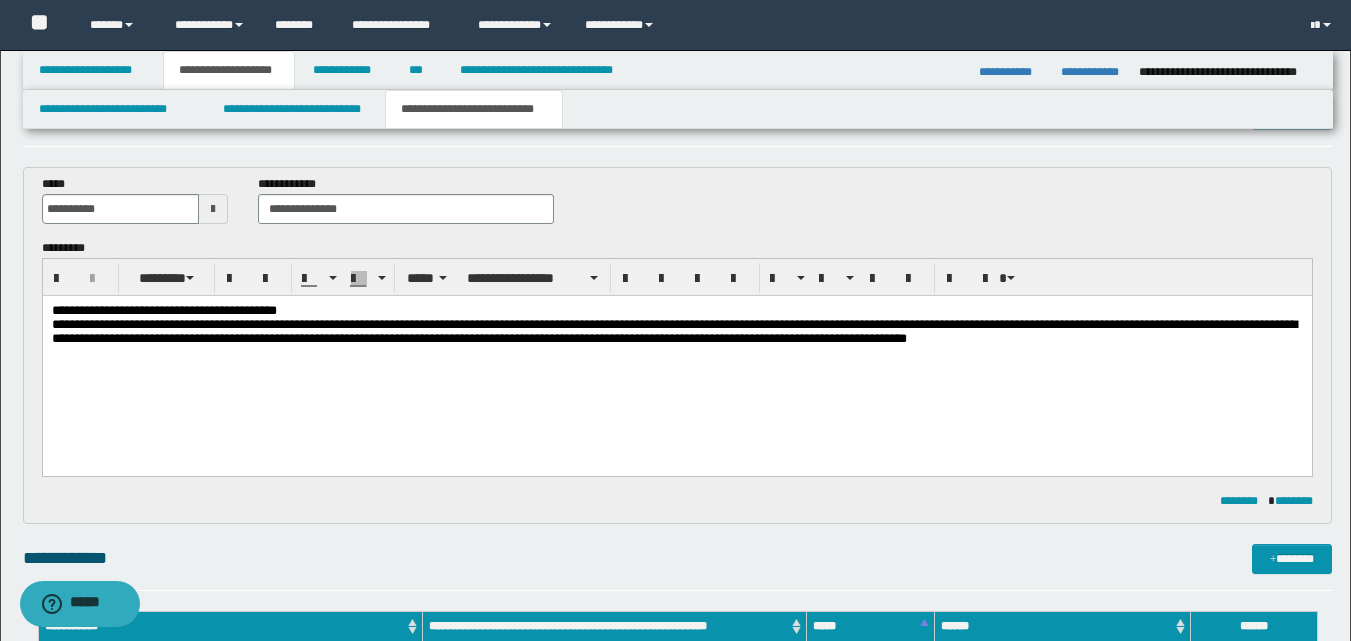 scroll, scrollTop: 60, scrollLeft: 0, axis: vertical 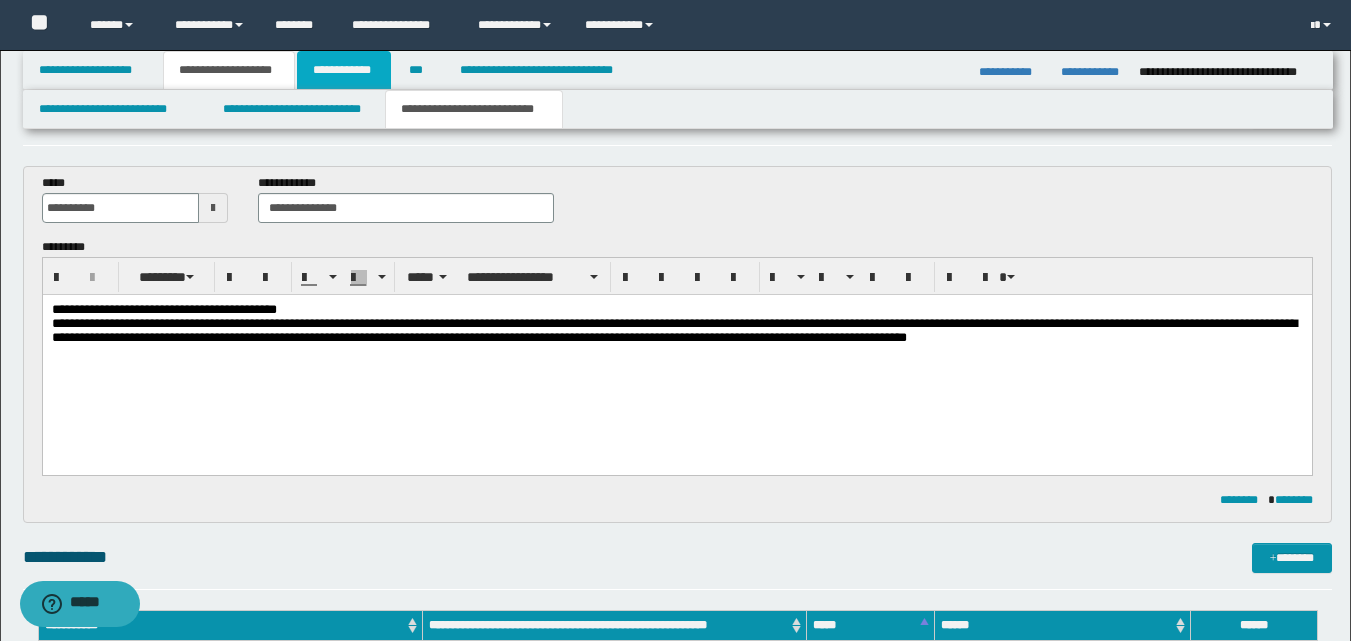click on "**********" at bounding box center [344, 70] 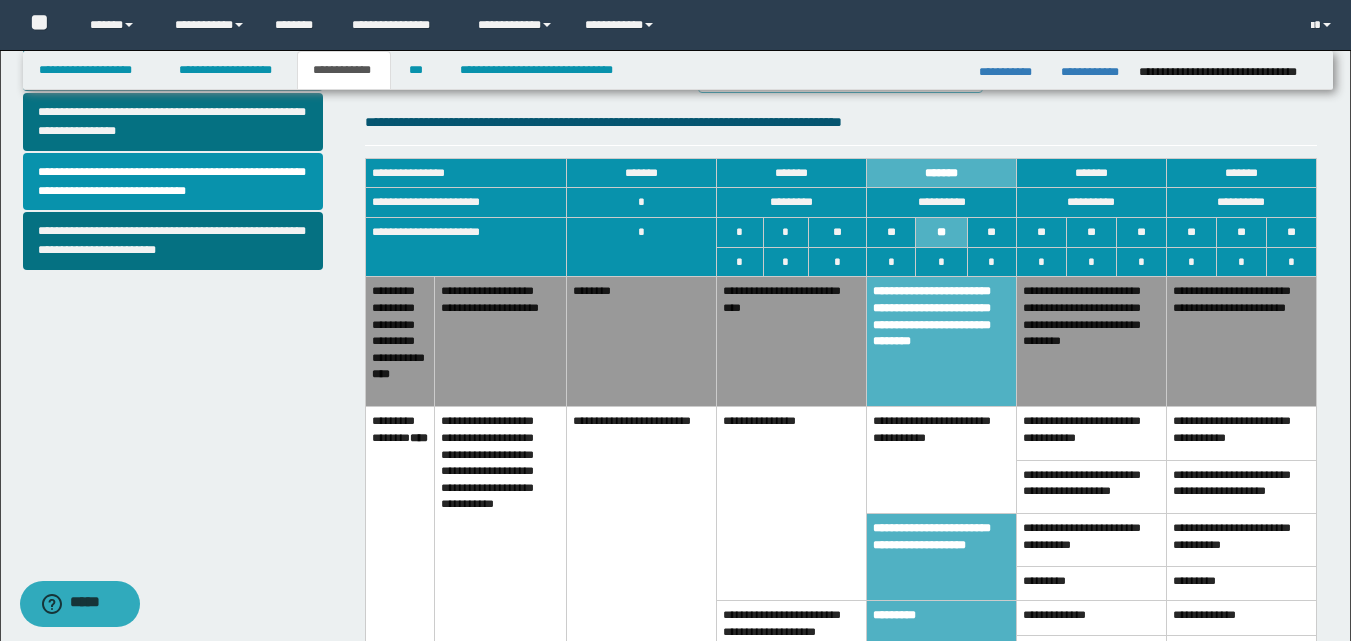 scroll, scrollTop: 772, scrollLeft: 0, axis: vertical 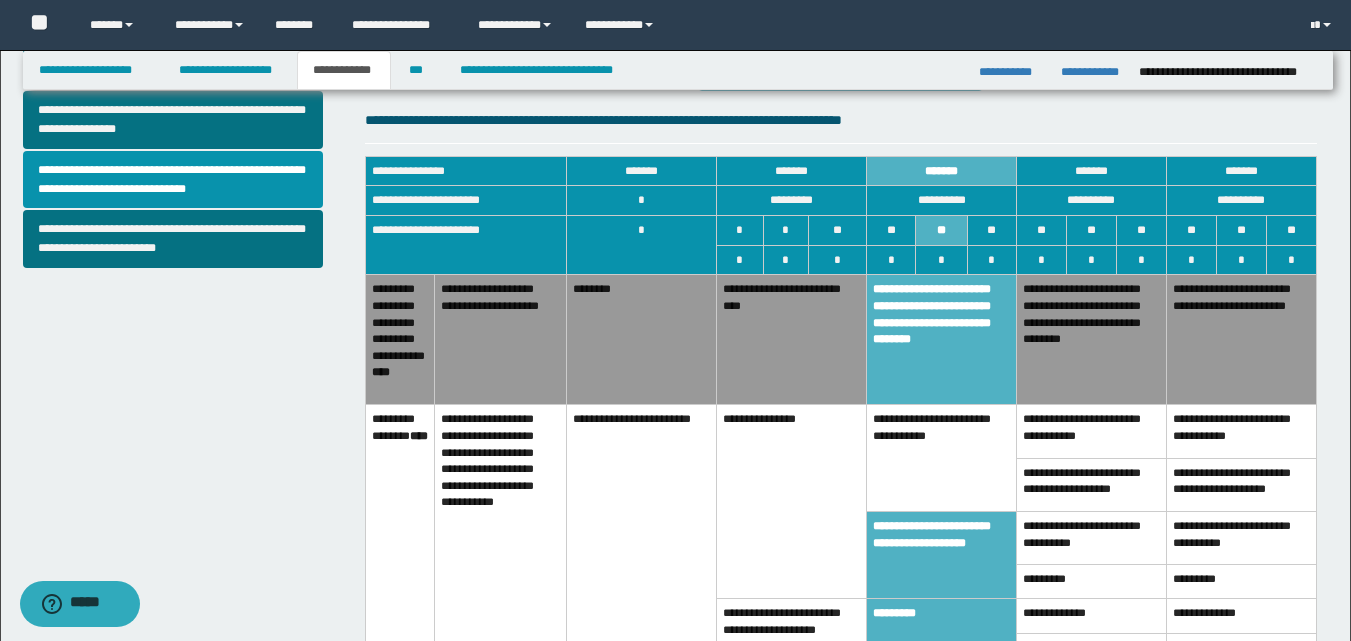 click on "**********" at bounding box center (792, 502) 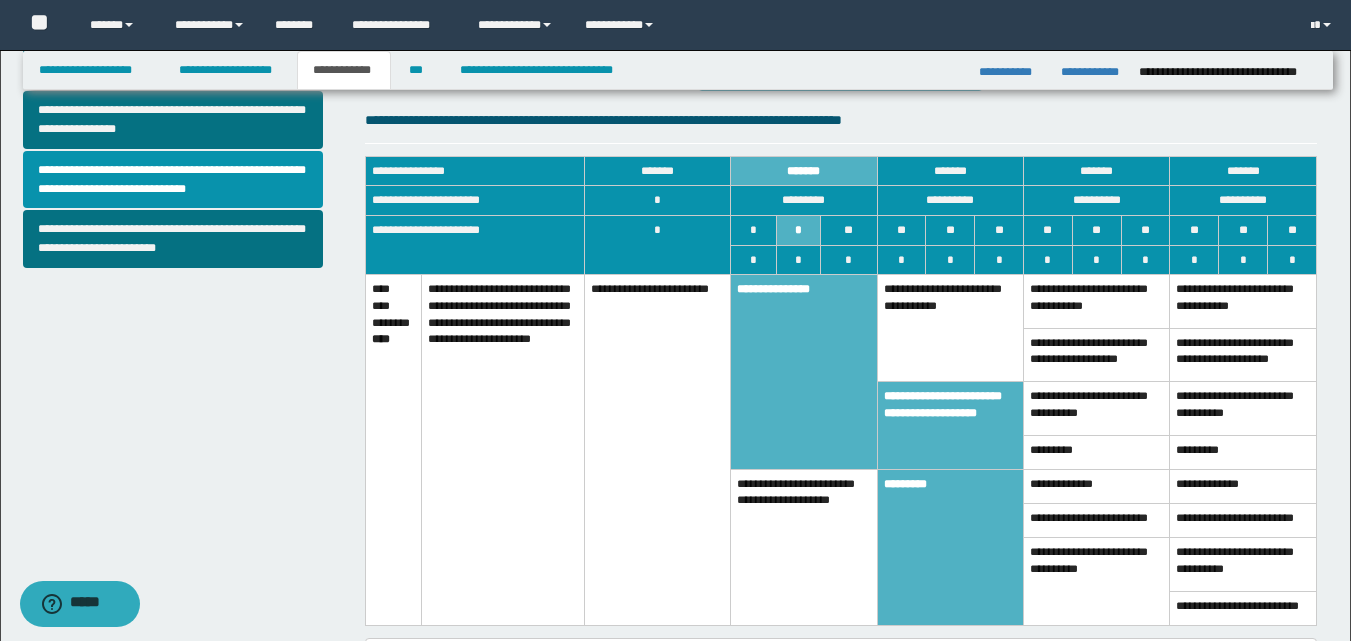 click on "**********" at bounding box center [950, 328] 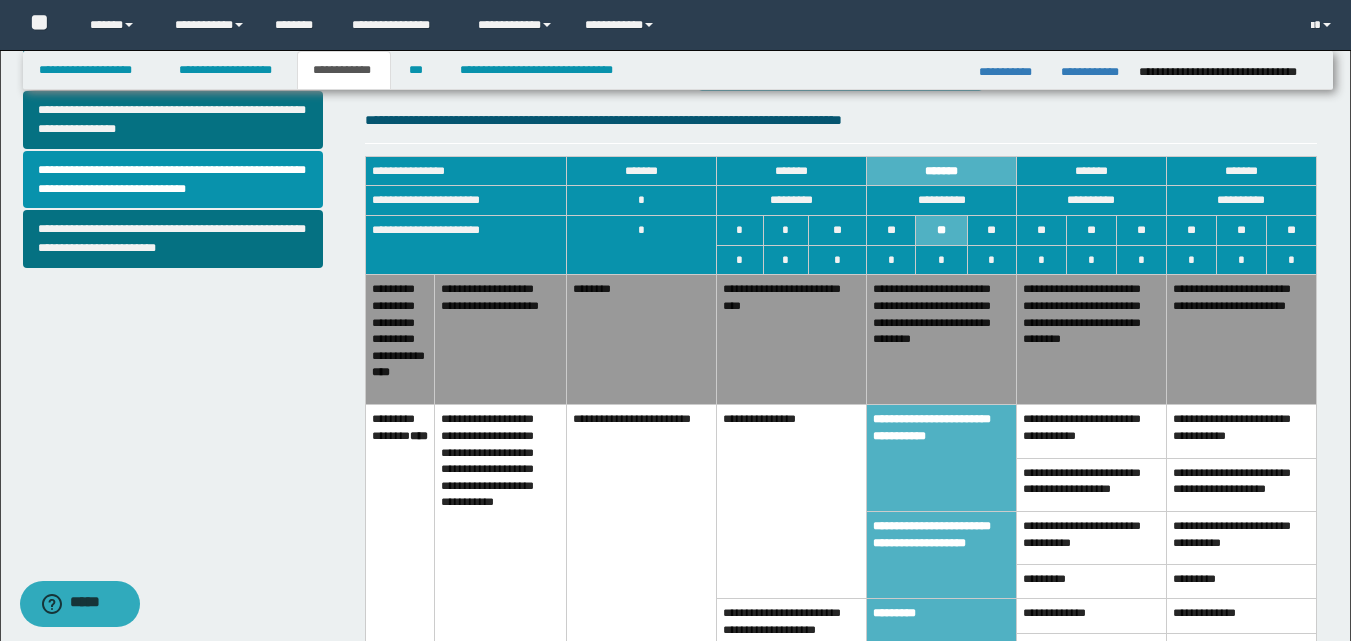 click on "**********" at bounding box center (792, 340) 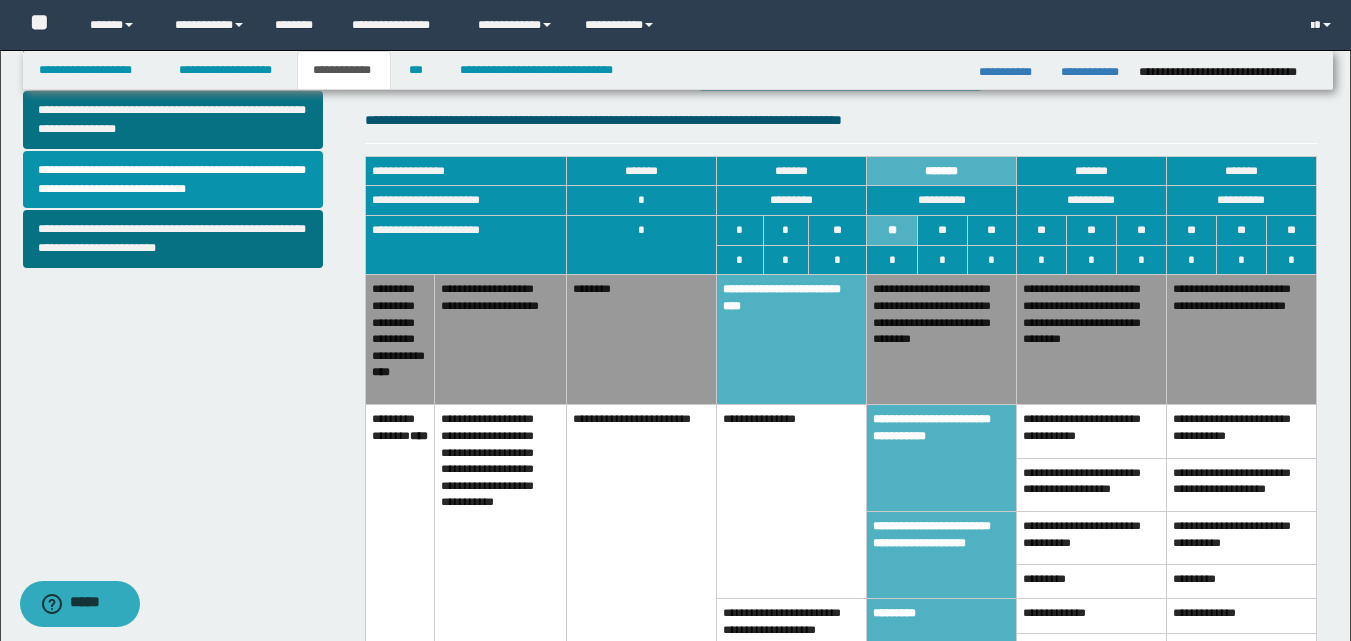 click on "**********" at bounding box center (942, 554) 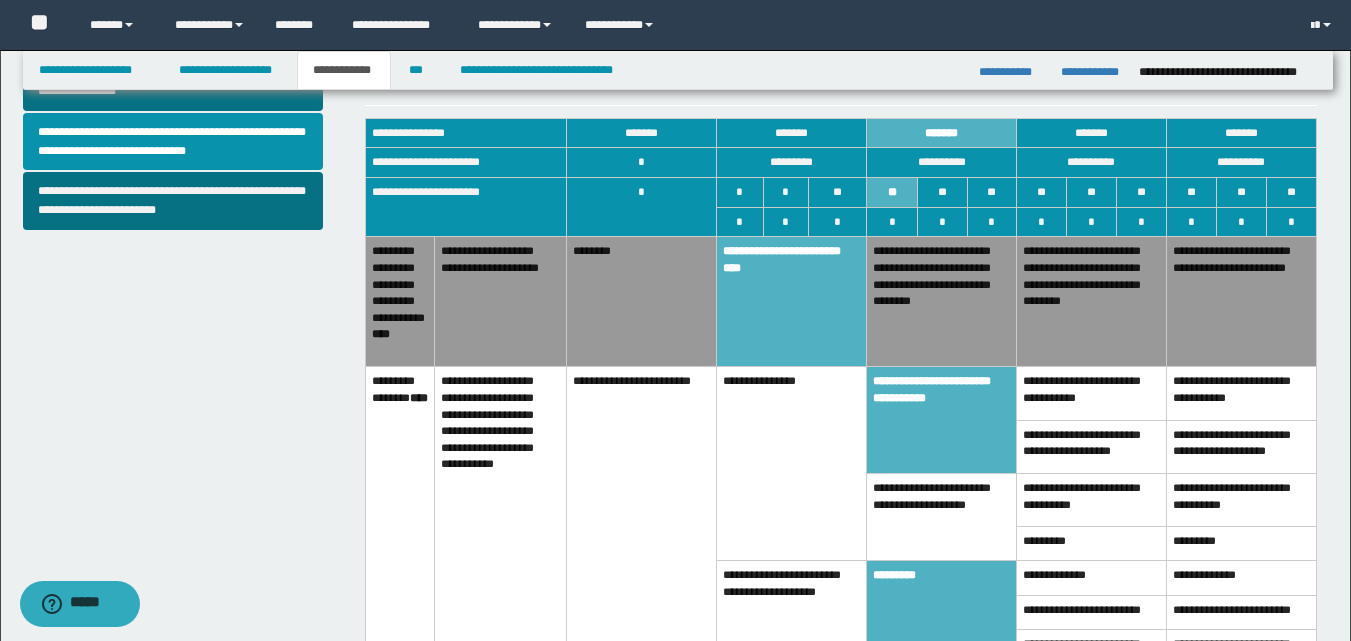 click on "**********" at bounding box center (542, 70) 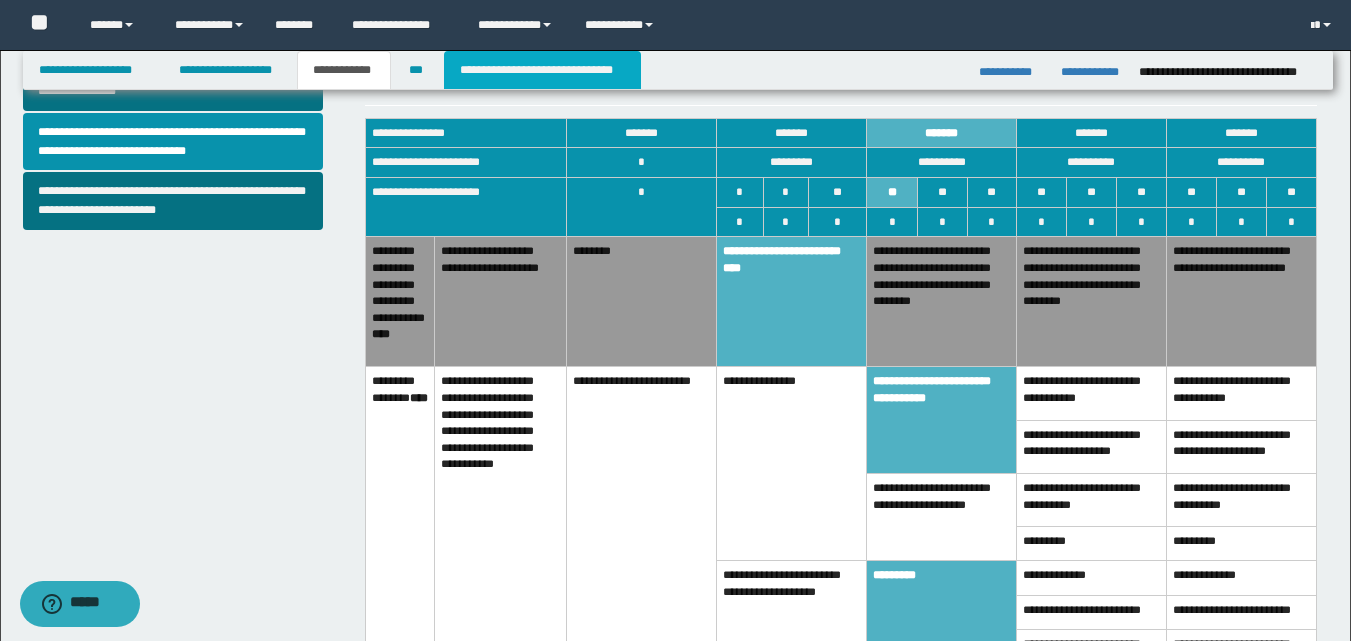 type on "**********" 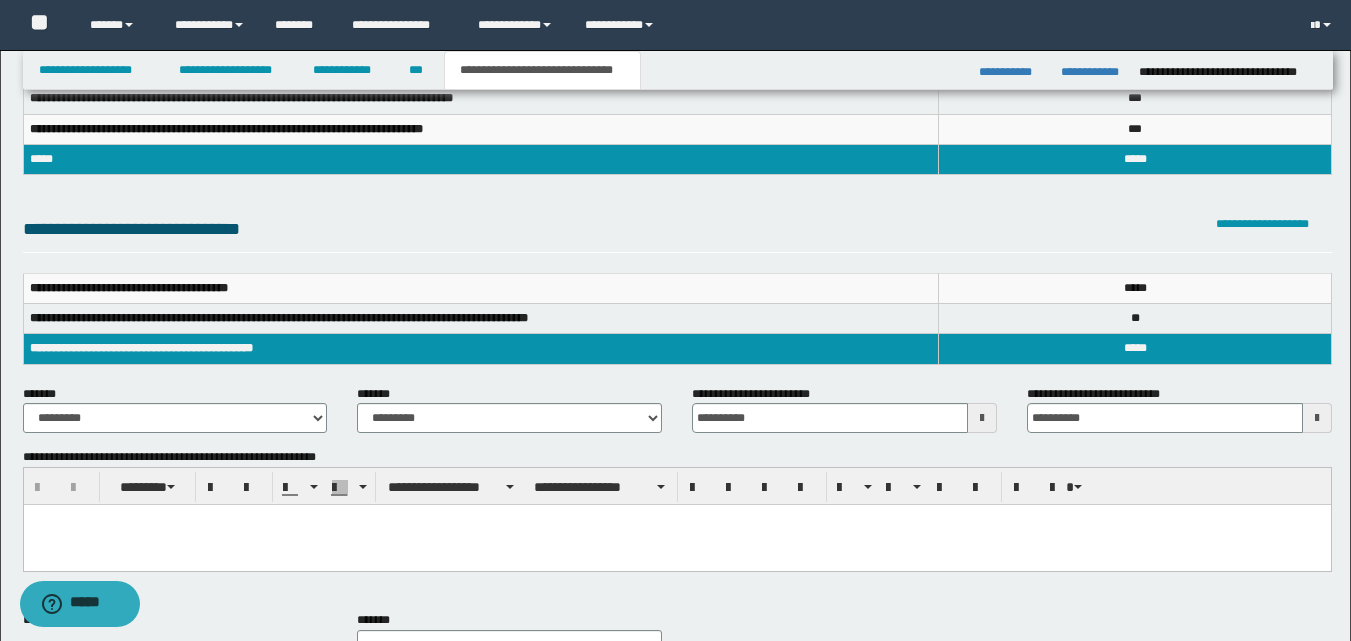 scroll, scrollTop: 0, scrollLeft: 0, axis: both 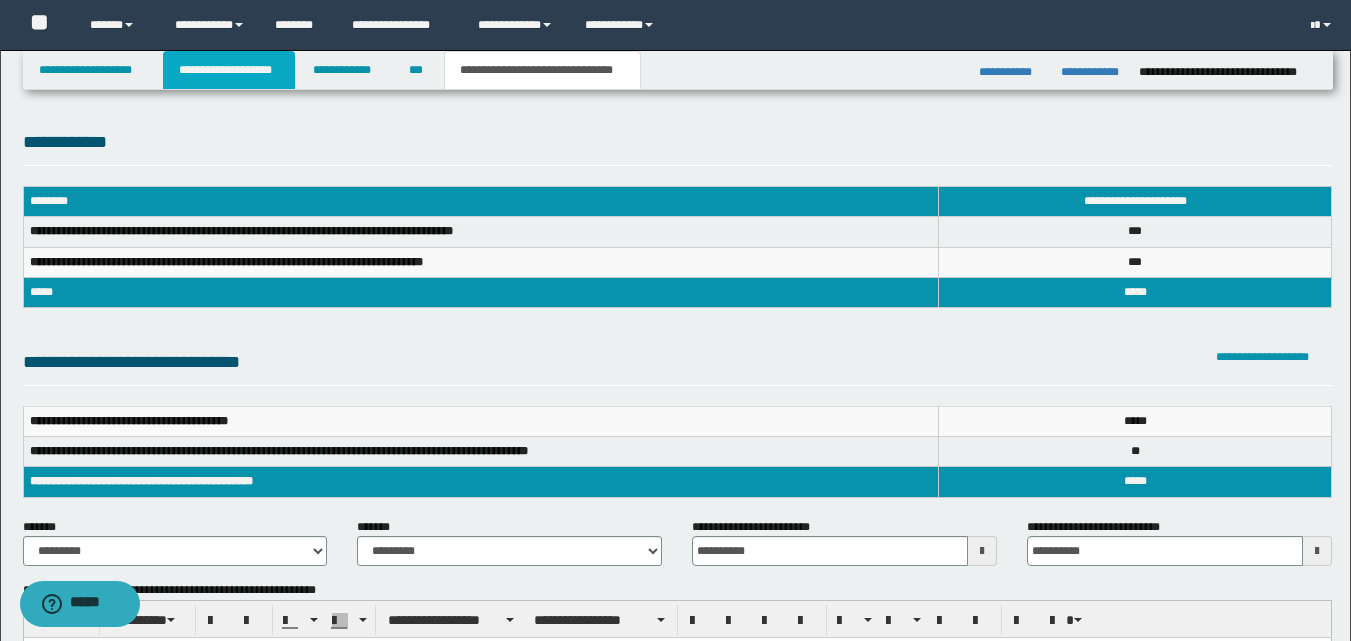click on "**********" at bounding box center [229, 70] 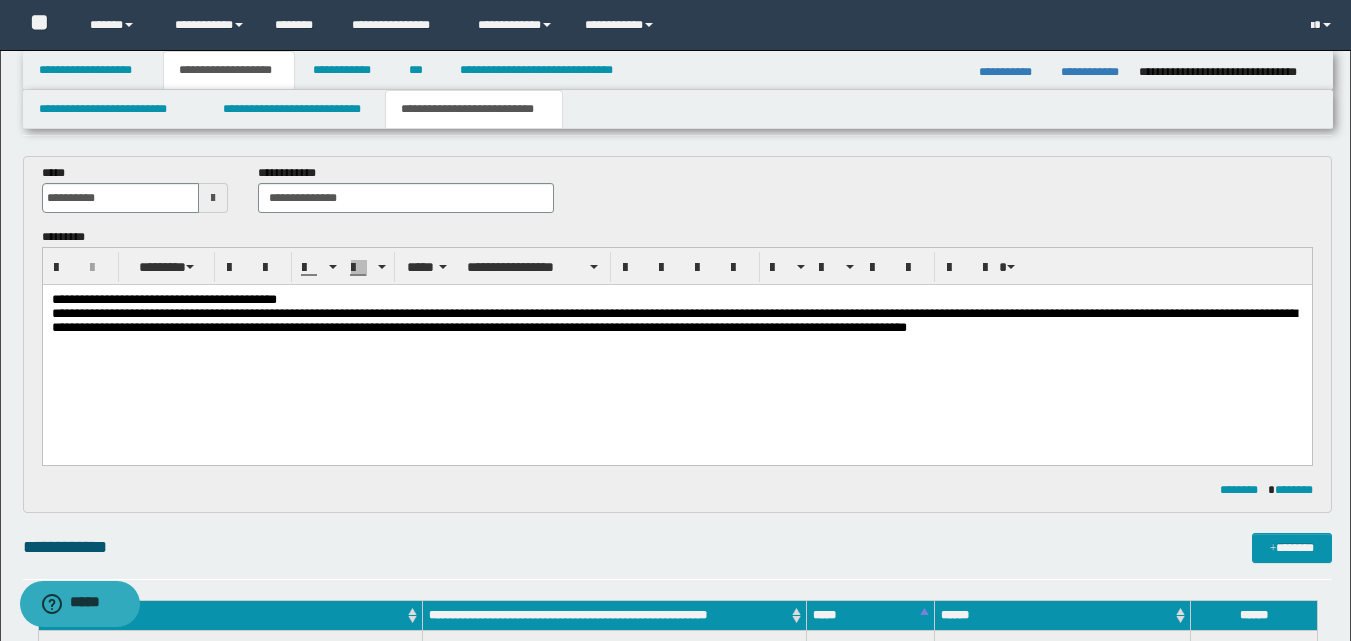 scroll, scrollTop: 75, scrollLeft: 0, axis: vertical 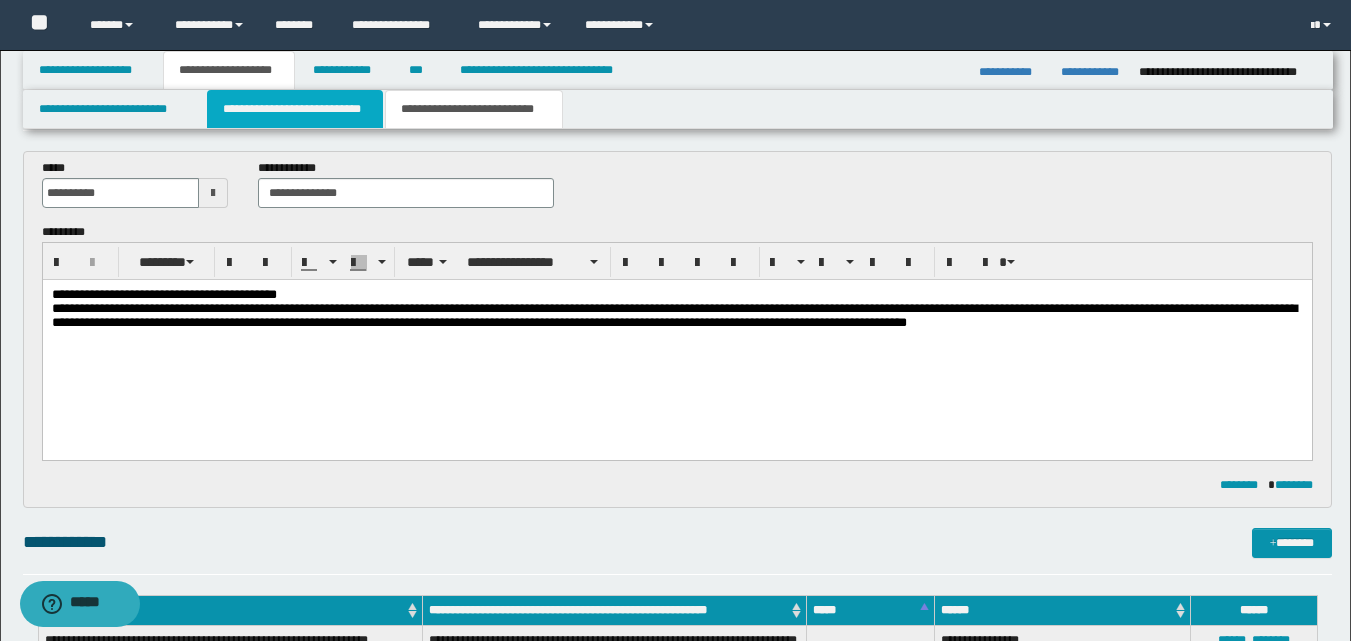 click on "**********" at bounding box center (295, 109) 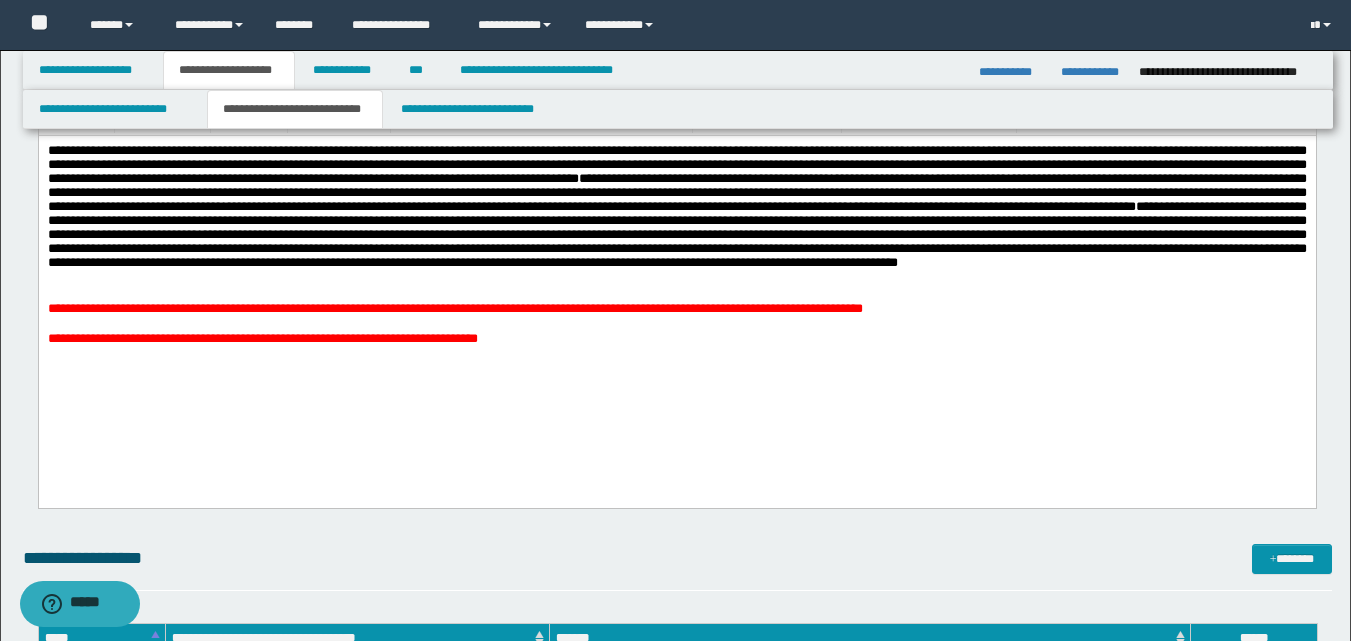 scroll, scrollTop: 753, scrollLeft: 0, axis: vertical 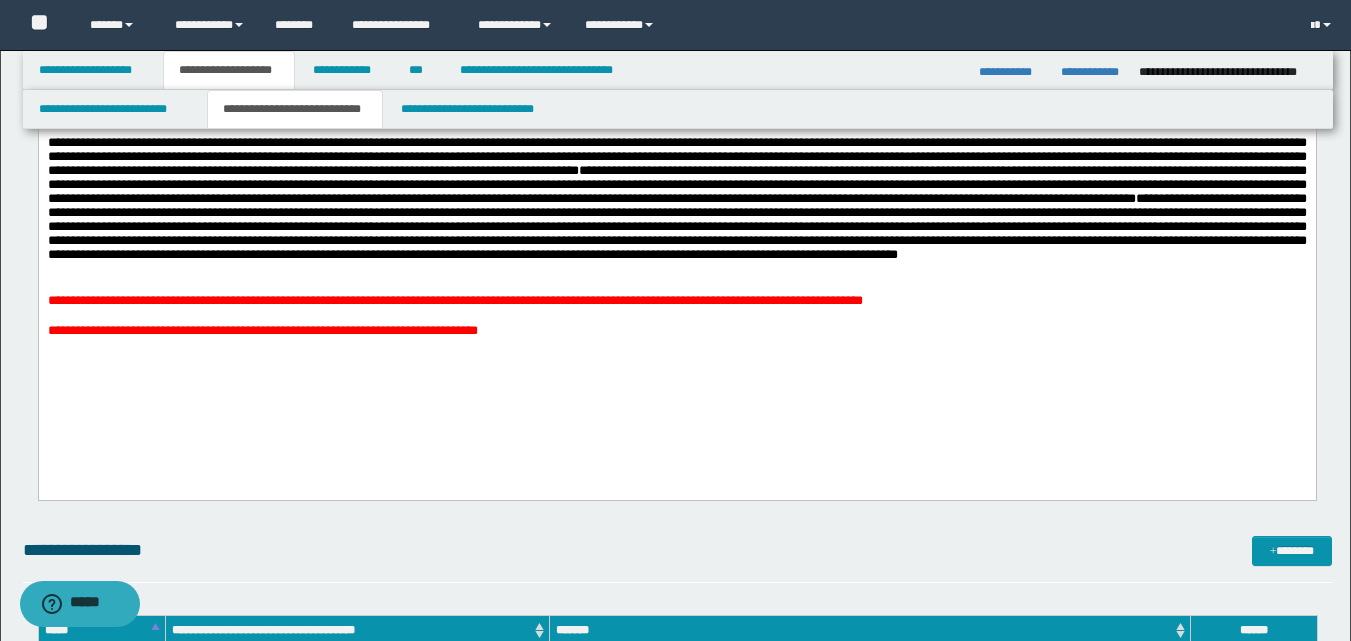 click on "**********" at bounding box center (676, 261) 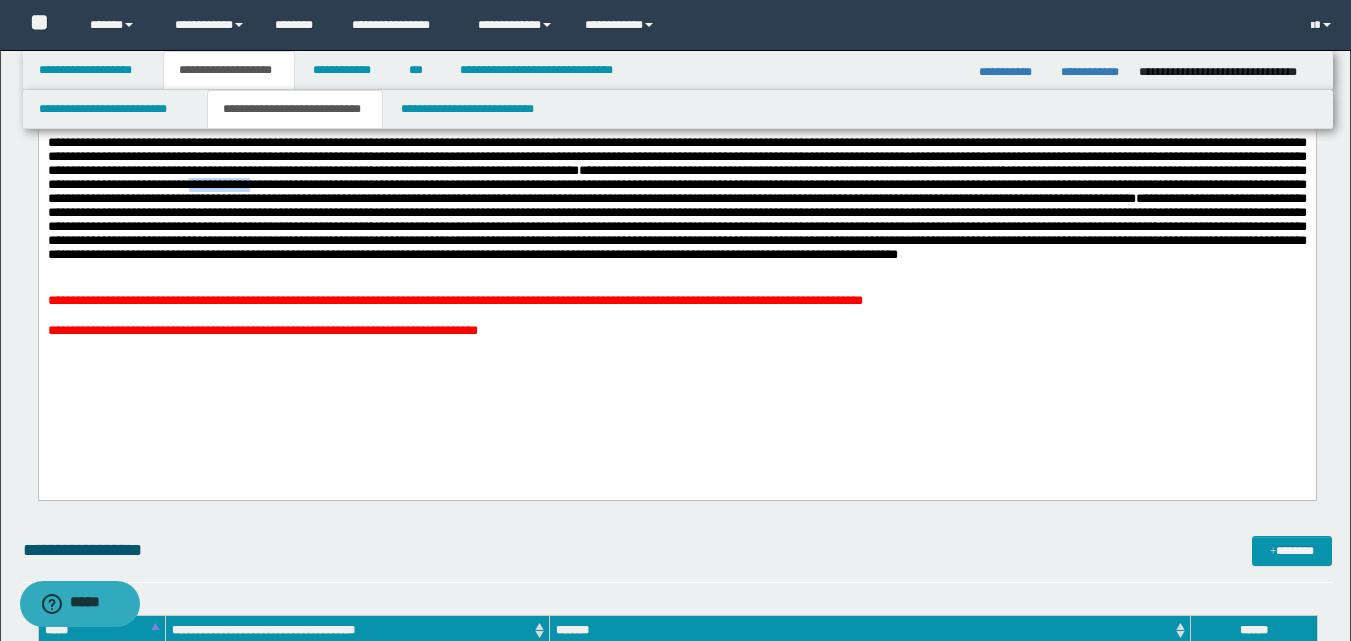 drag, startPoint x: 615, startPoint y: 406, endPoint x: 1030, endPoint y: 191, distance: 467.38635 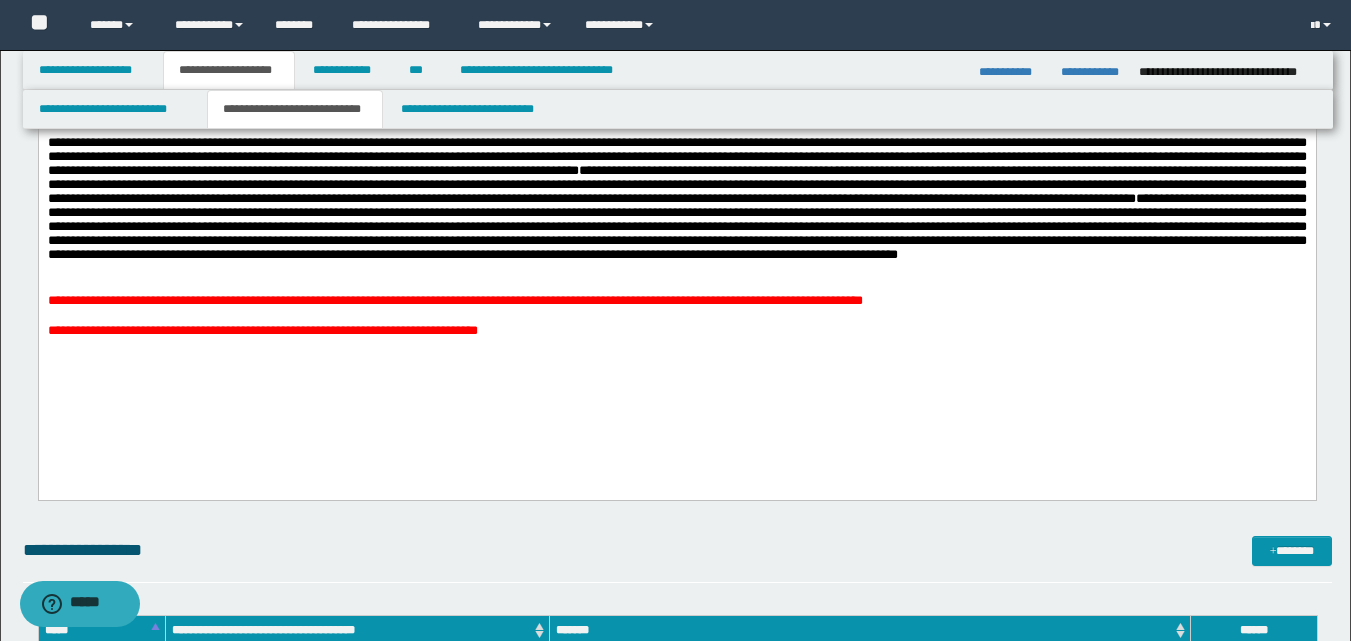 click at bounding box center (676, 315) 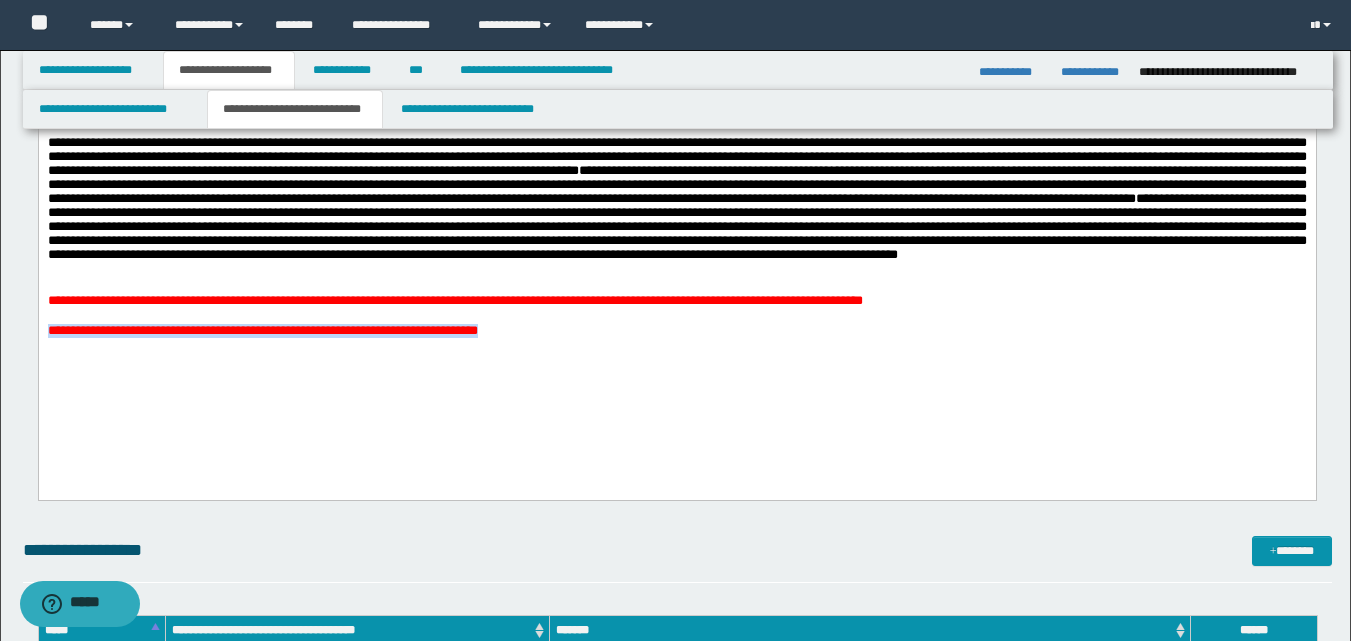 drag, startPoint x: 635, startPoint y: 373, endPoint x: 568, endPoint y: 391, distance: 69.375786 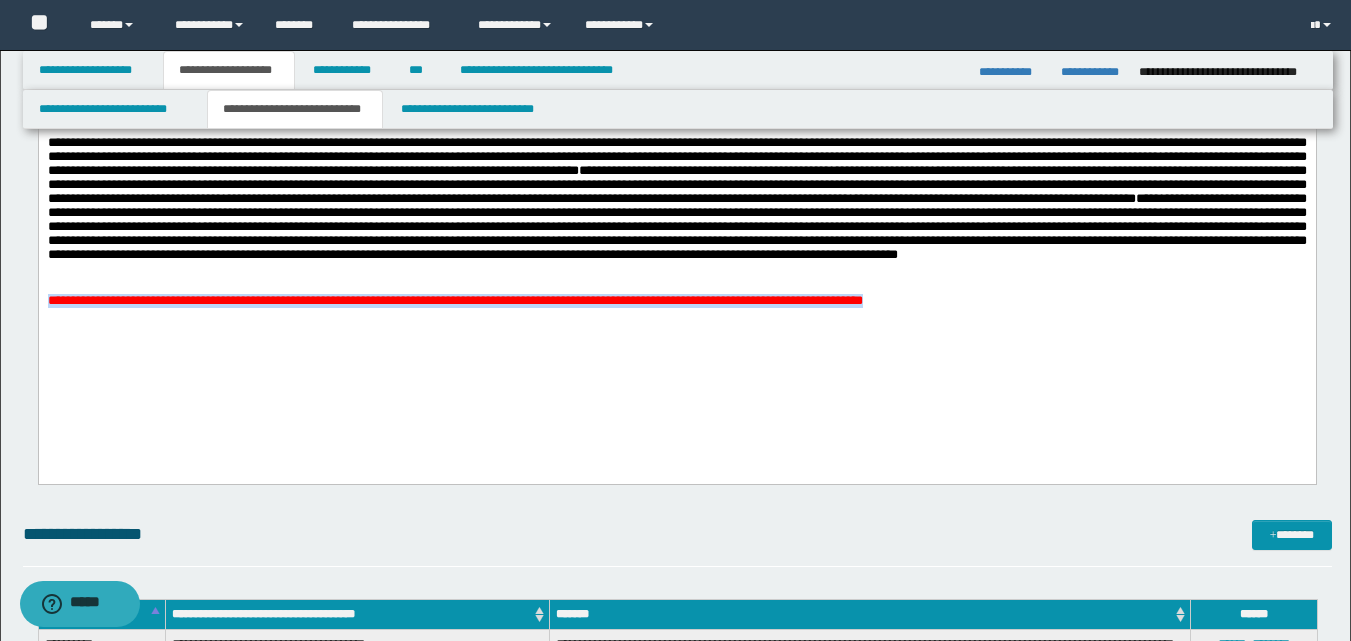 drag, startPoint x: 1047, startPoint y: 347, endPoint x: 76, endPoint y: 476, distance: 979.5315 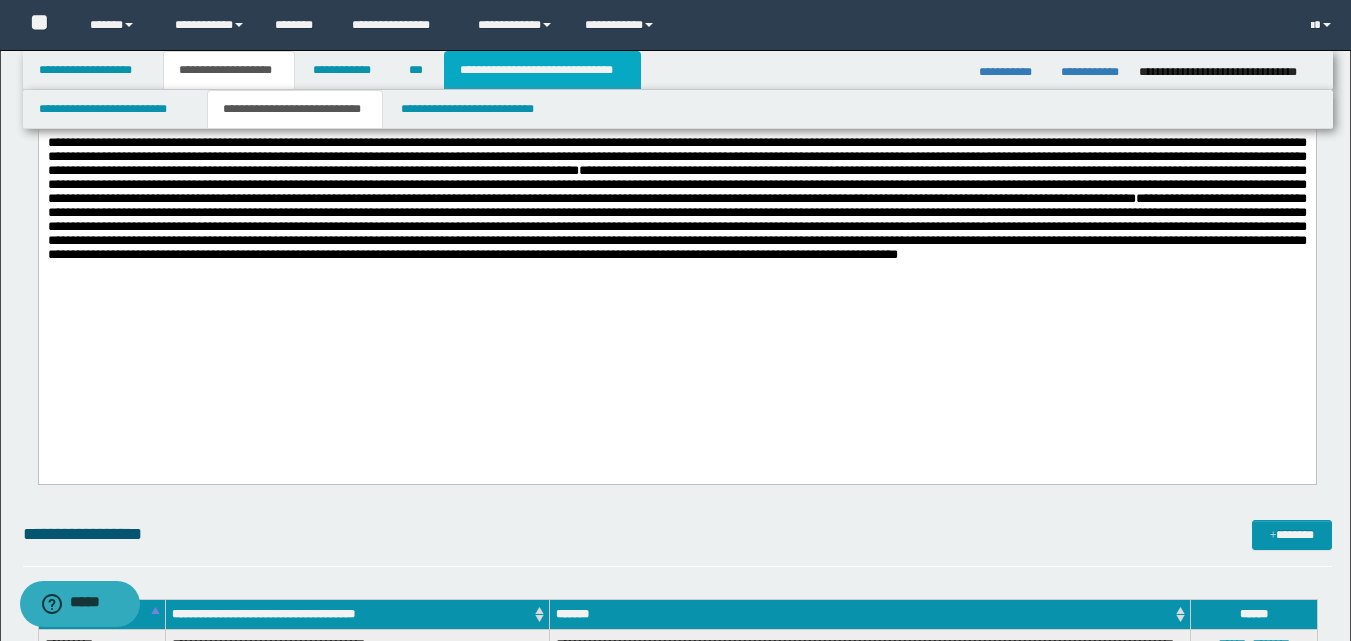 click on "**********" at bounding box center (542, 70) 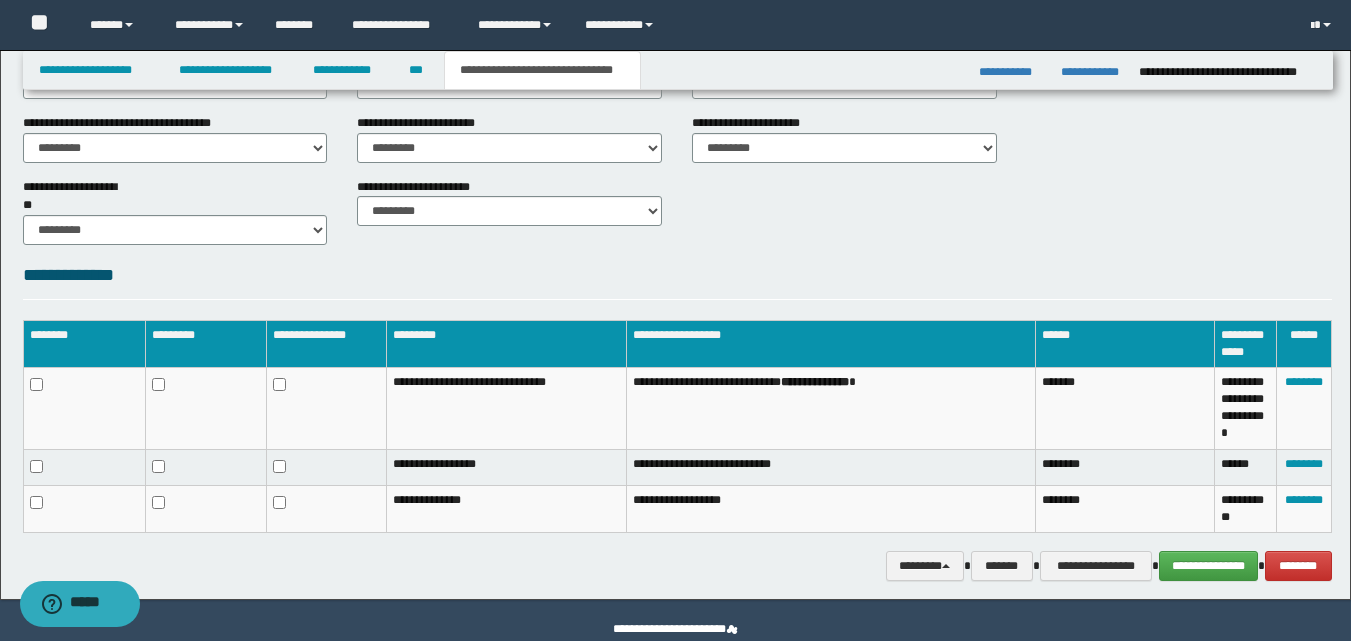 scroll, scrollTop: 798, scrollLeft: 0, axis: vertical 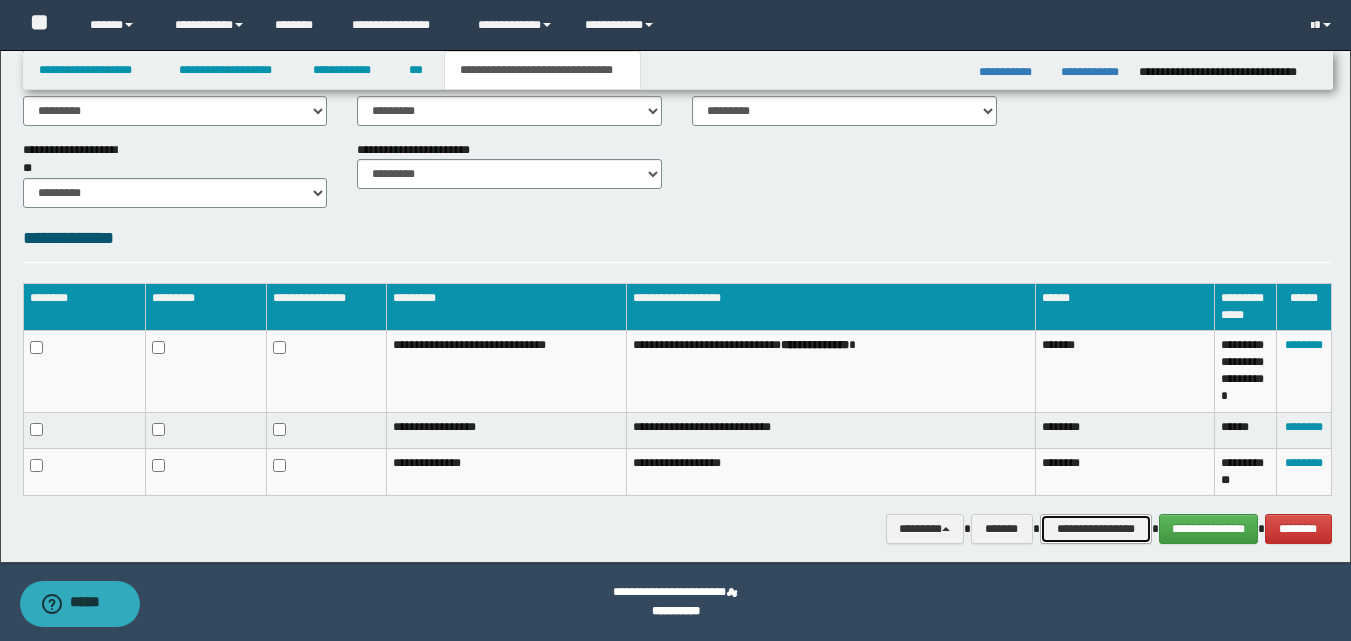 click on "**********" at bounding box center (1096, 529) 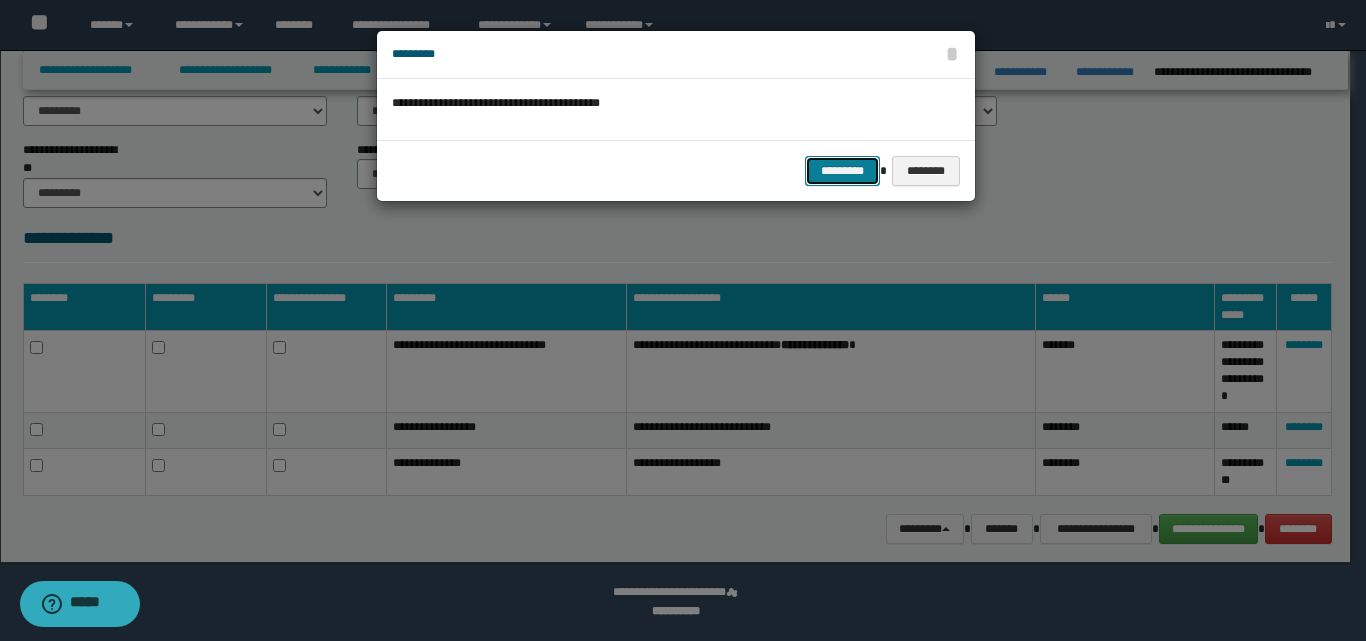 click on "*********" at bounding box center [842, 171] 